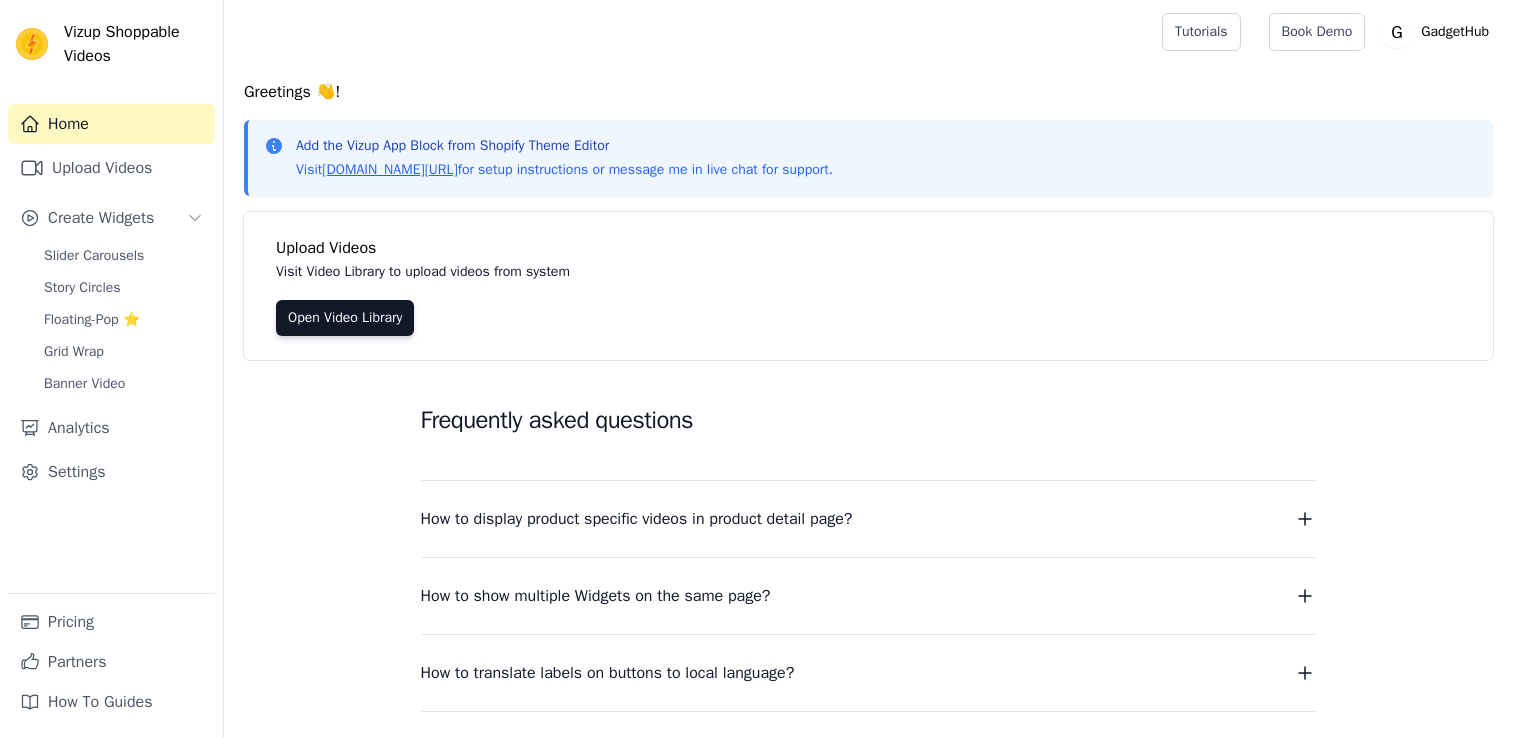 scroll, scrollTop: 0, scrollLeft: 0, axis: both 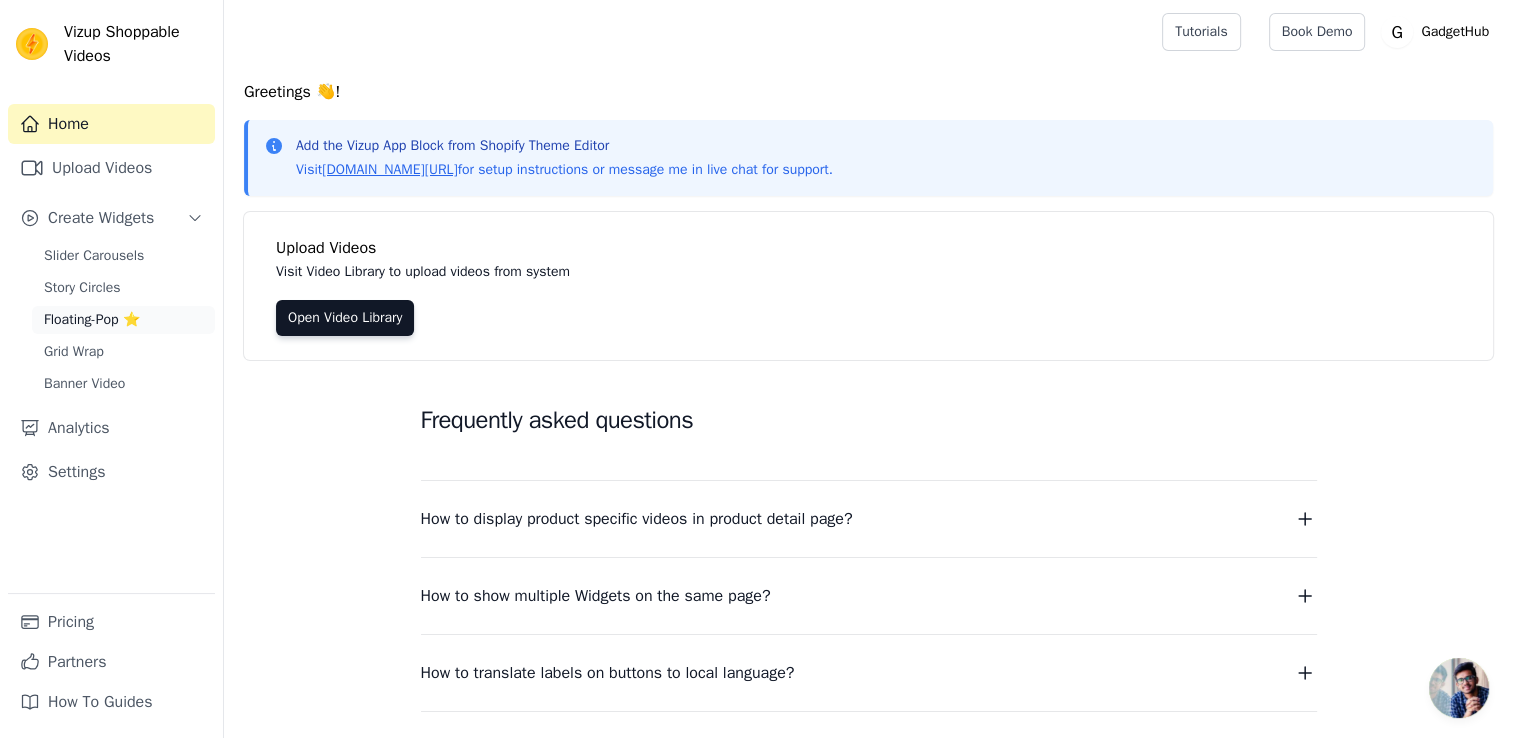 click on "Floating-Pop ⭐" at bounding box center (92, 320) 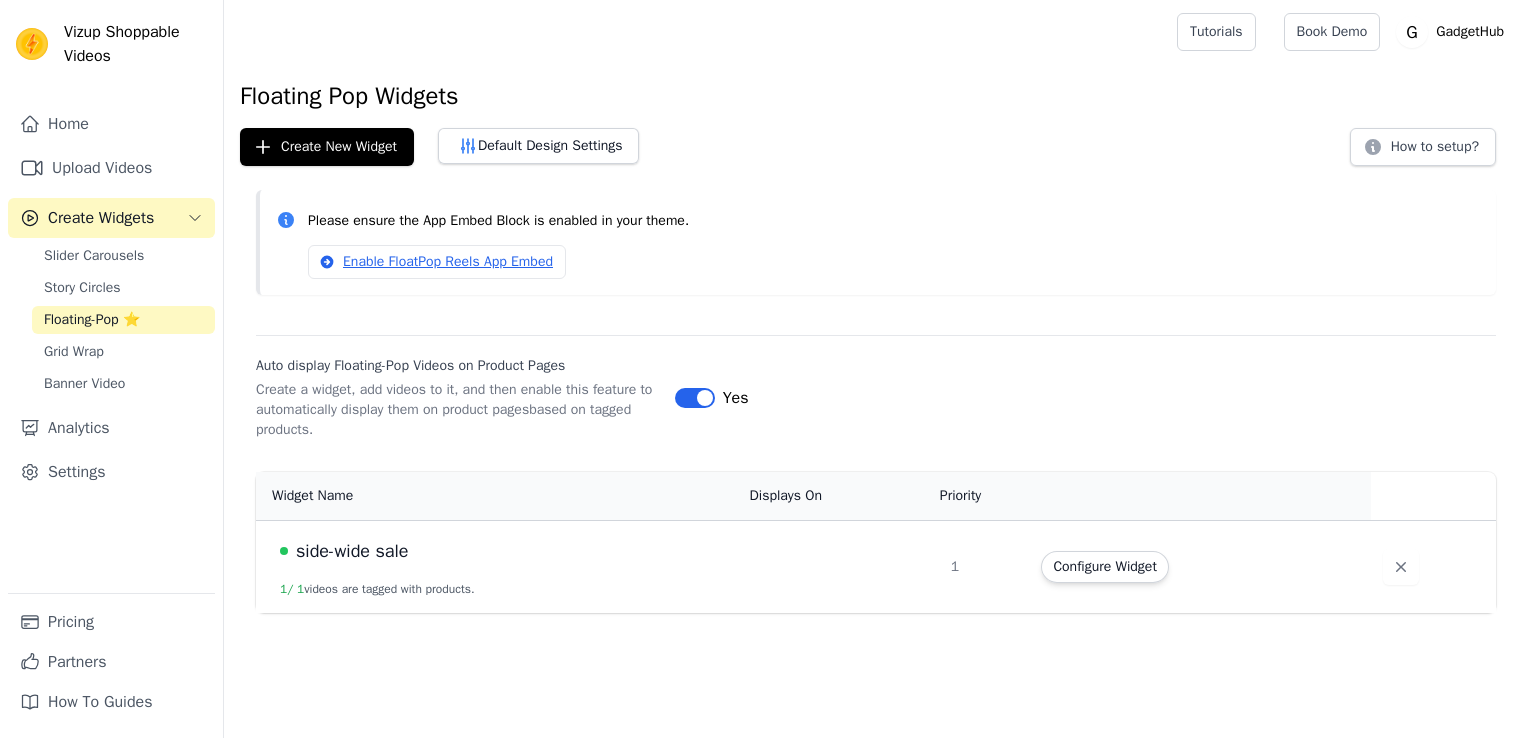 scroll, scrollTop: 0, scrollLeft: 0, axis: both 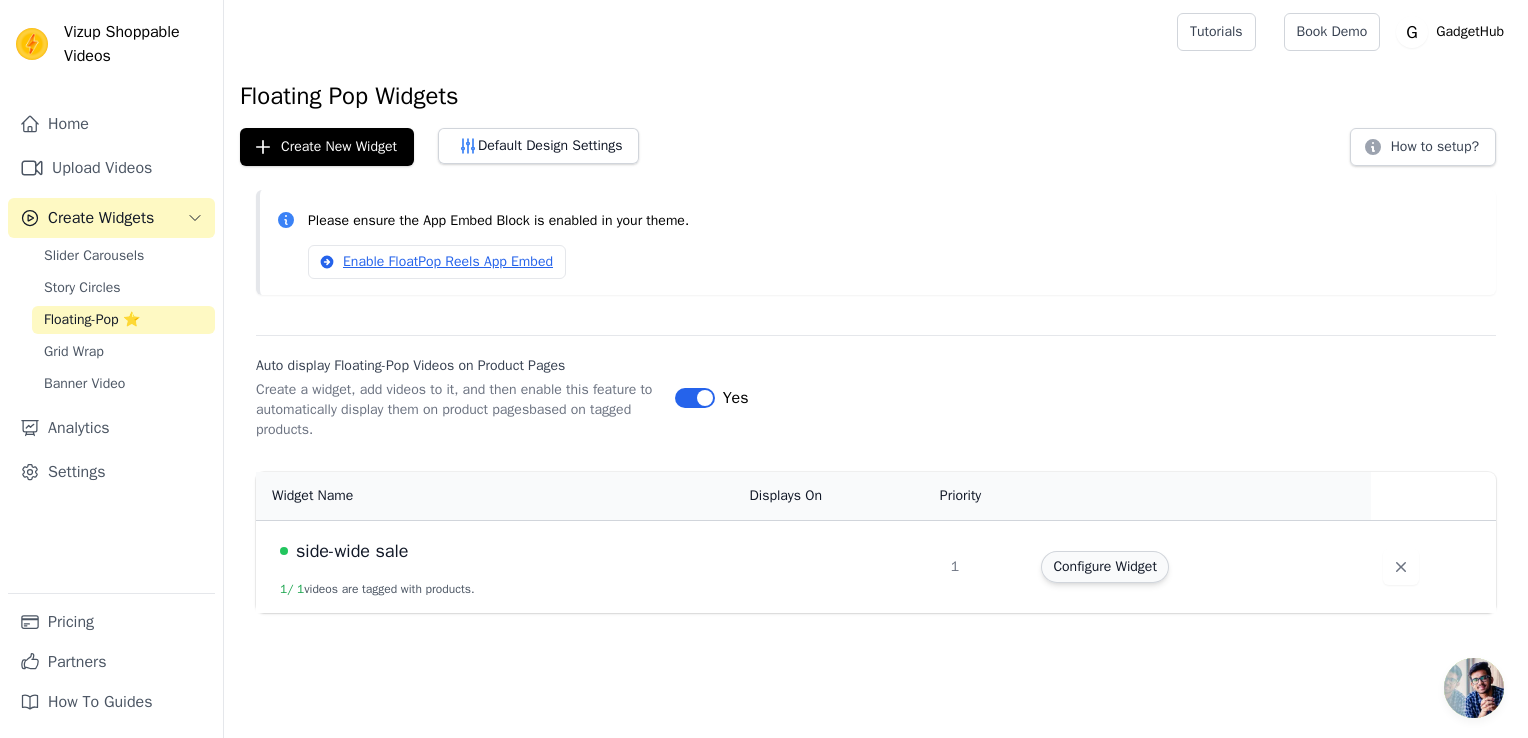 click on "Configure Widget" at bounding box center [1104, 567] 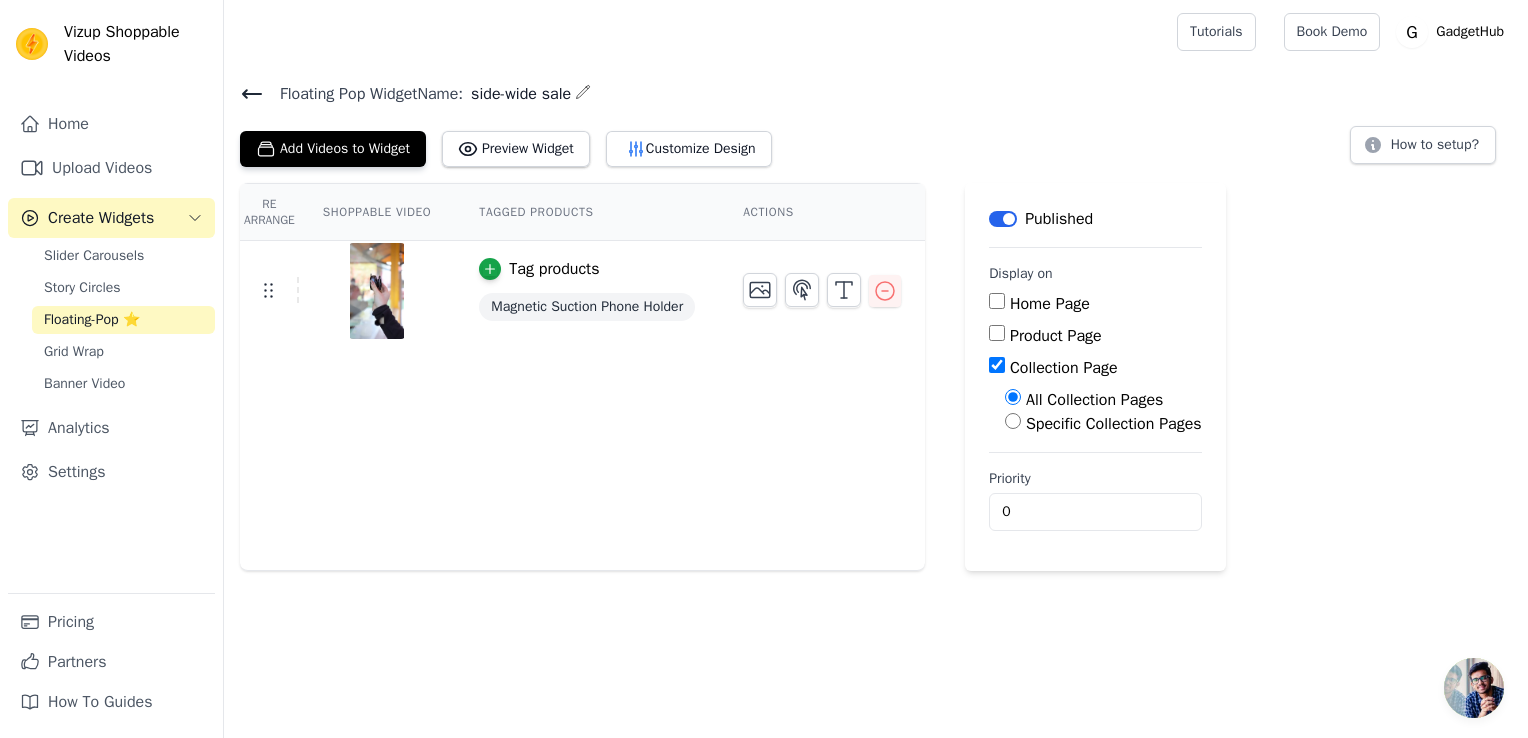 click 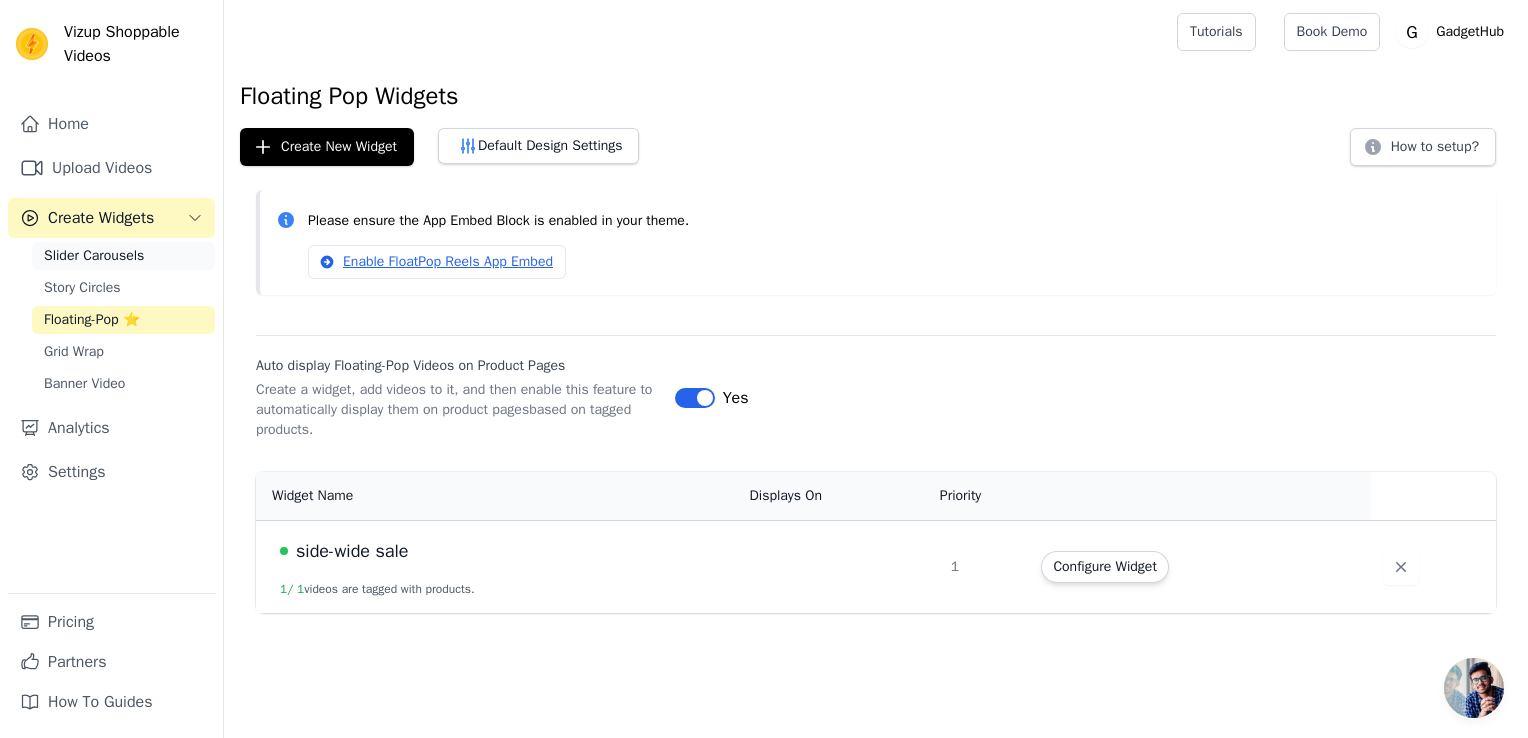 click on "Slider Carousels" at bounding box center [94, 256] 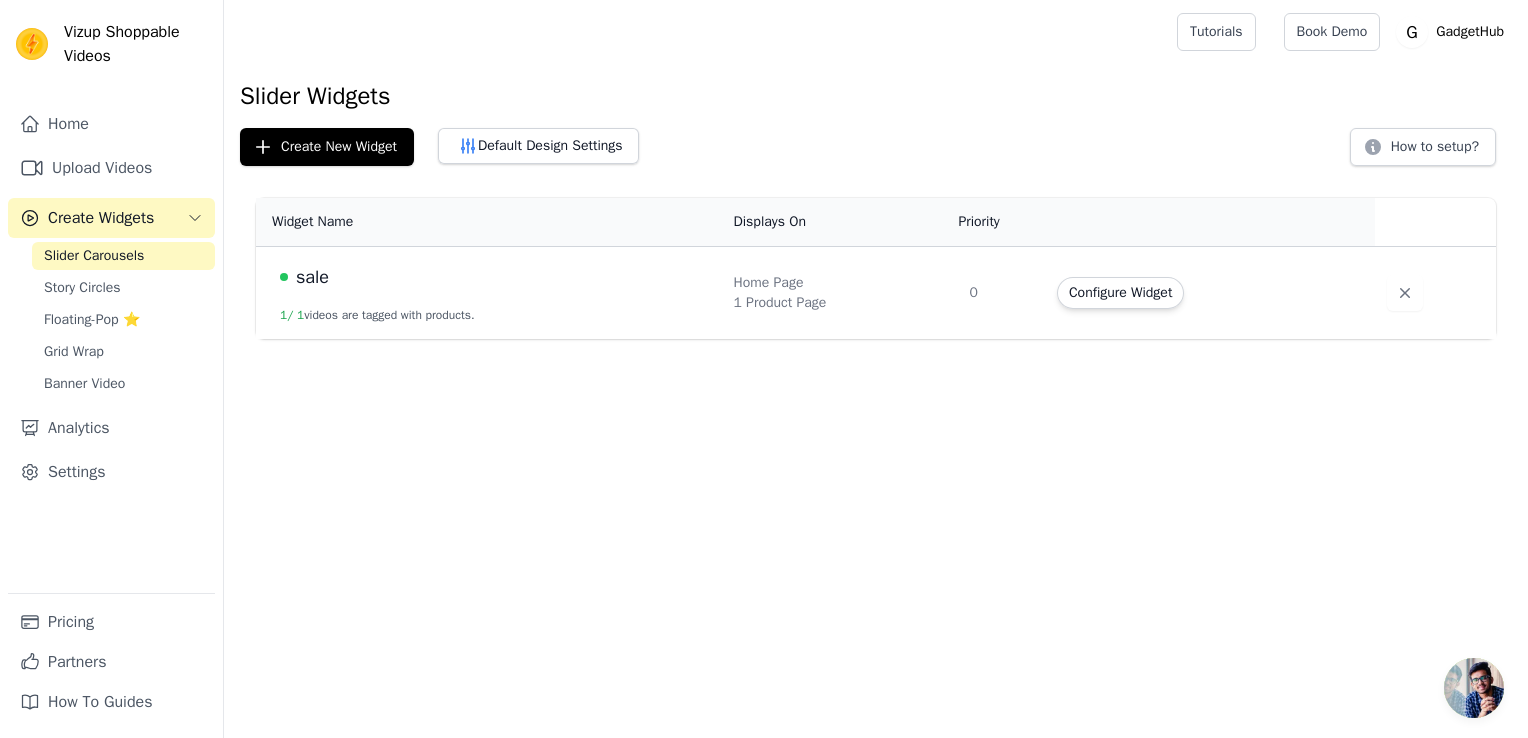 click on "Home Page" at bounding box center [840, 283] 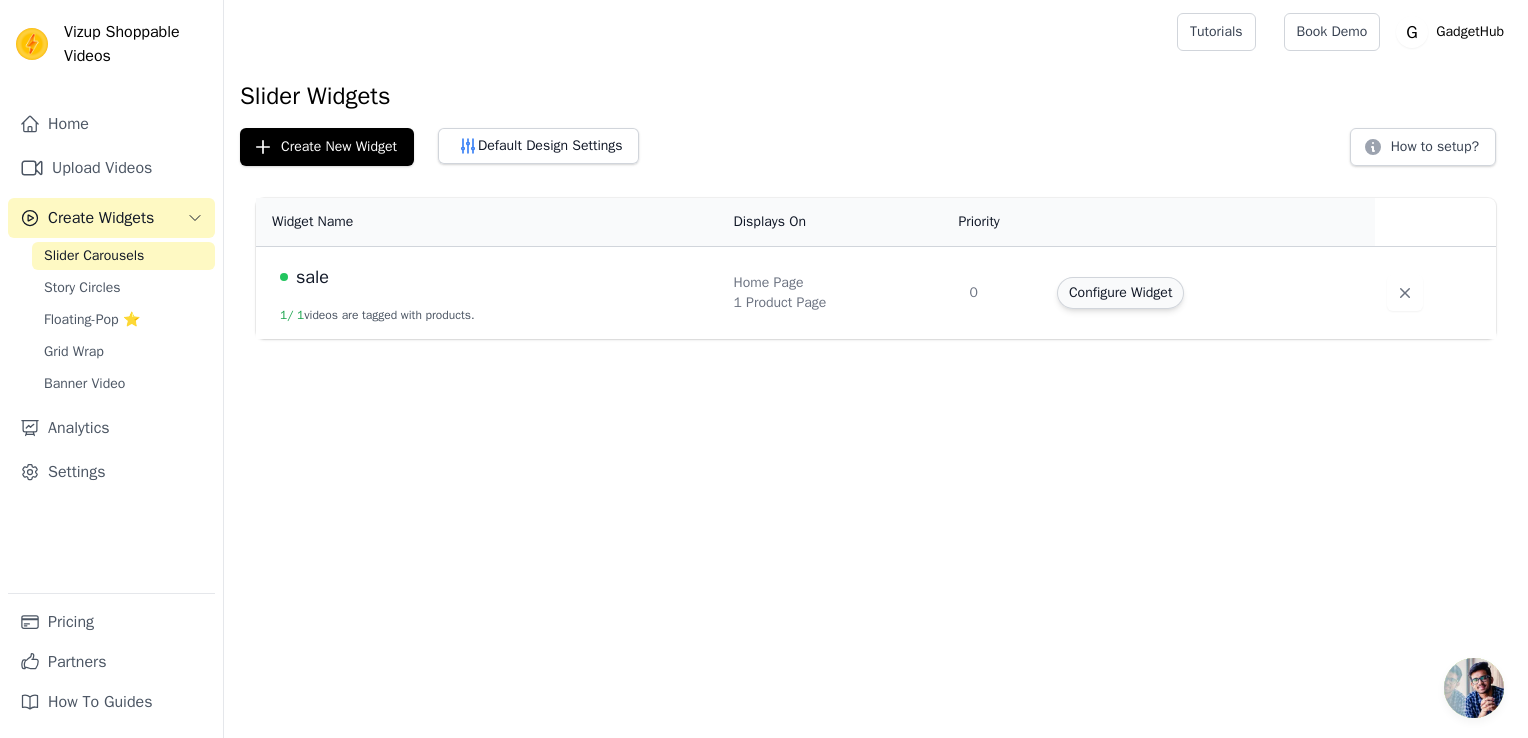 click on "Configure Widget" at bounding box center (1120, 293) 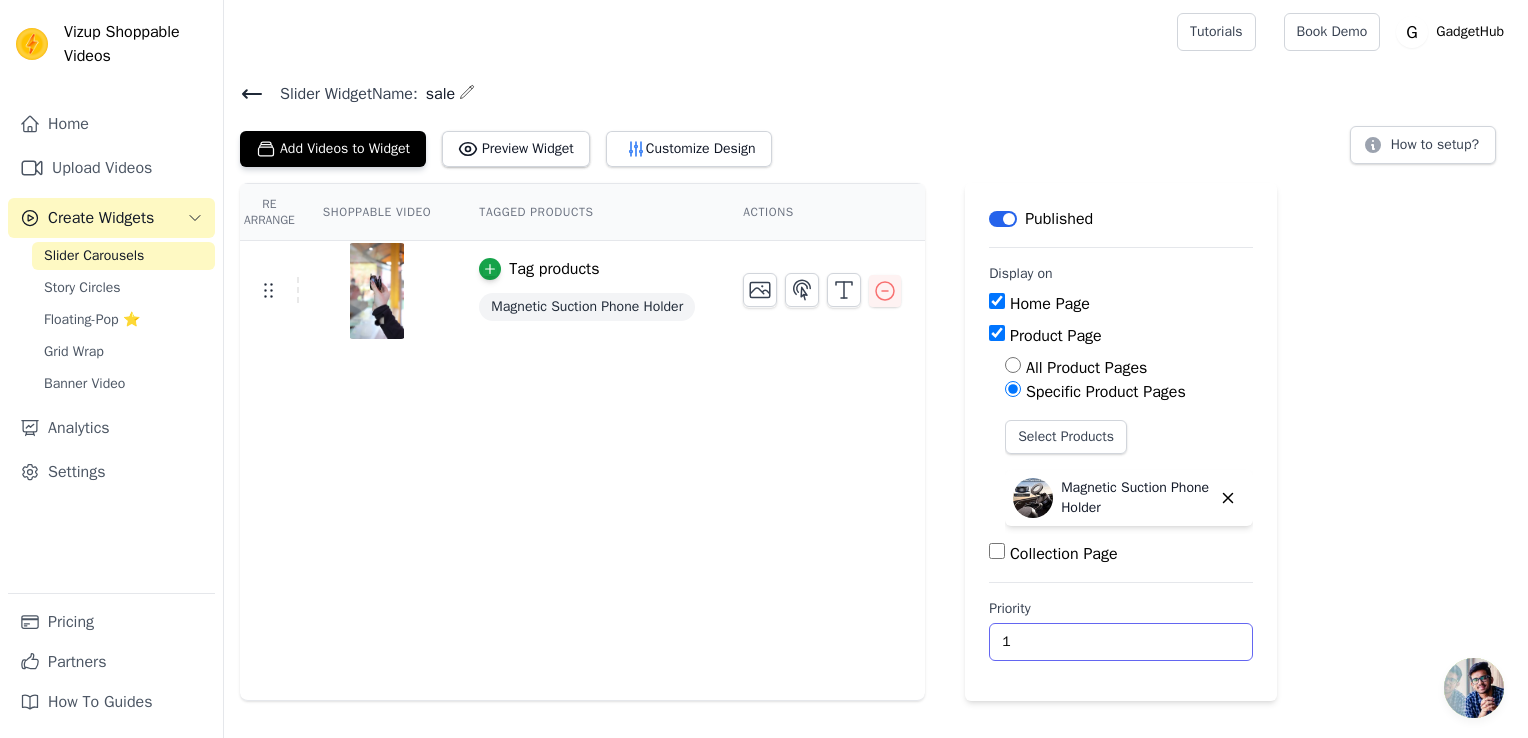 click on "1" at bounding box center [1121, 642] 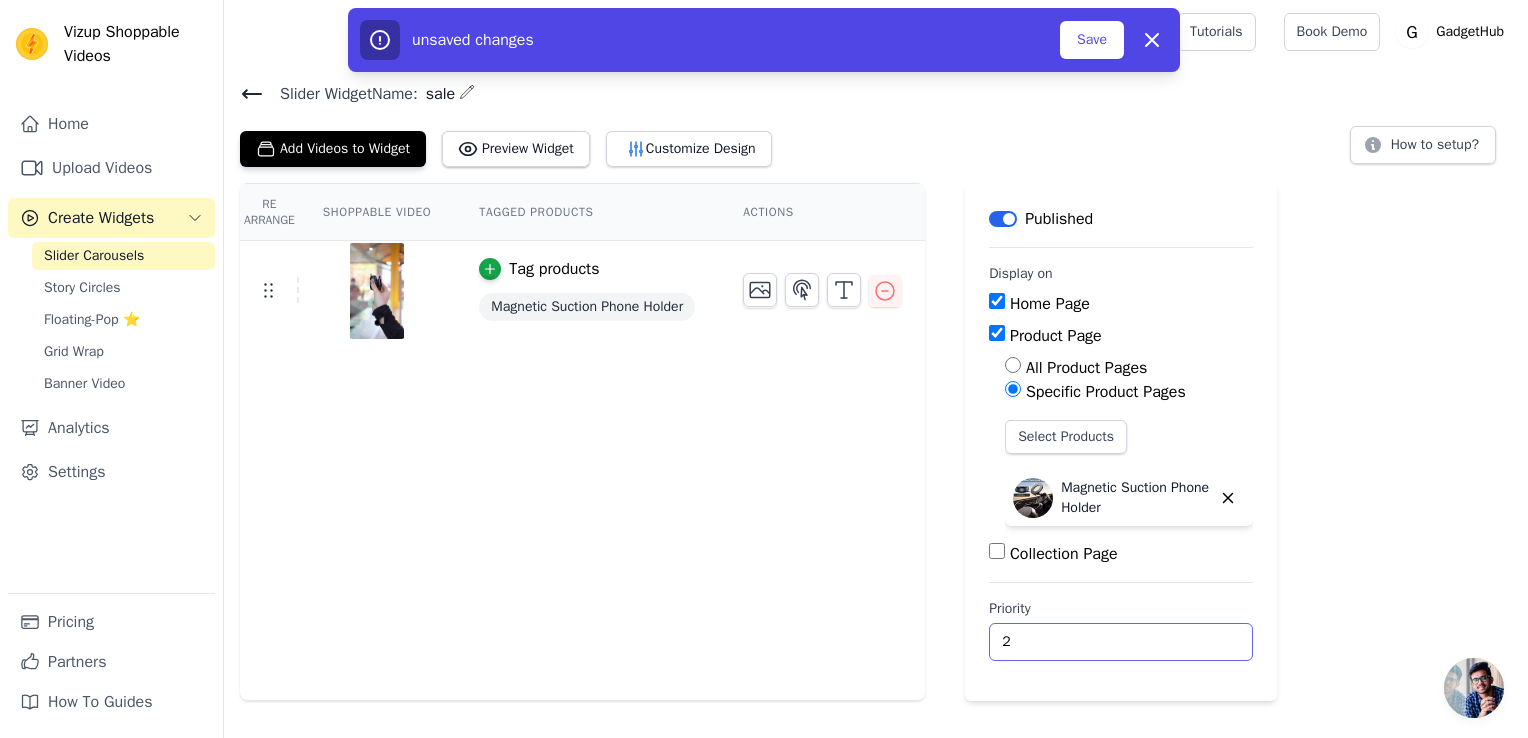 click on "2" at bounding box center [1121, 642] 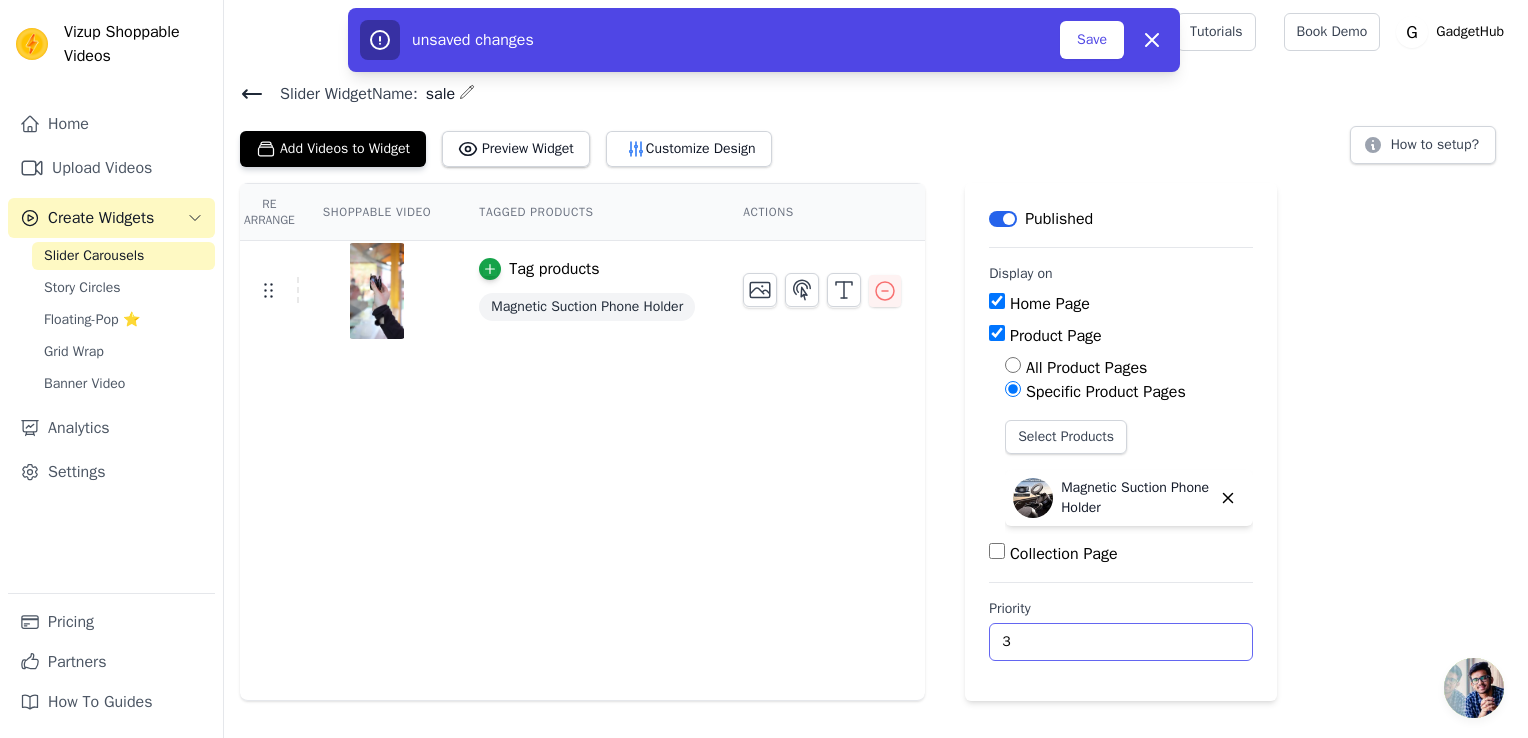 type on "3" 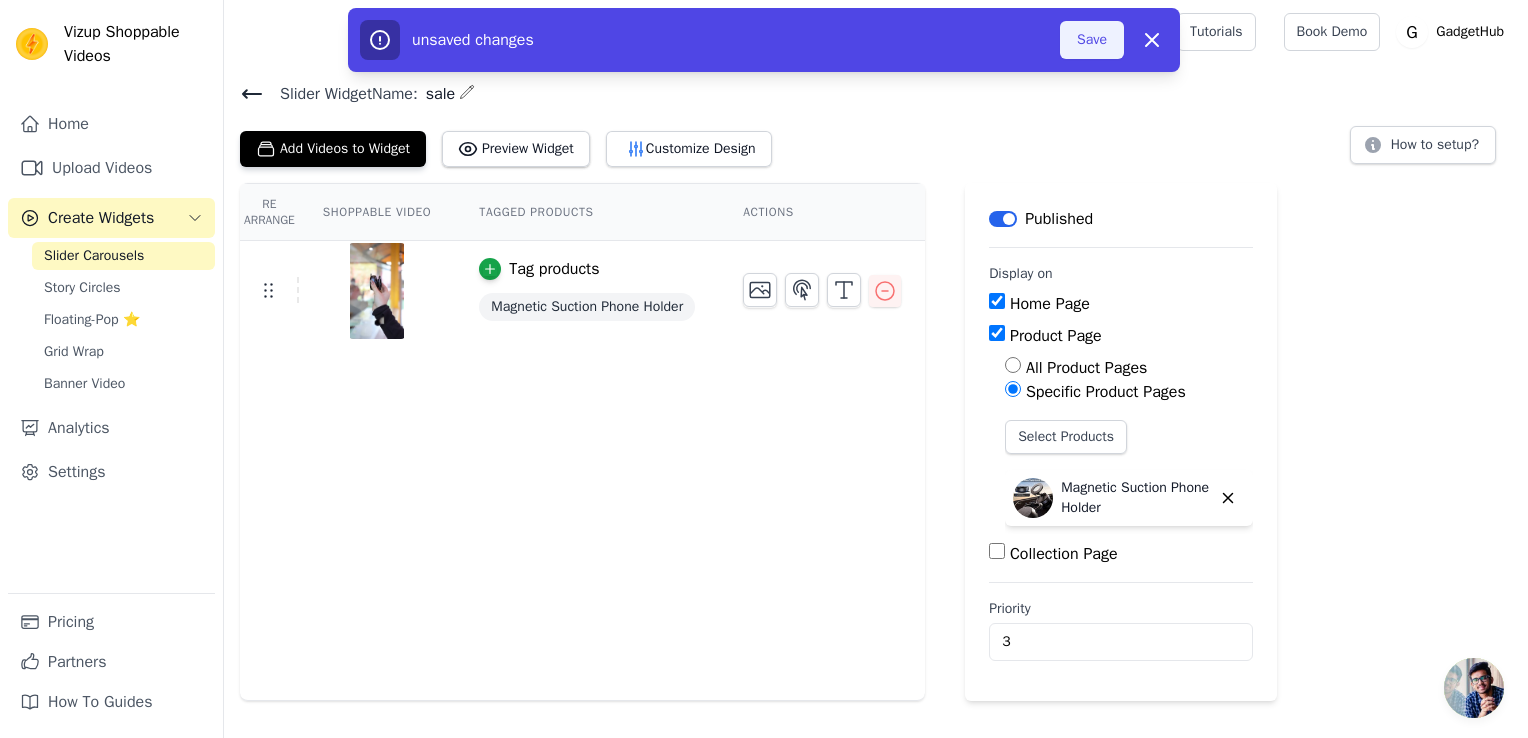 click on "Save" at bounding box center [1092, 40] 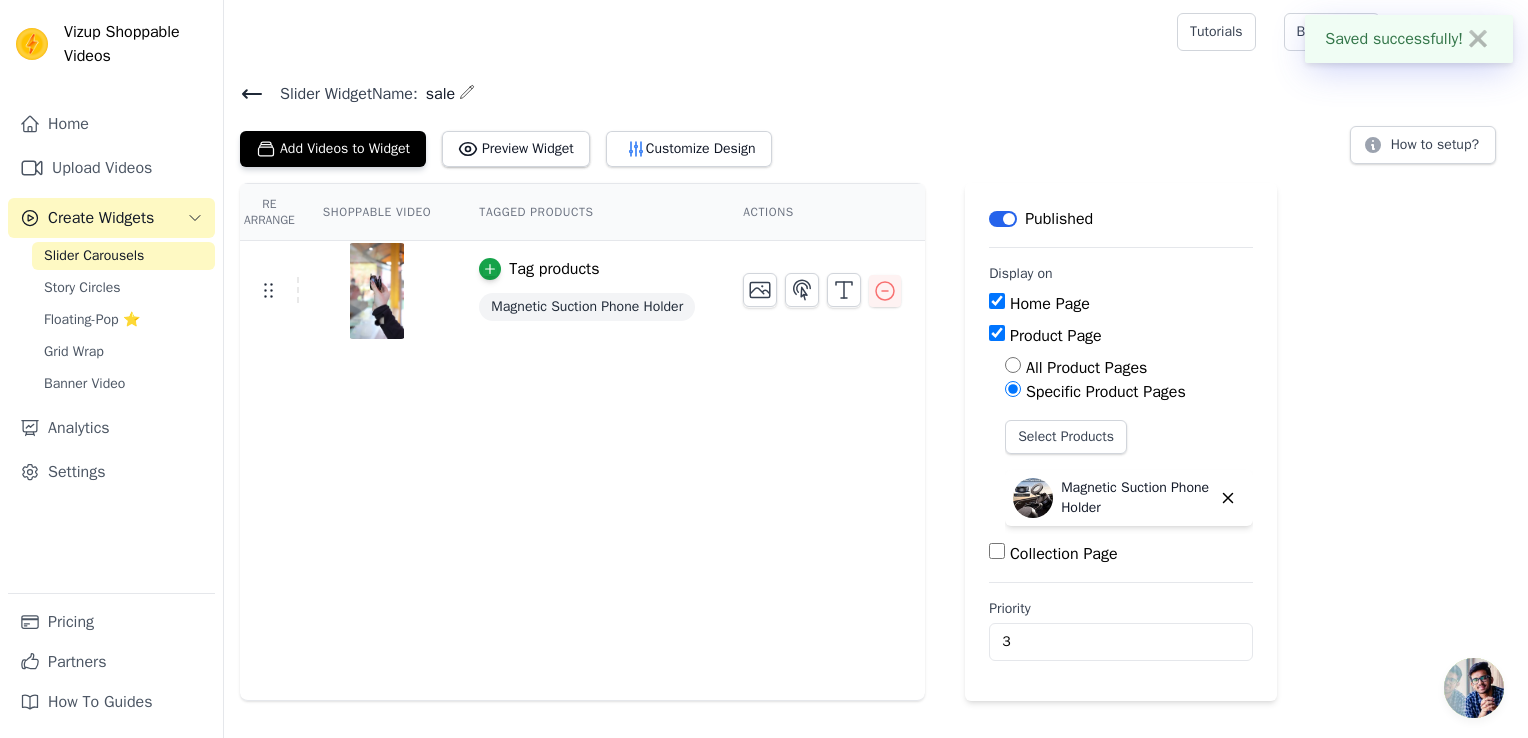click at bounding box center [696, 32] 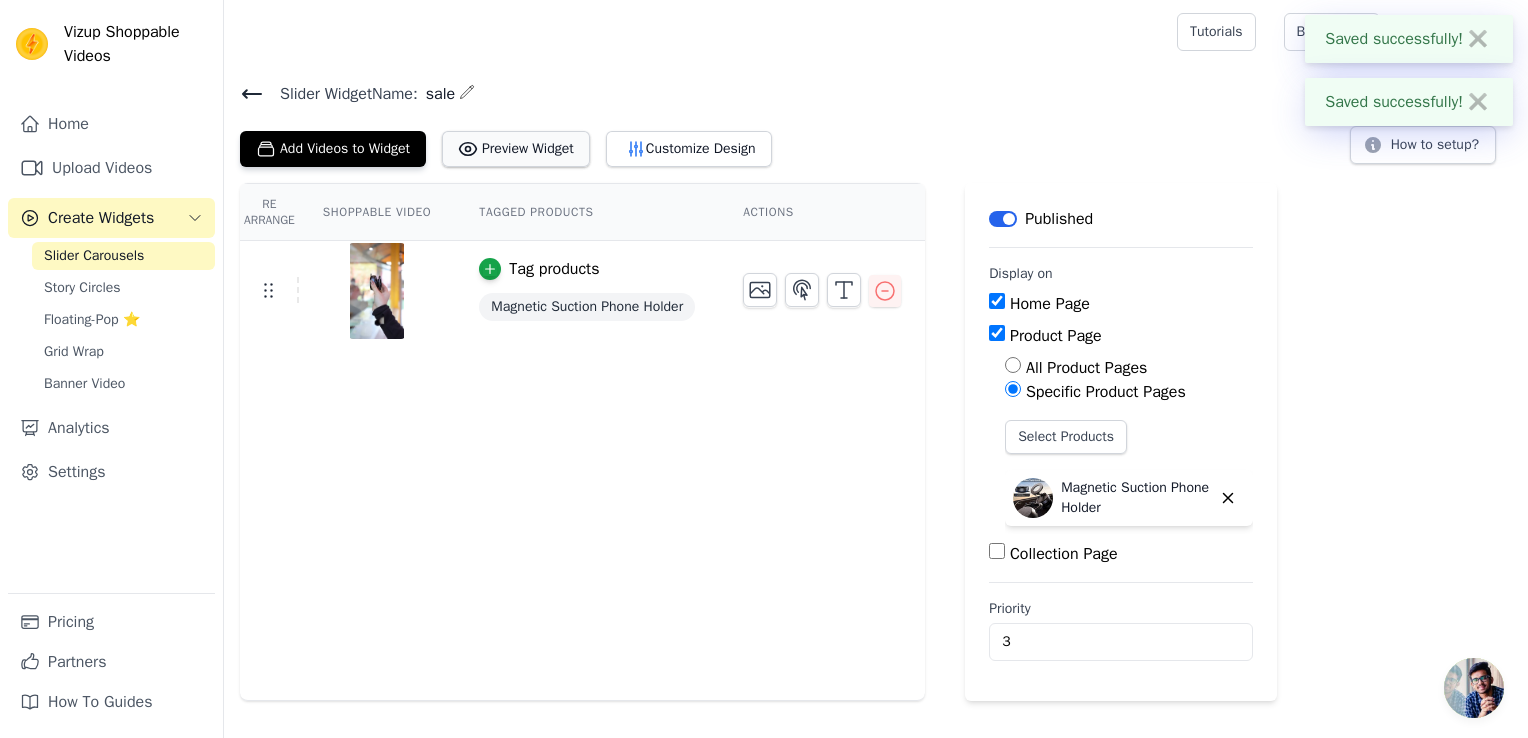click on "Preview Widget" at bounding box center [516, 149] 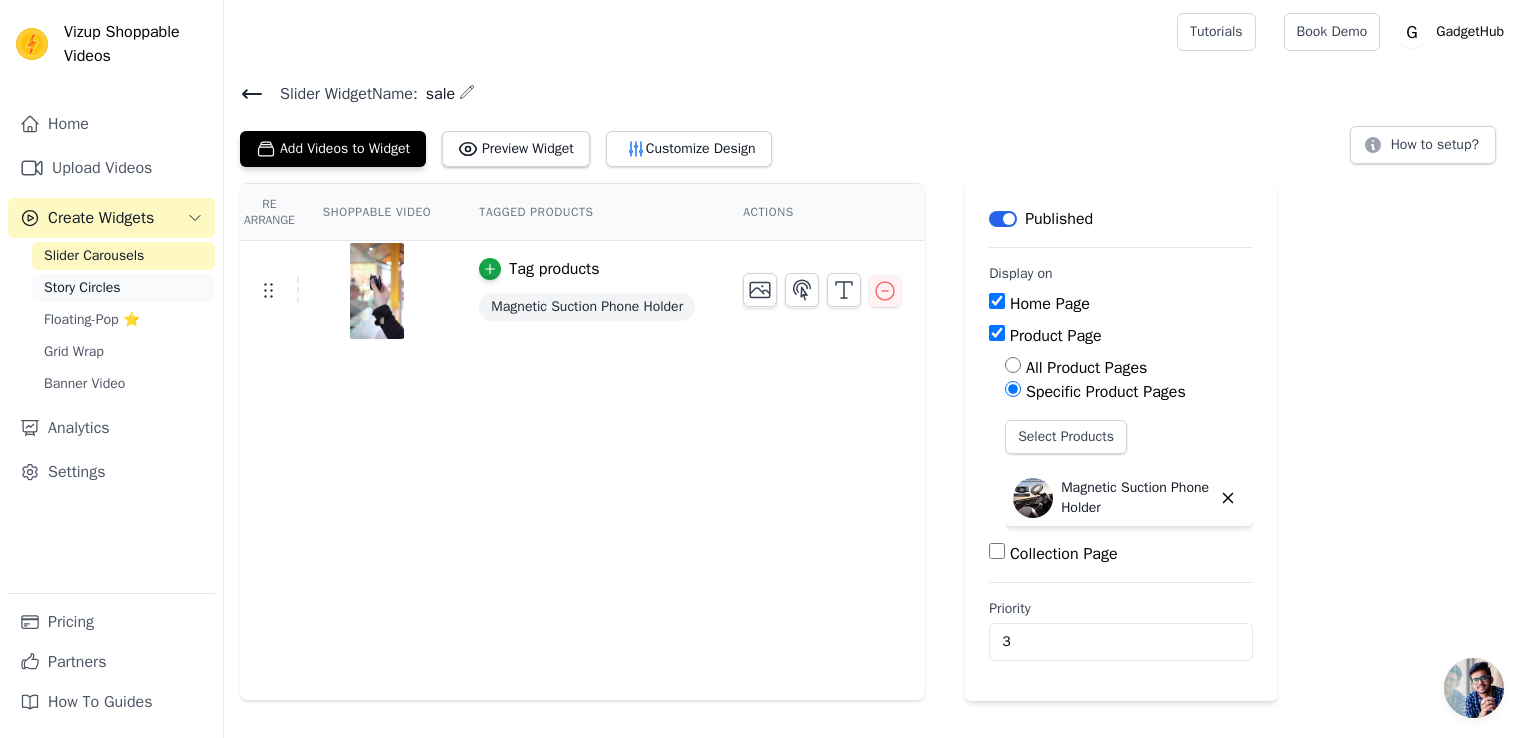 click on "Story Circles" at bounding box center [82, 288] 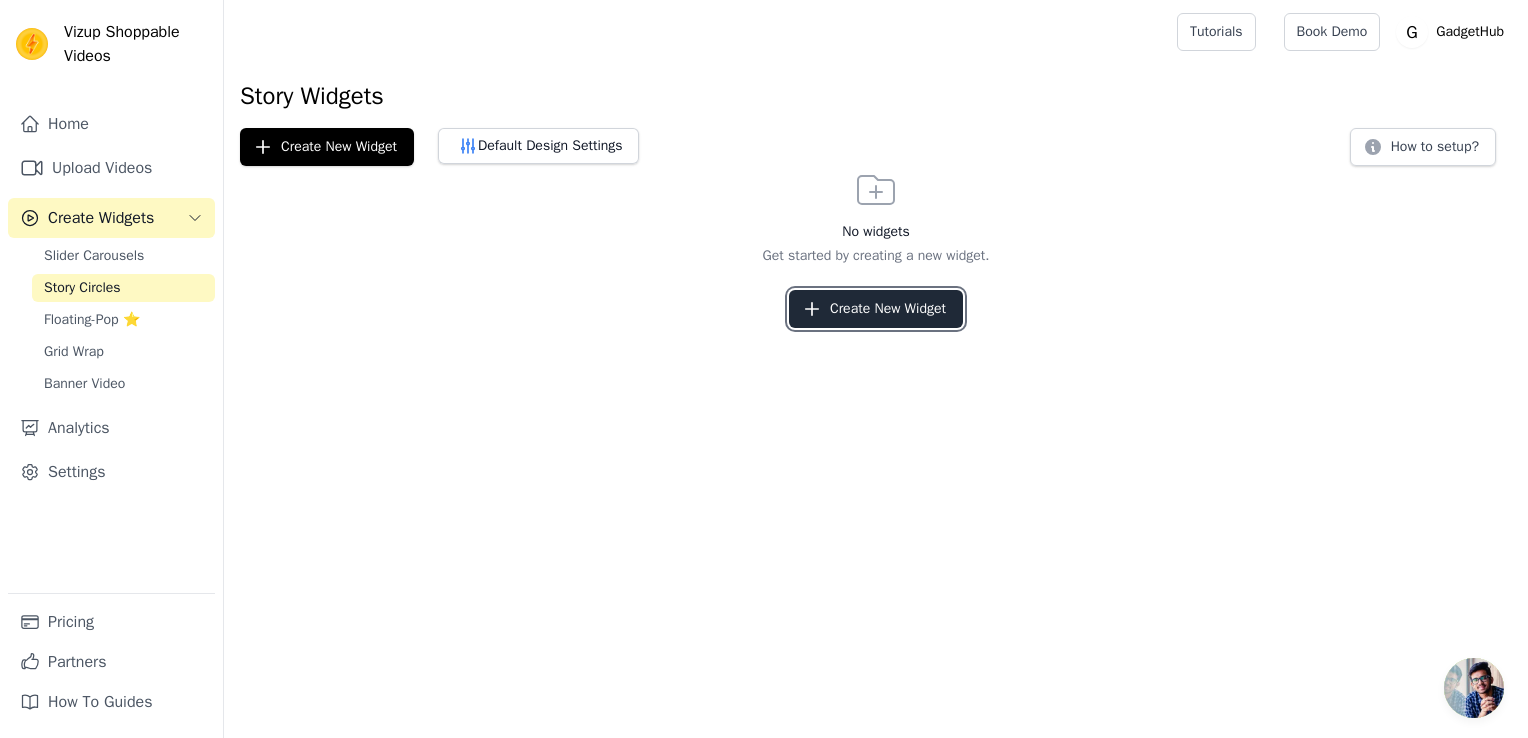 click on "Create New Widget" at bounding box center (876, 309) 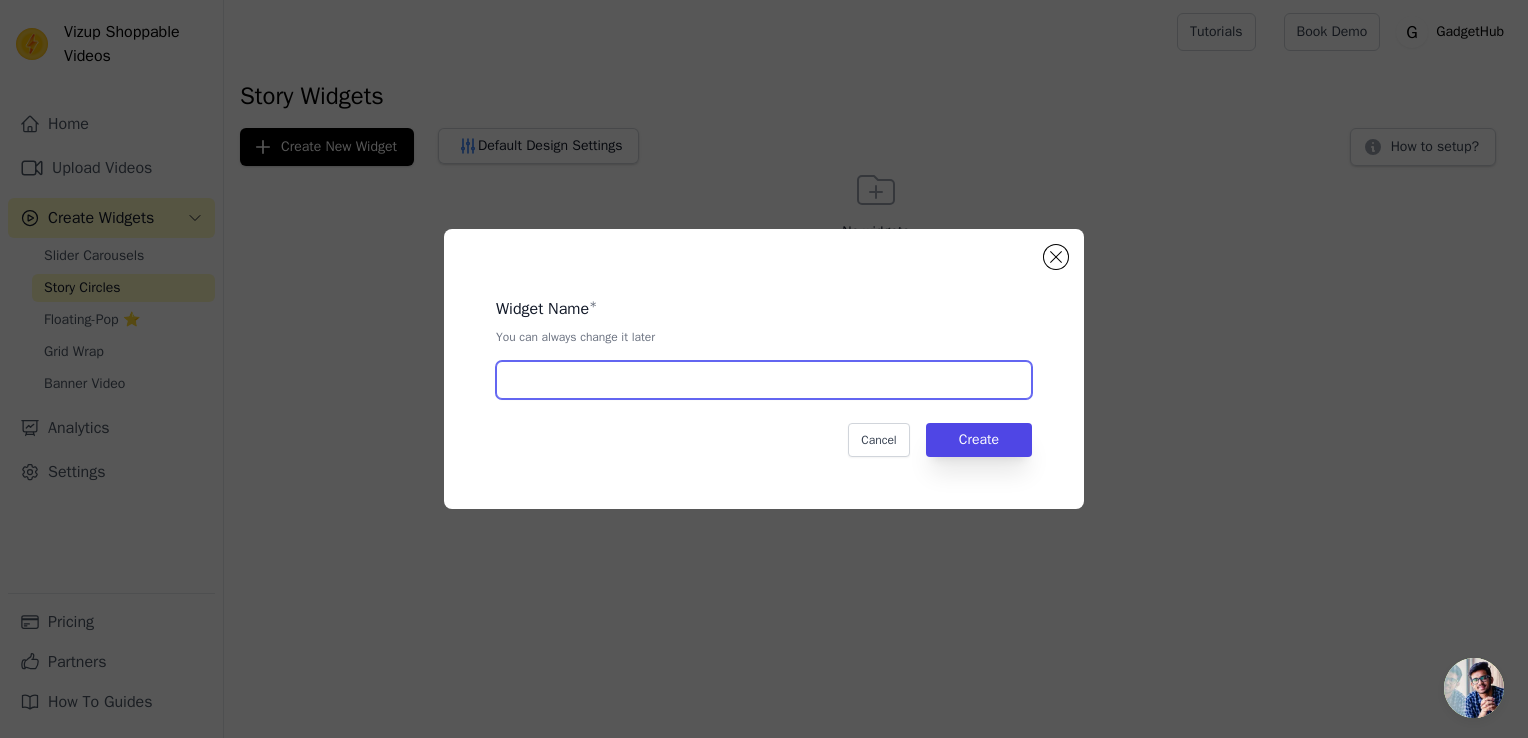 click at bounding box center (764, 380) 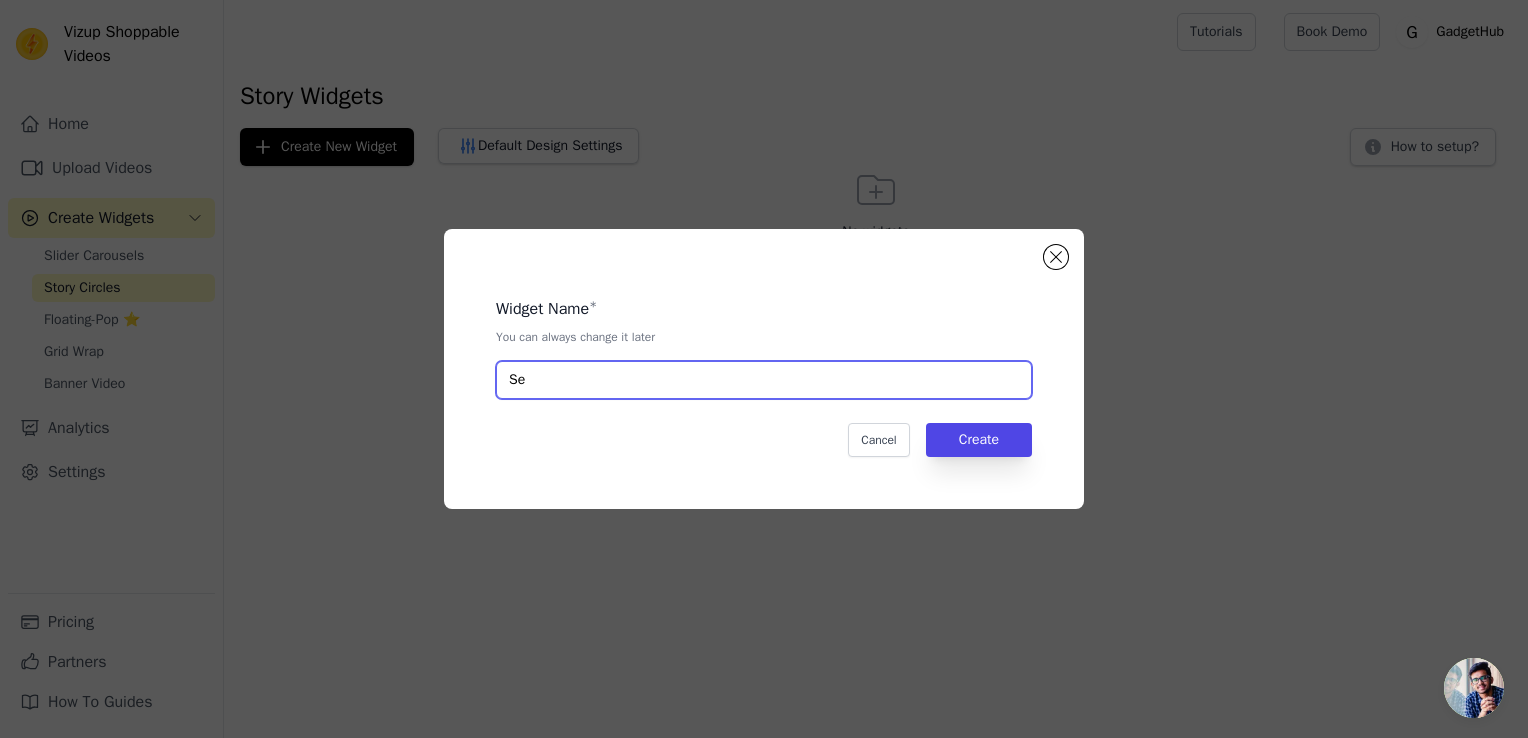 type on "S" 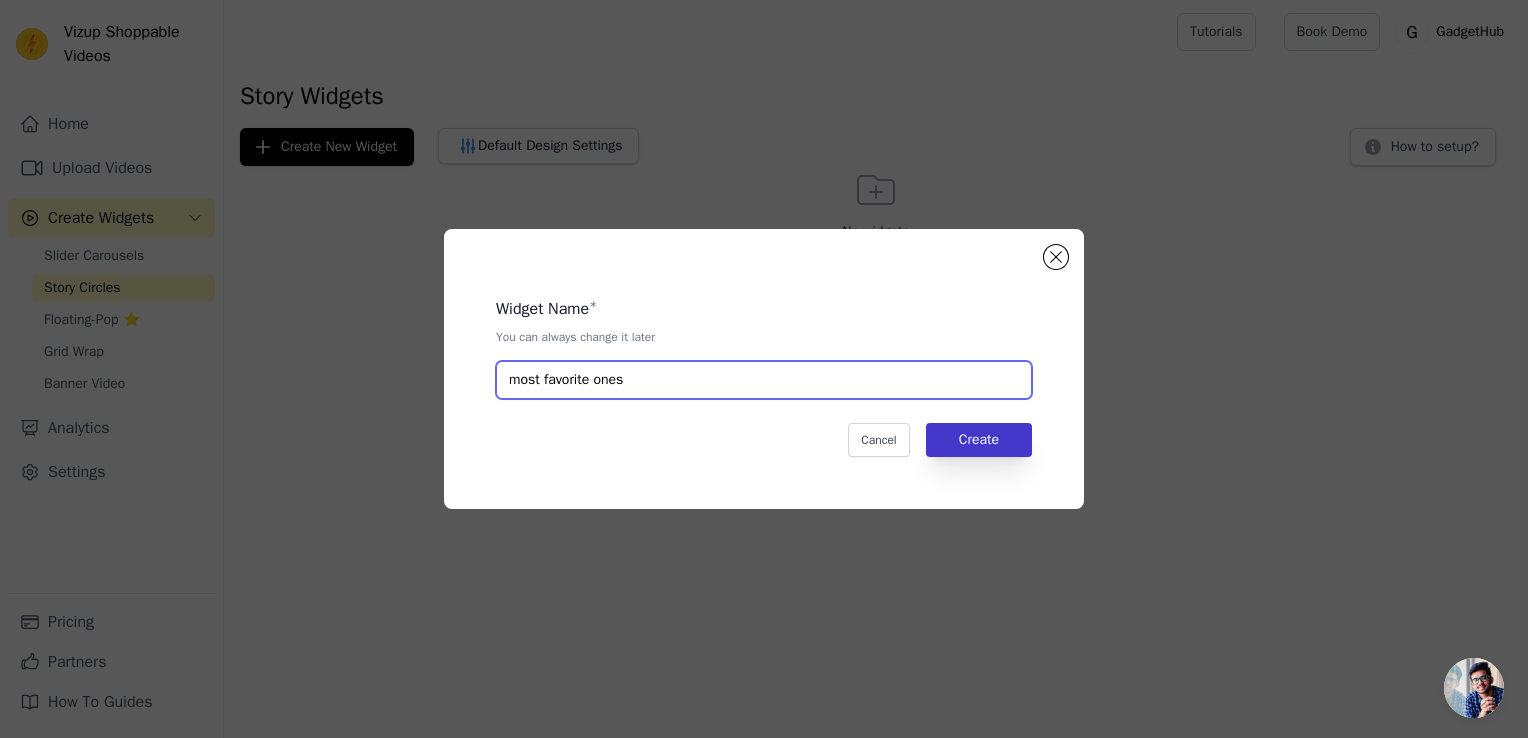 type on "most favorite ones" 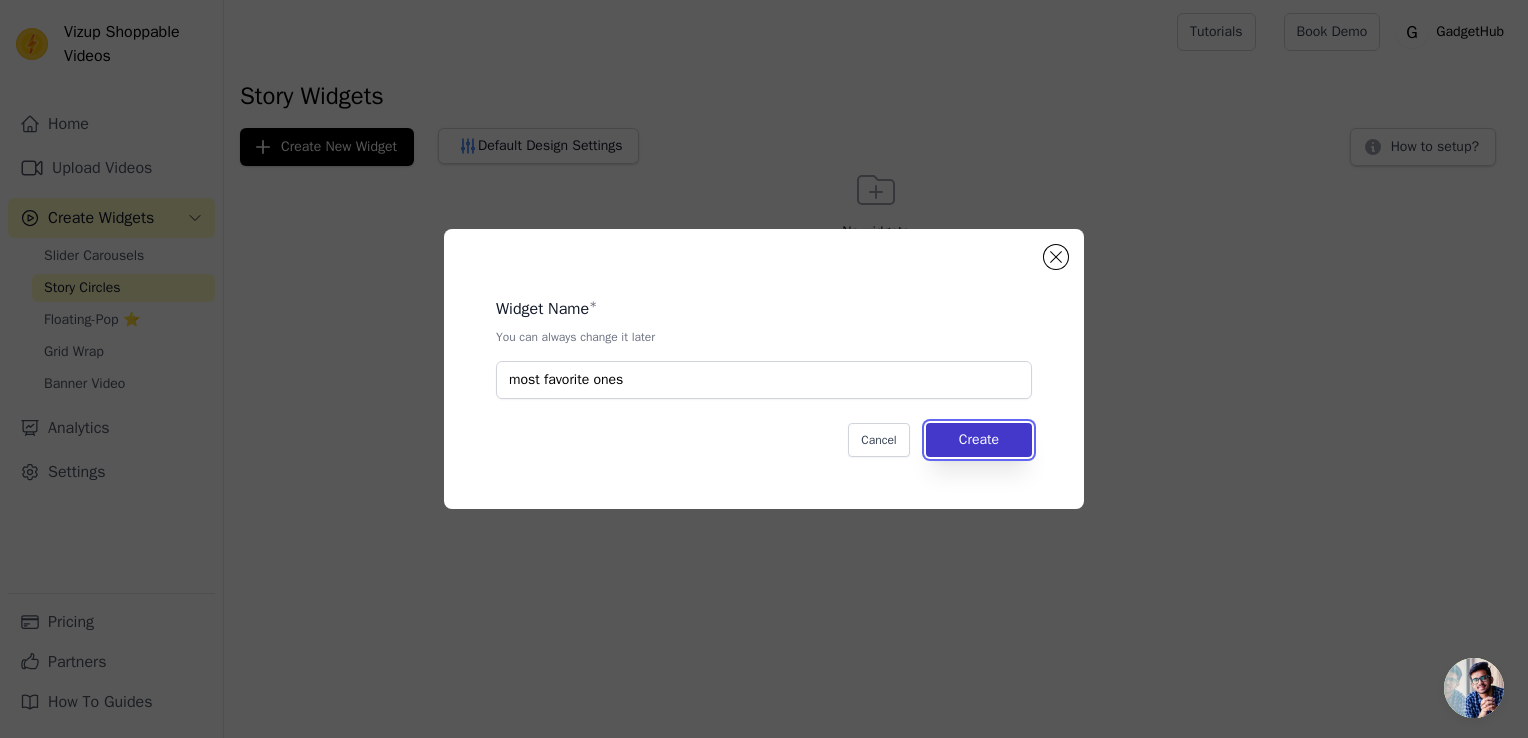 click on "Create" at bounding box center [979, 440] 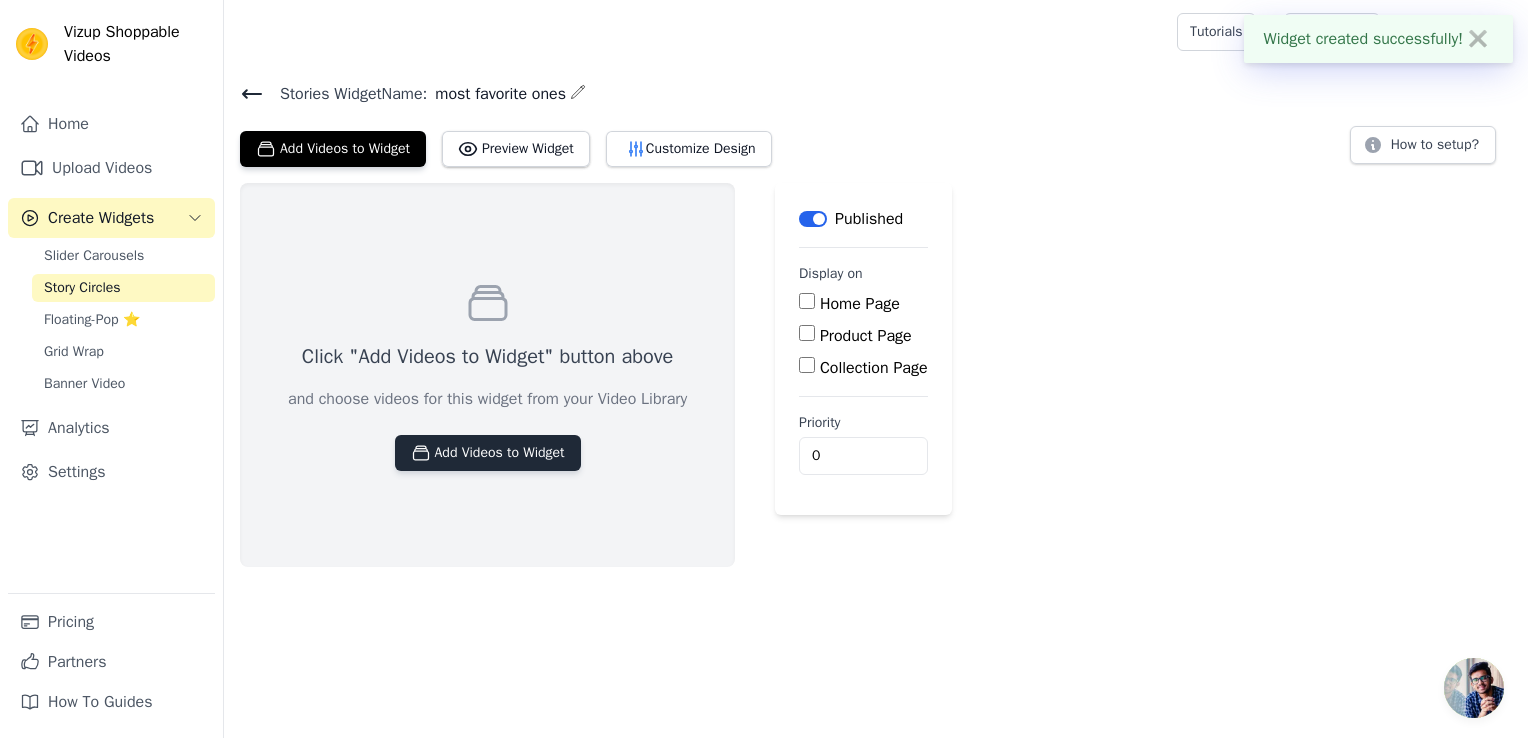 click on "Add Videos to Widget" at bounding box center [488, 453] 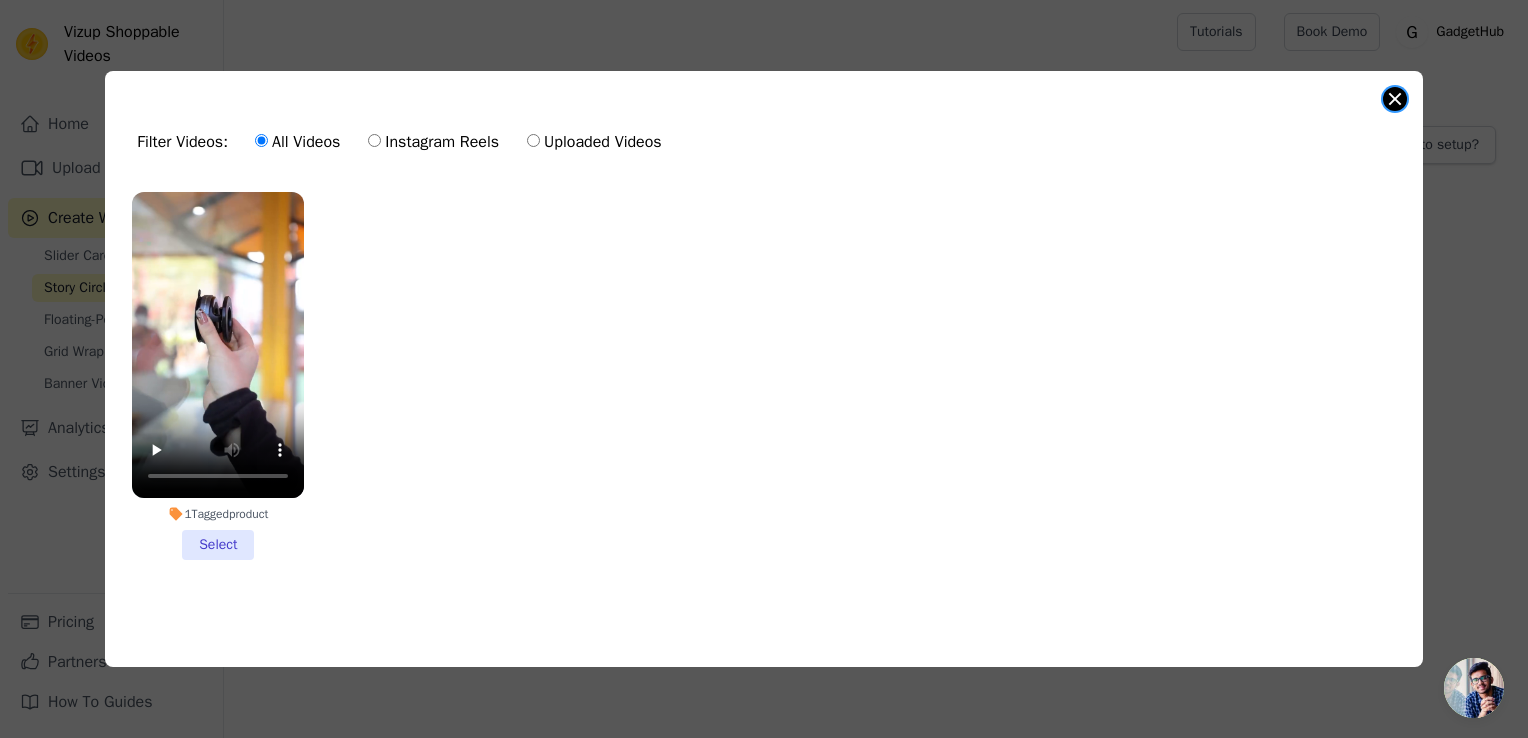click at bounding box center (1395, 99) 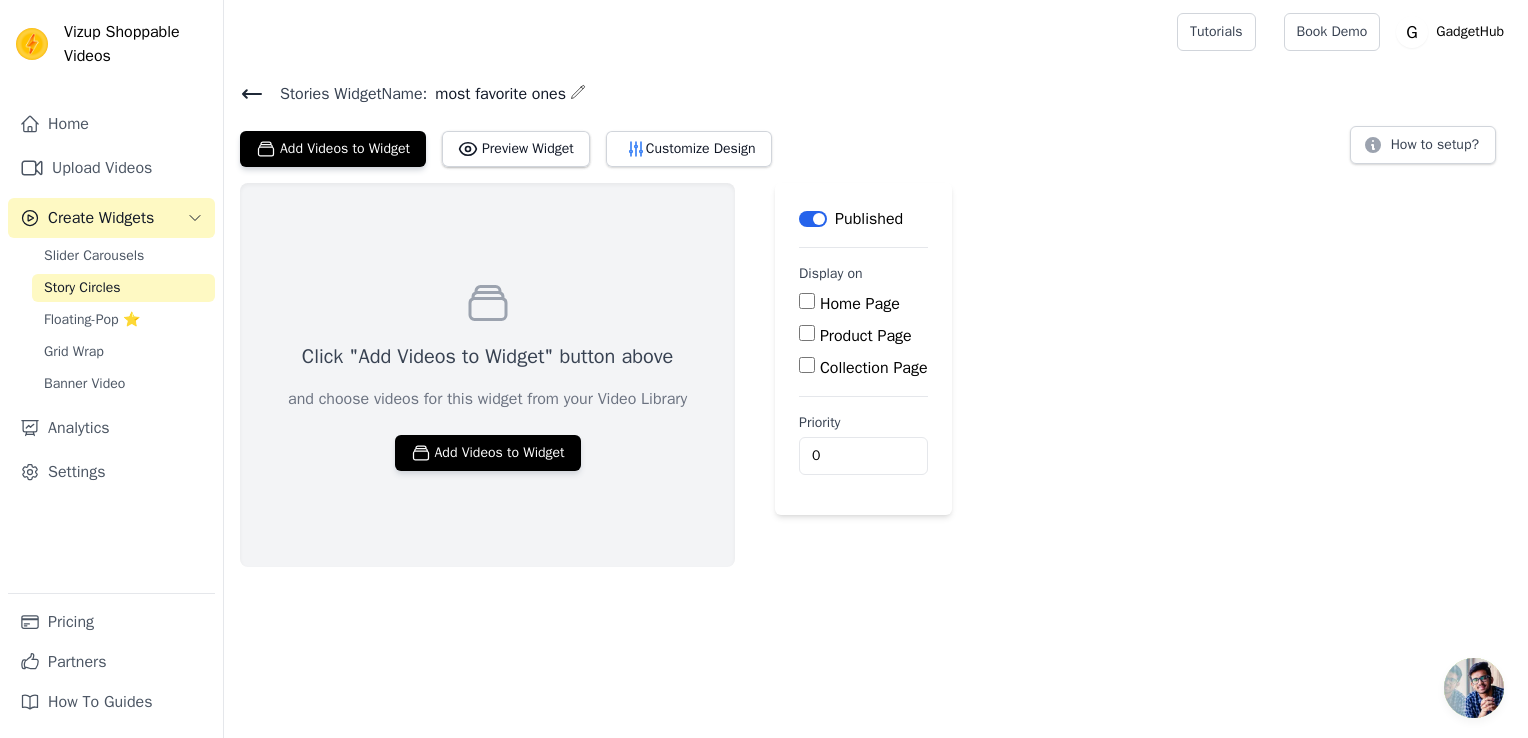 click on "Home Page" at bounding box center (860, 304) 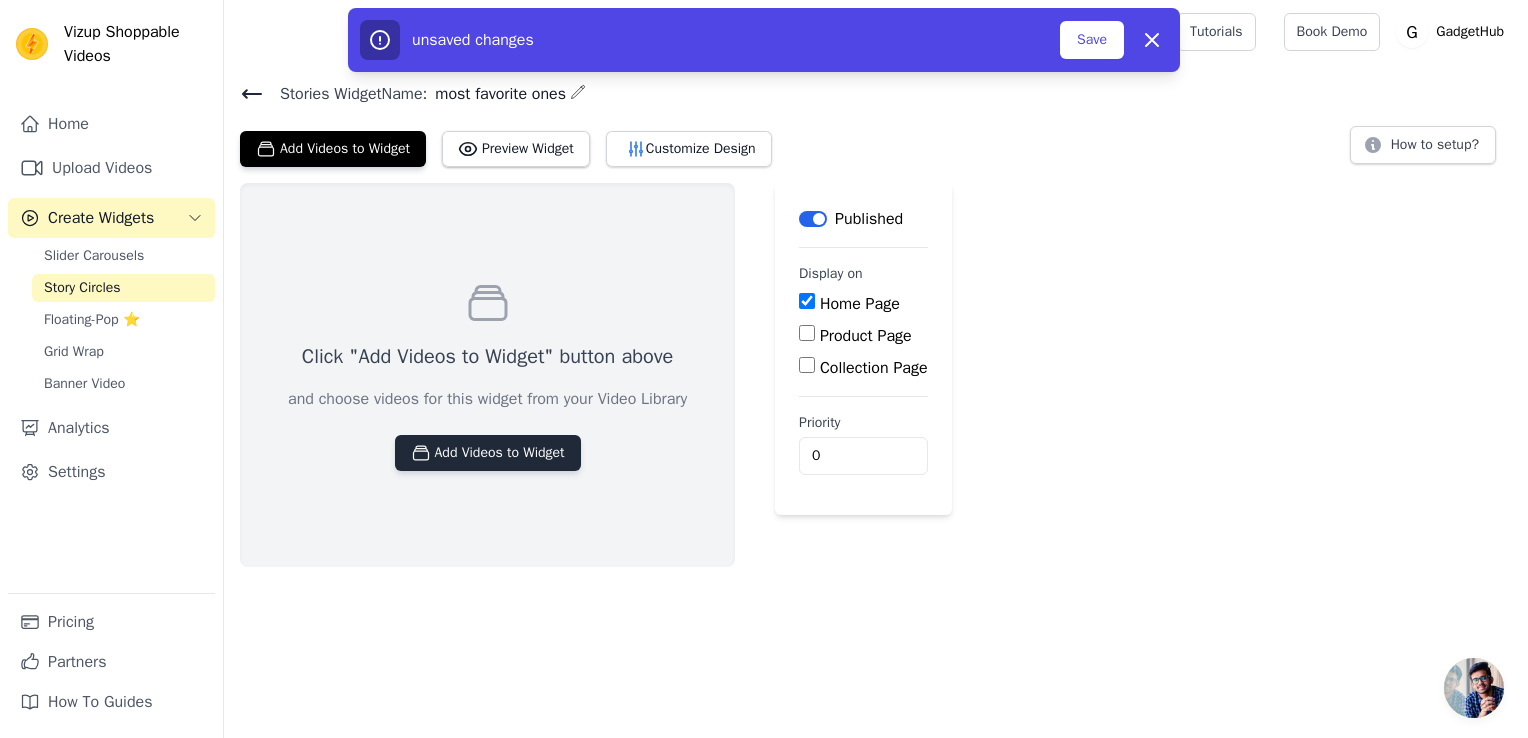 click on "Add Videos to Widget" at bounding box center (488, 453) 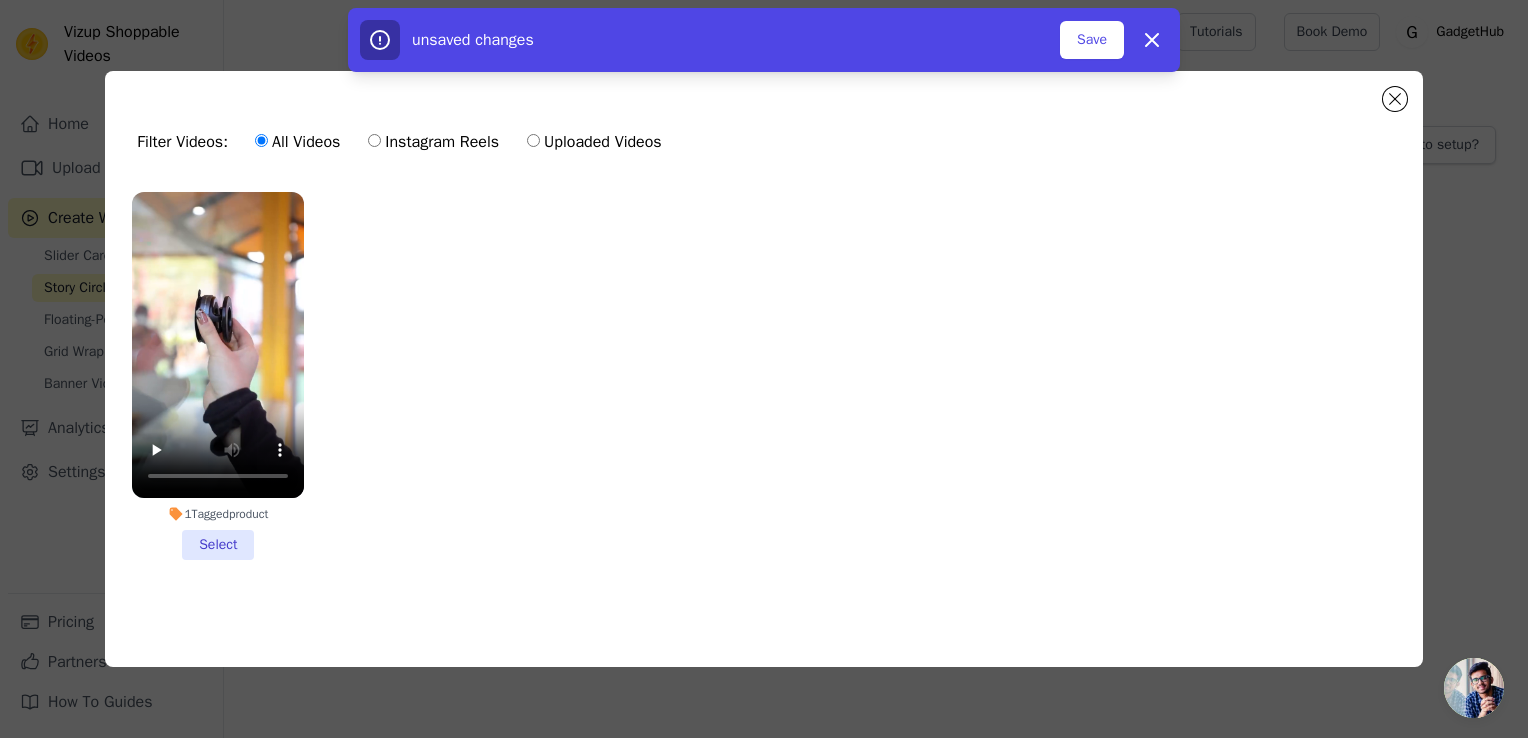 click on "1  Tagged  product     Select" at bounding box center [218, 376] 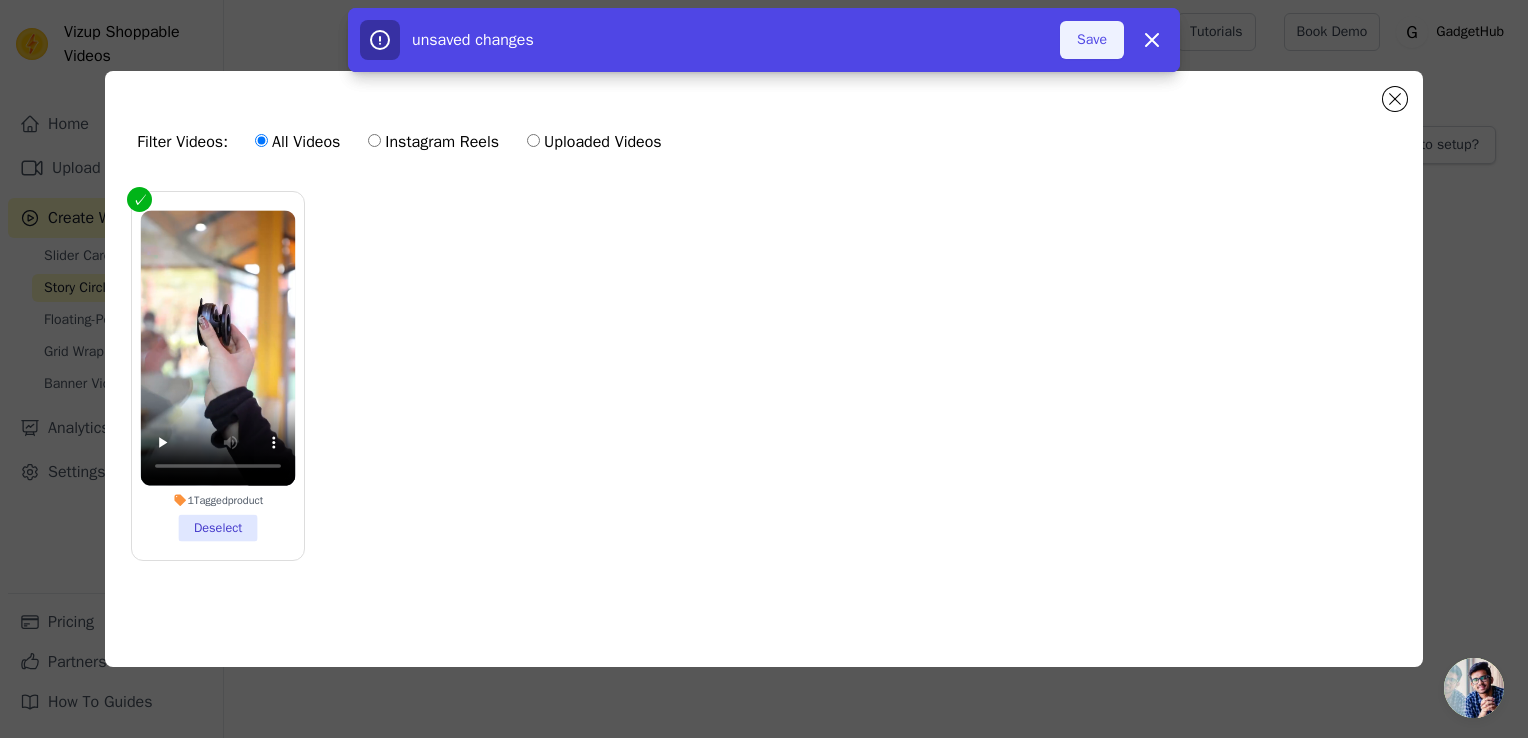 click on "Save" at bounding box center (1092, 40) 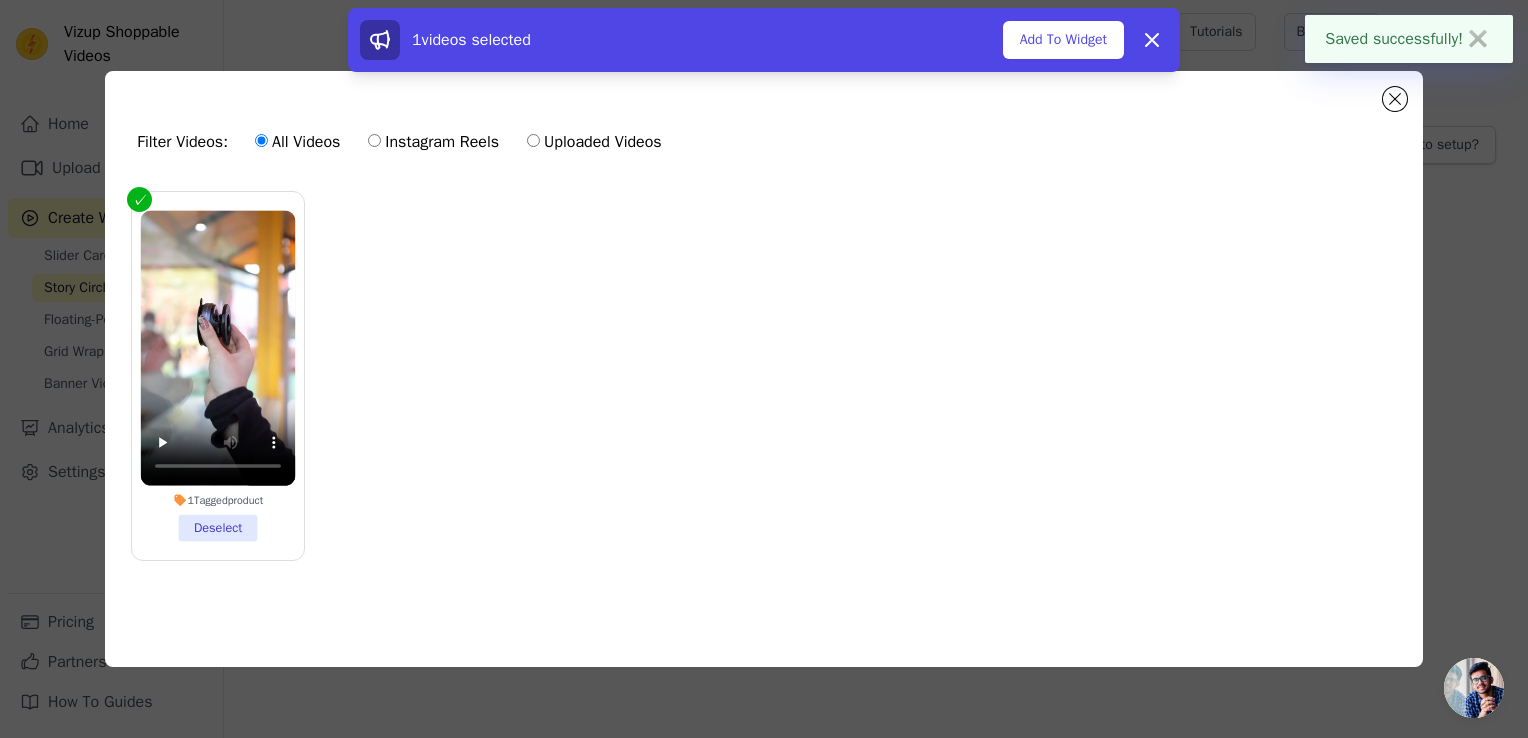 click on "Add To Widget" at bounding box center [1063, 40] 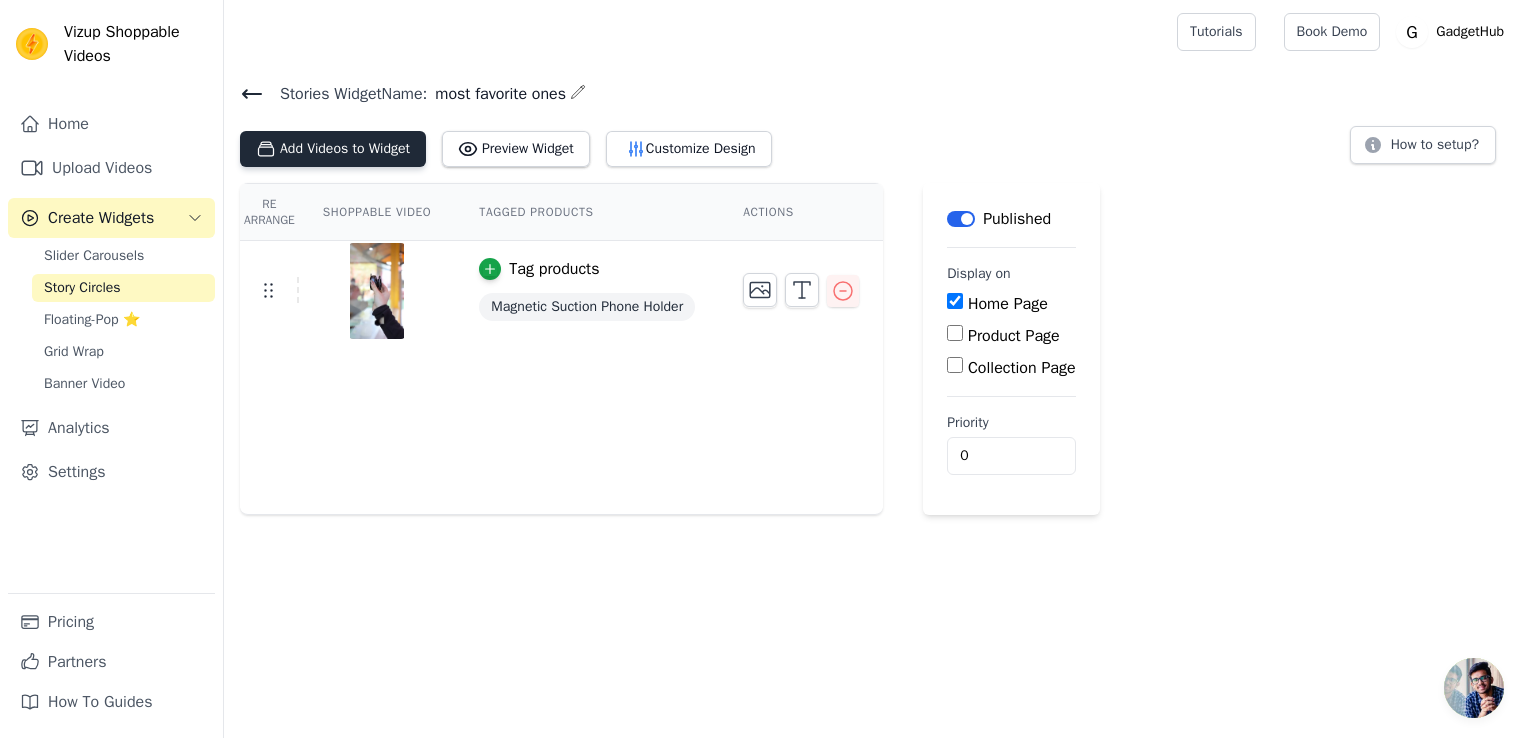 click on "Add Videos to Widget" at bounding box center (333, 149) 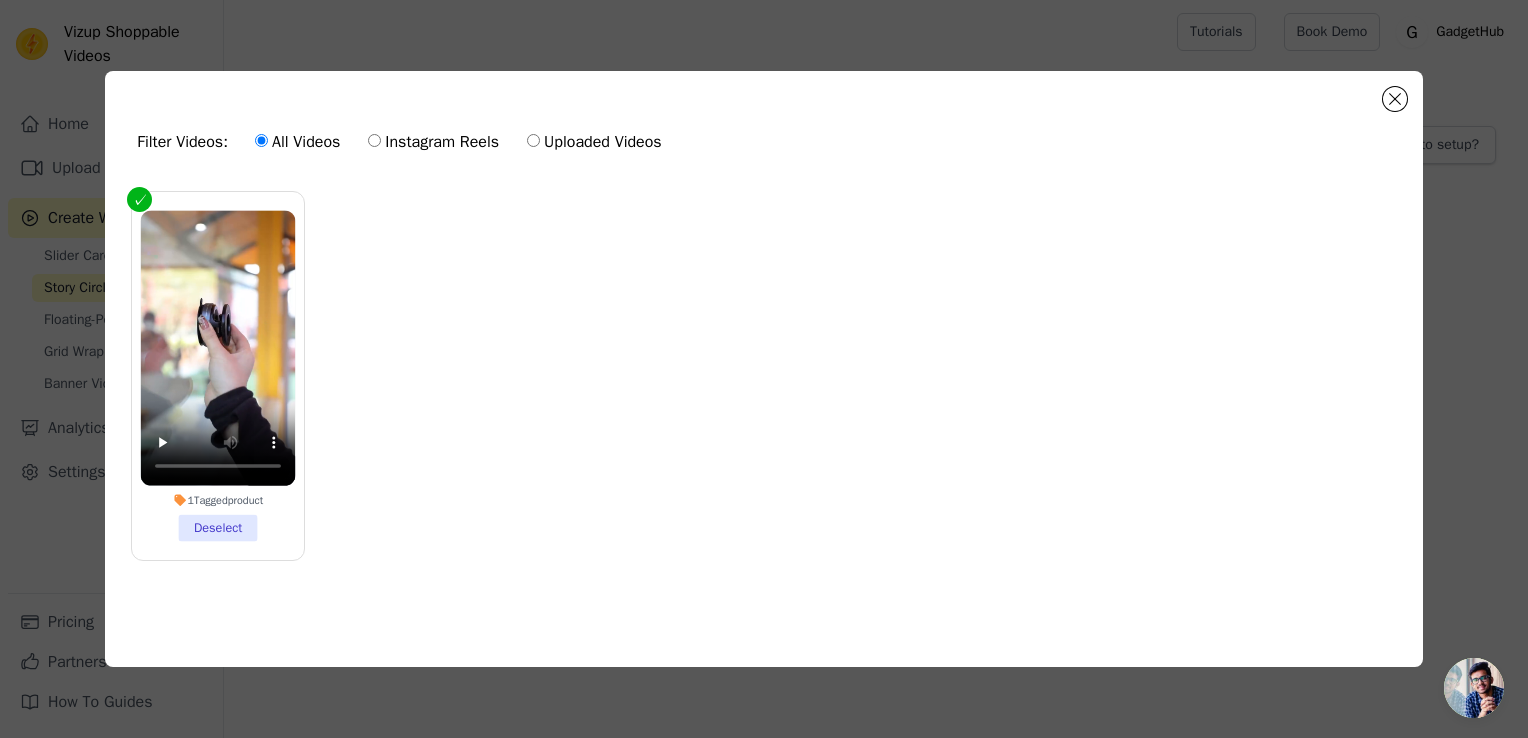 click on "Instagram Reels" at bounding box center (374, 140) 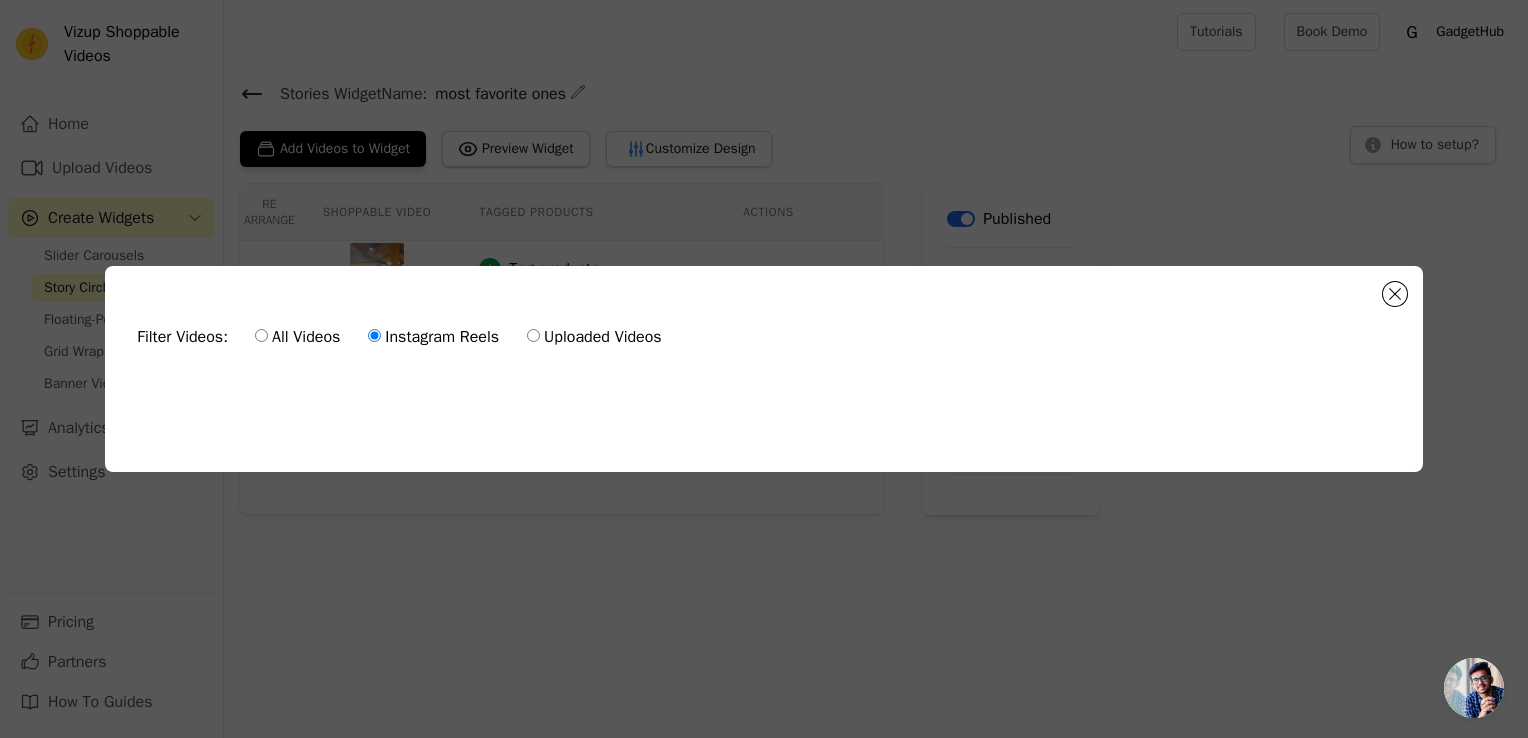 click on "Uploaded Videos" at bounding box center (533, 335) 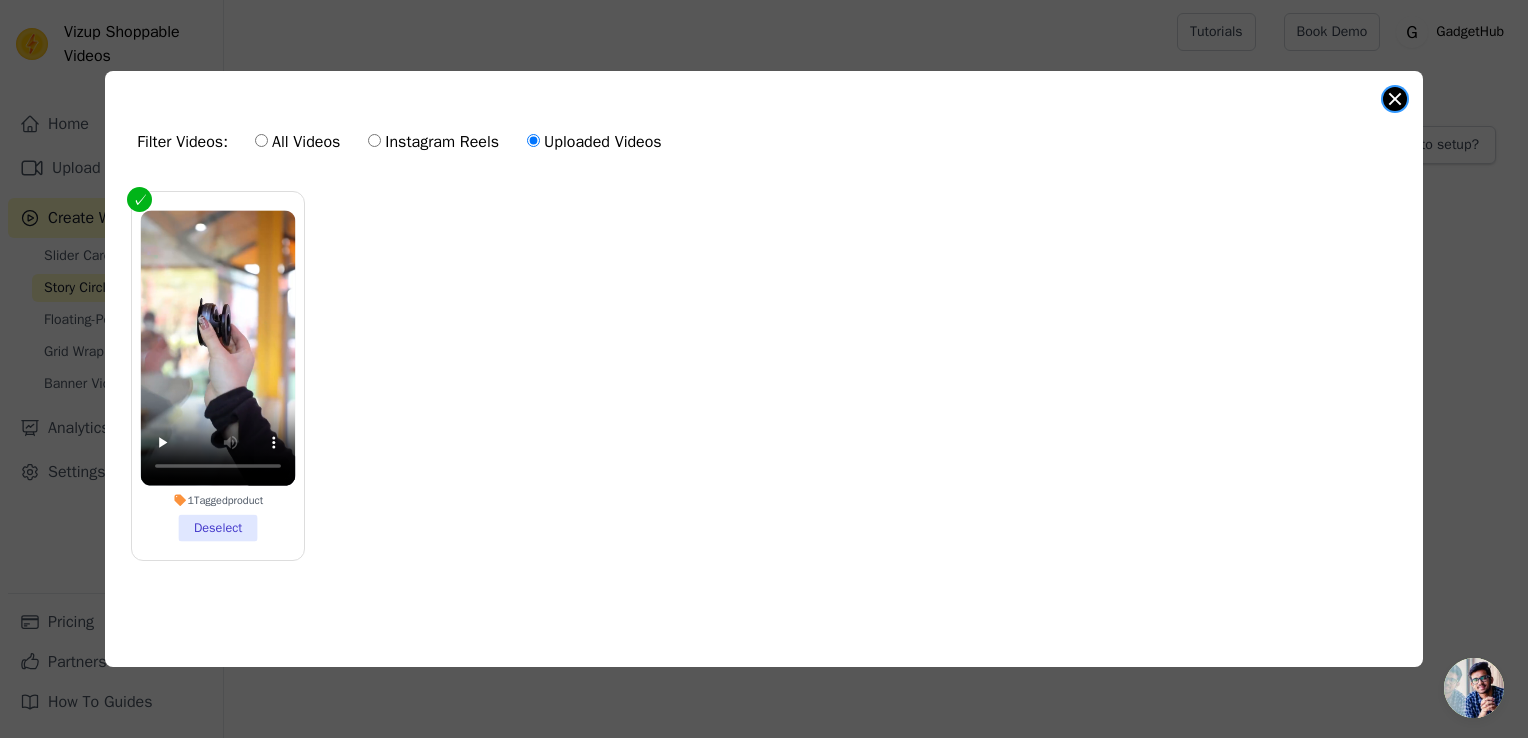 click on "Filter Videos:
All Videos
Instagram Reels
Uploaded Videos               1  Tagged  product     Deselect       0  videos selected     Add To Widget   Dismiss" at bounding box center (764, 369) 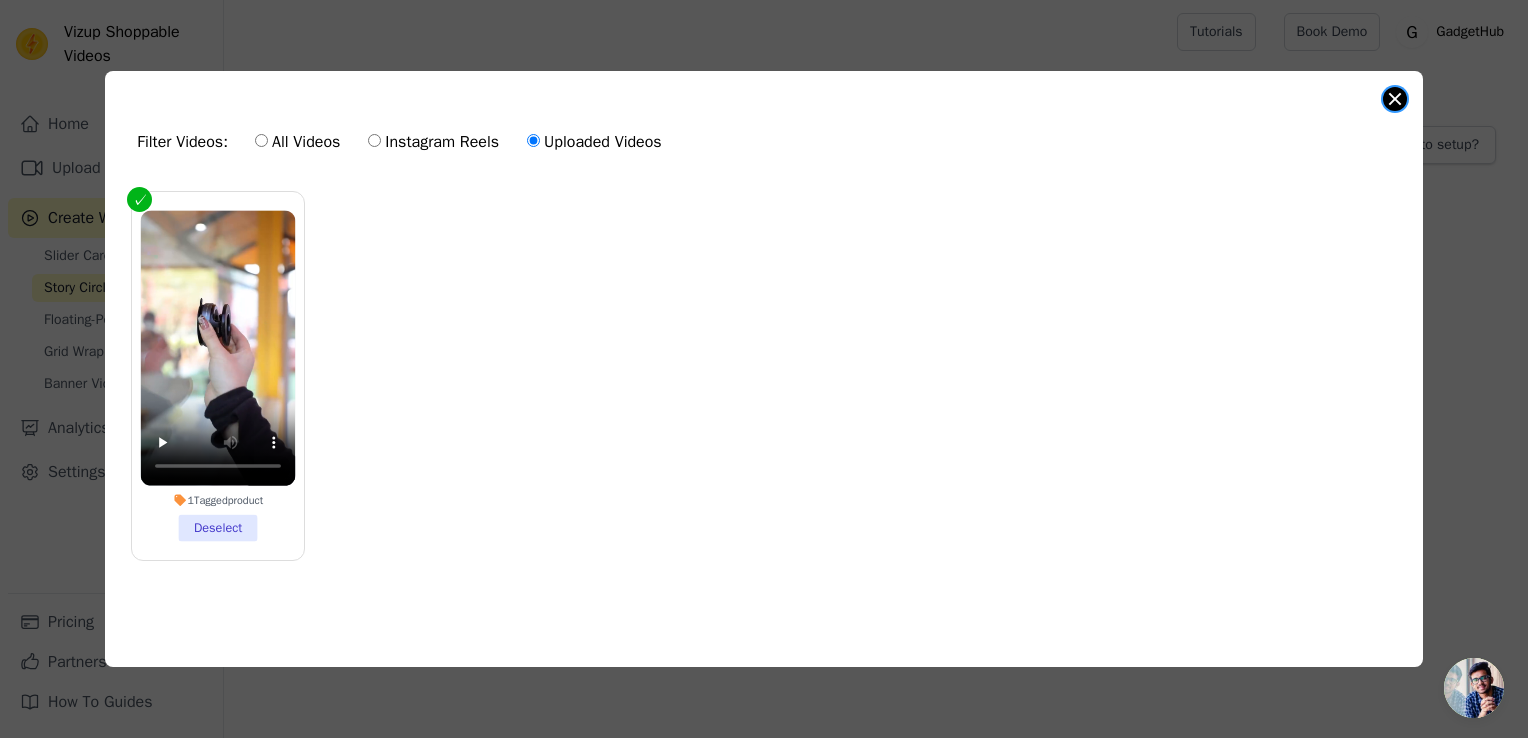 click at bounding box center (1395, 99) 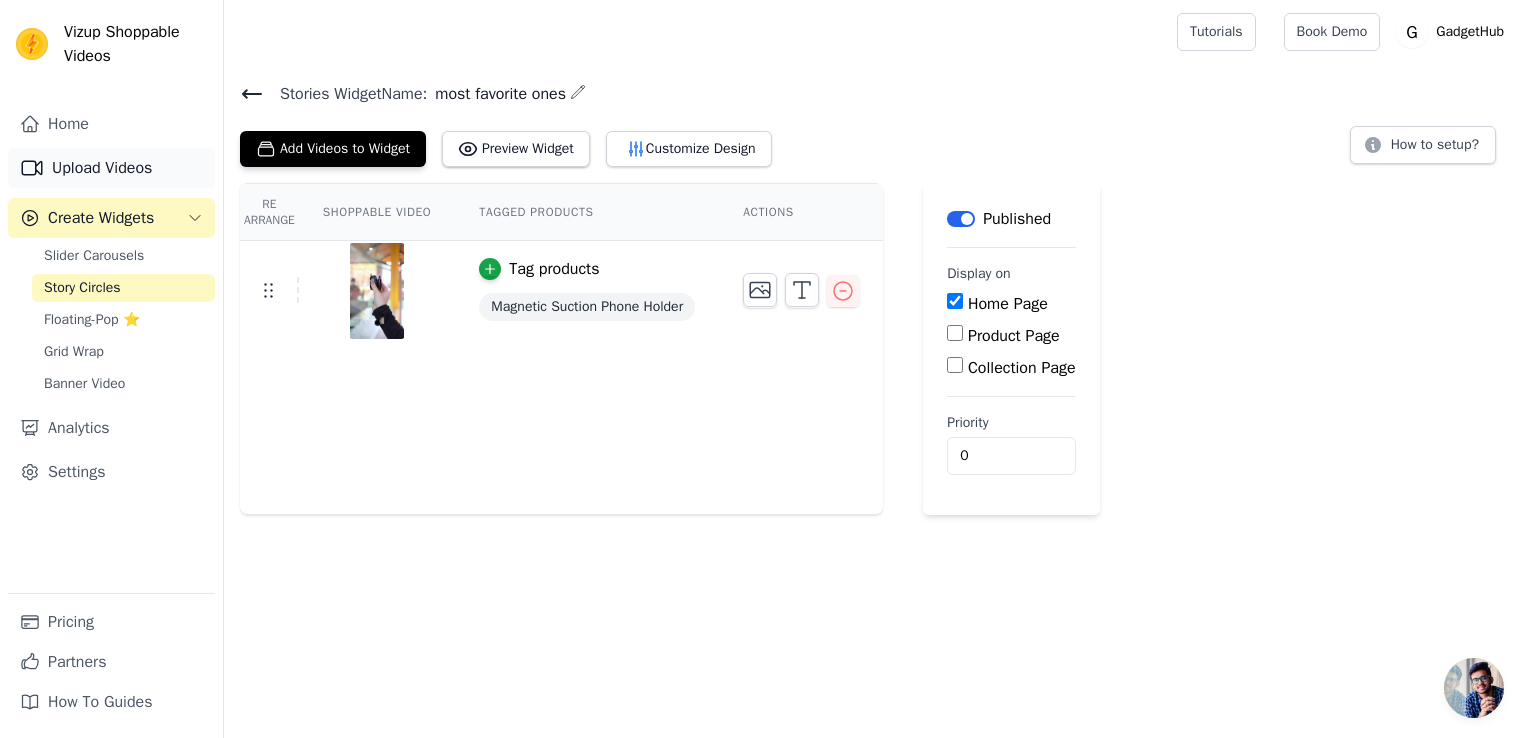 click on "Upload Videos" at bounding box center [111, 168] 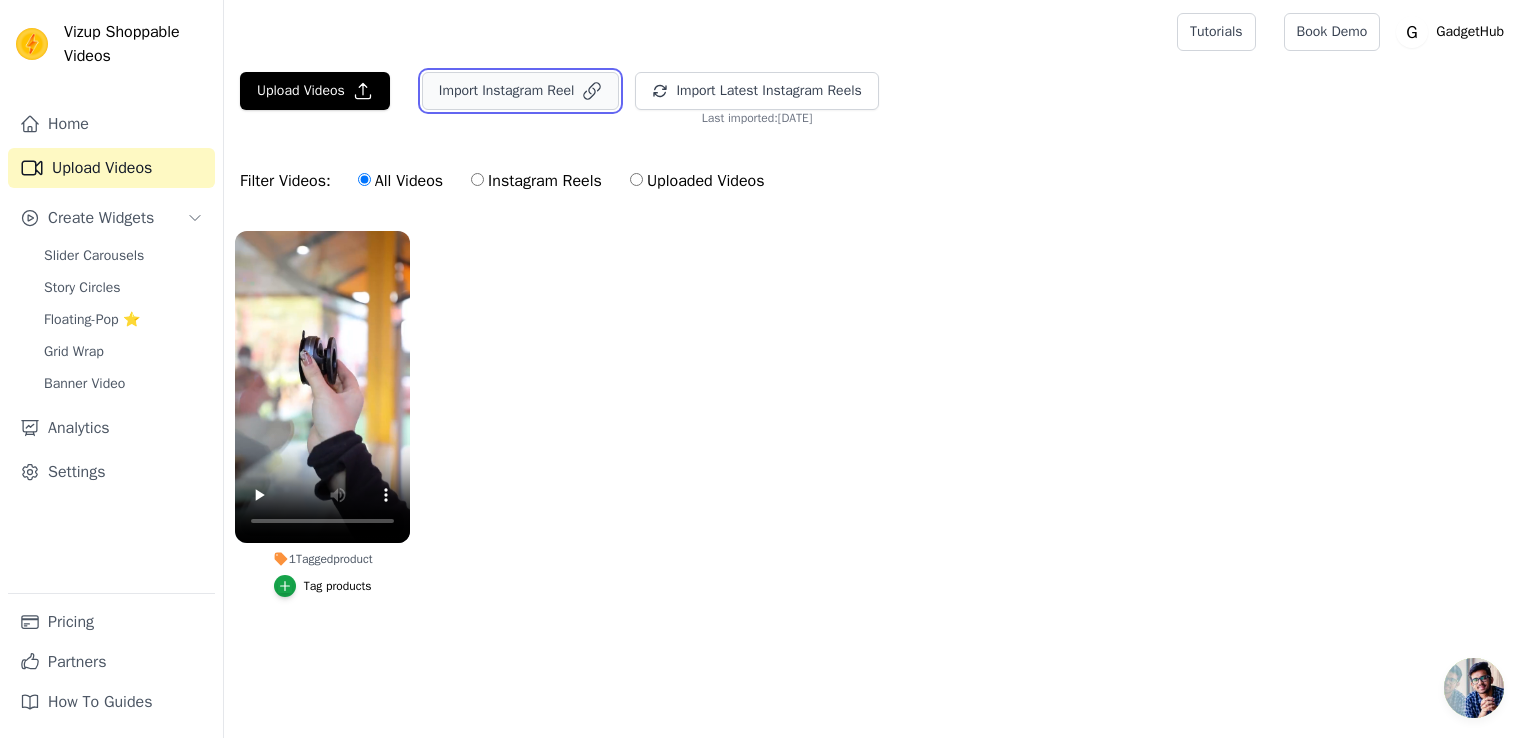 click on "Import Instagram Reel" at bounding box center [521, 91] 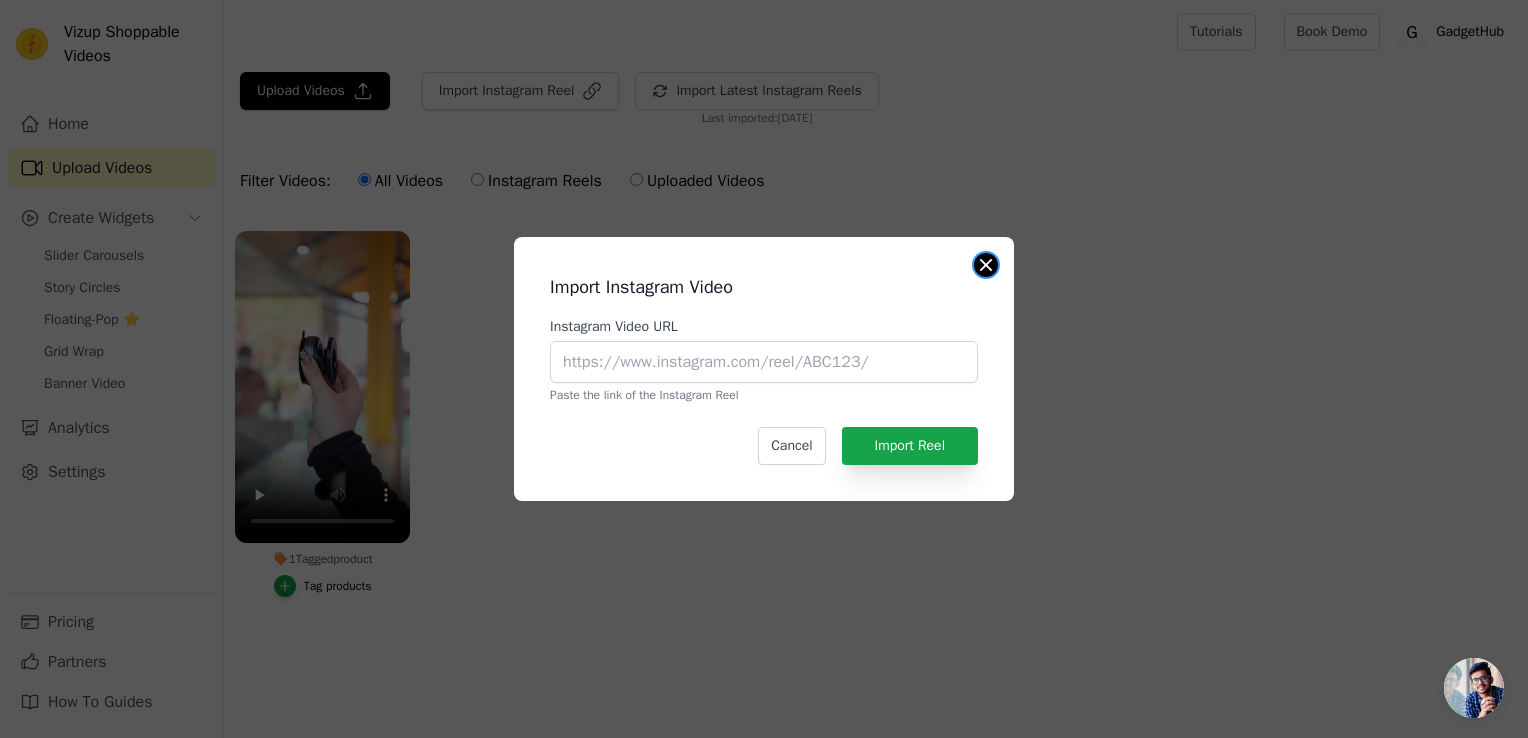 click at bounding box center (986, 265) 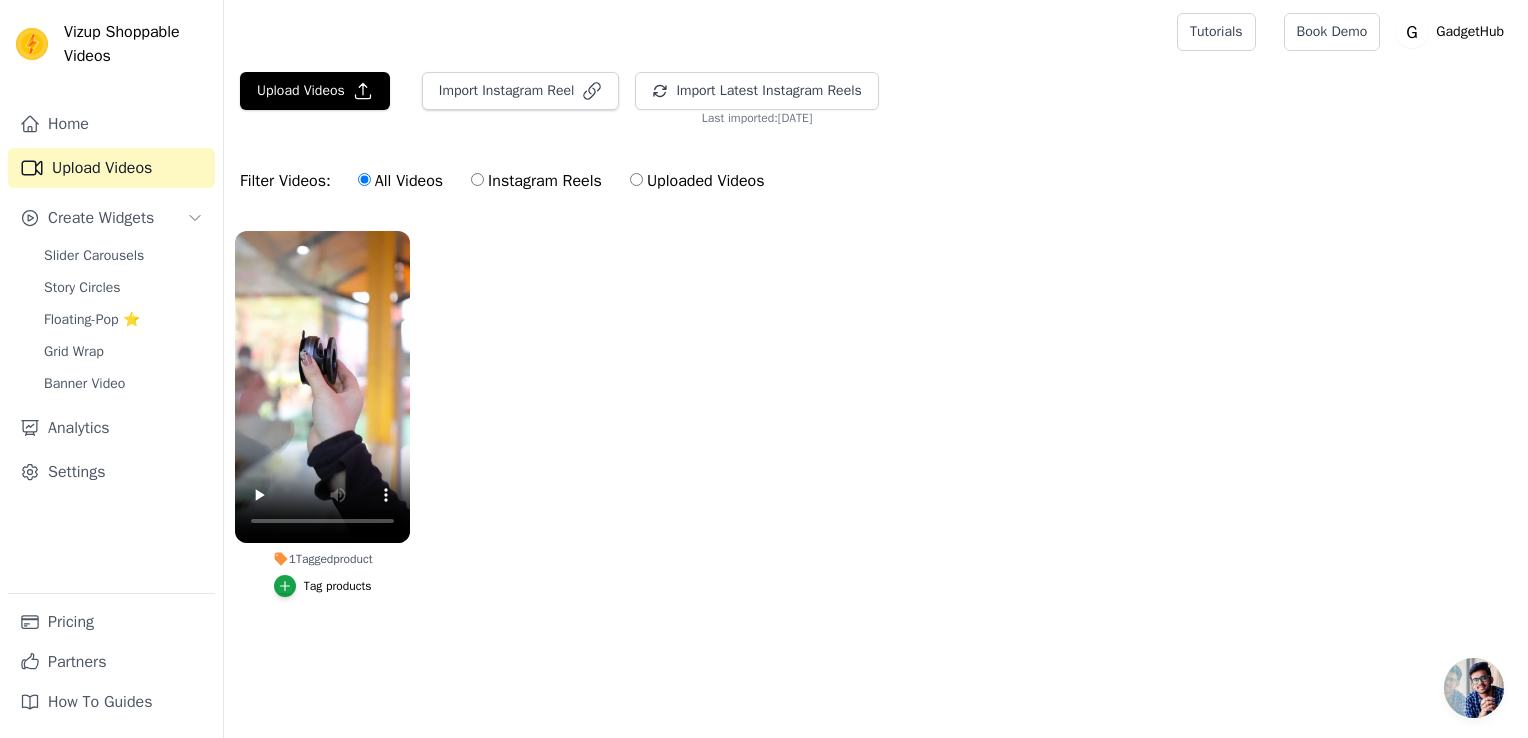 click on "Uploaded Videos" at bounding box center (697, 181) 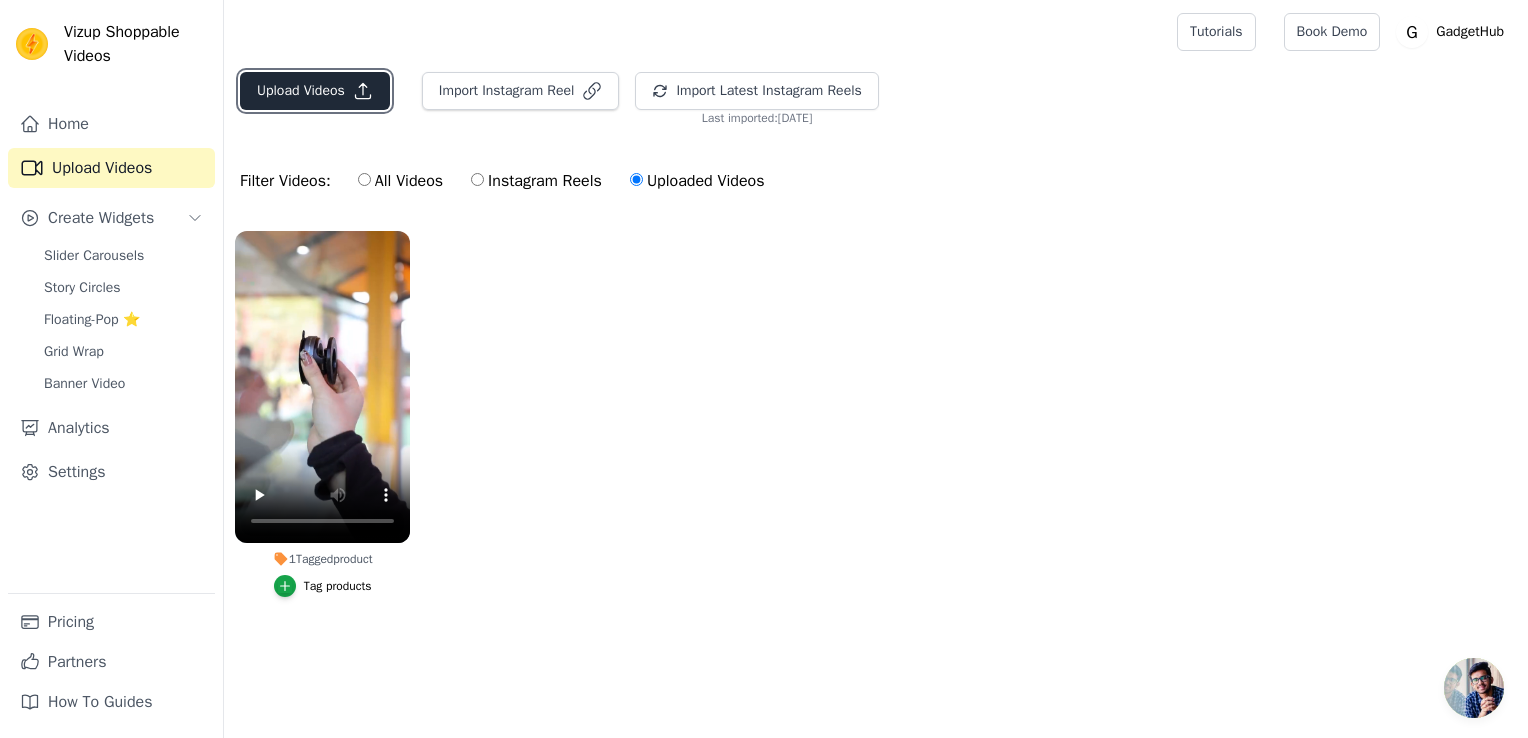 click on "Upload Videos" at bounding box center (315, 91) 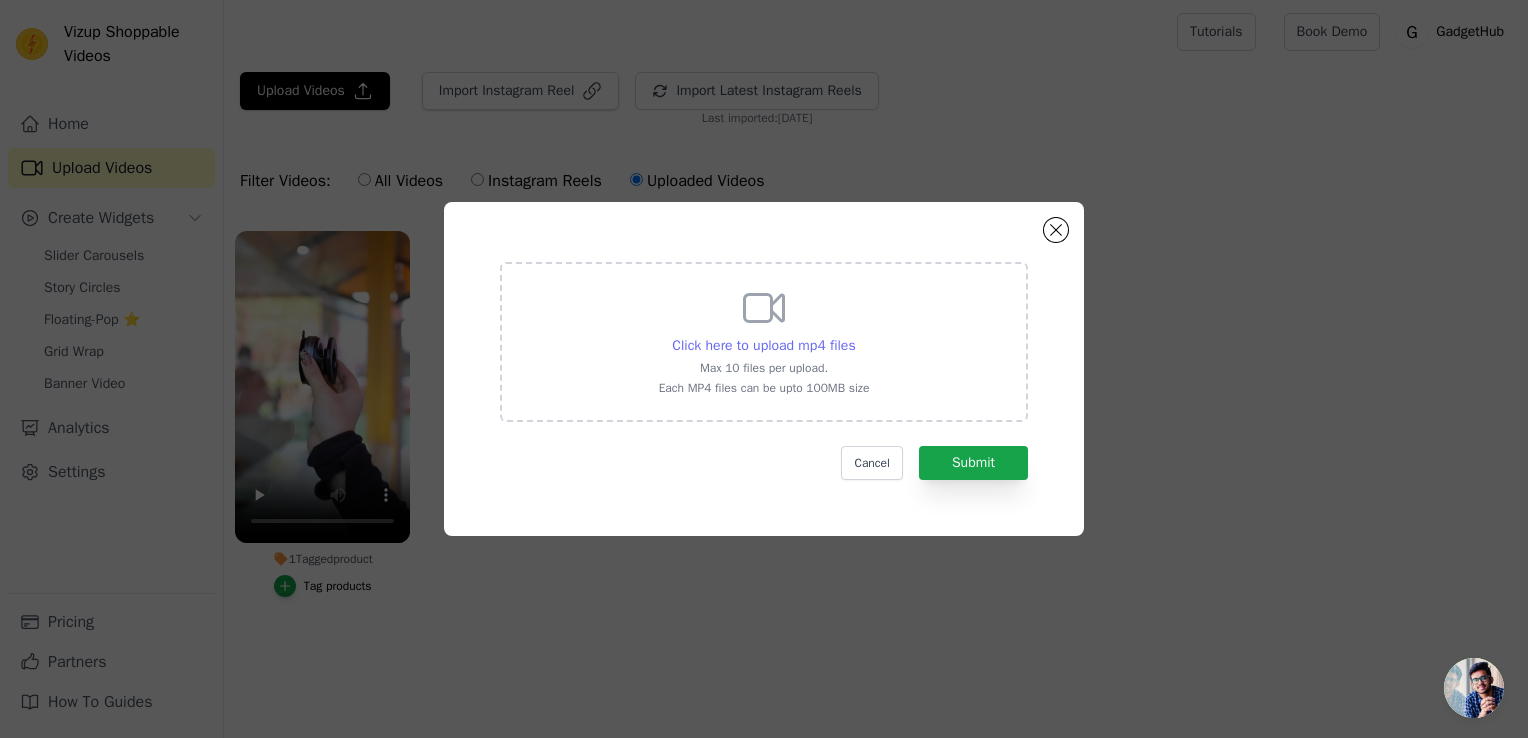 click on "Click here to upload mp4 files" at bounding box center [763, 345] 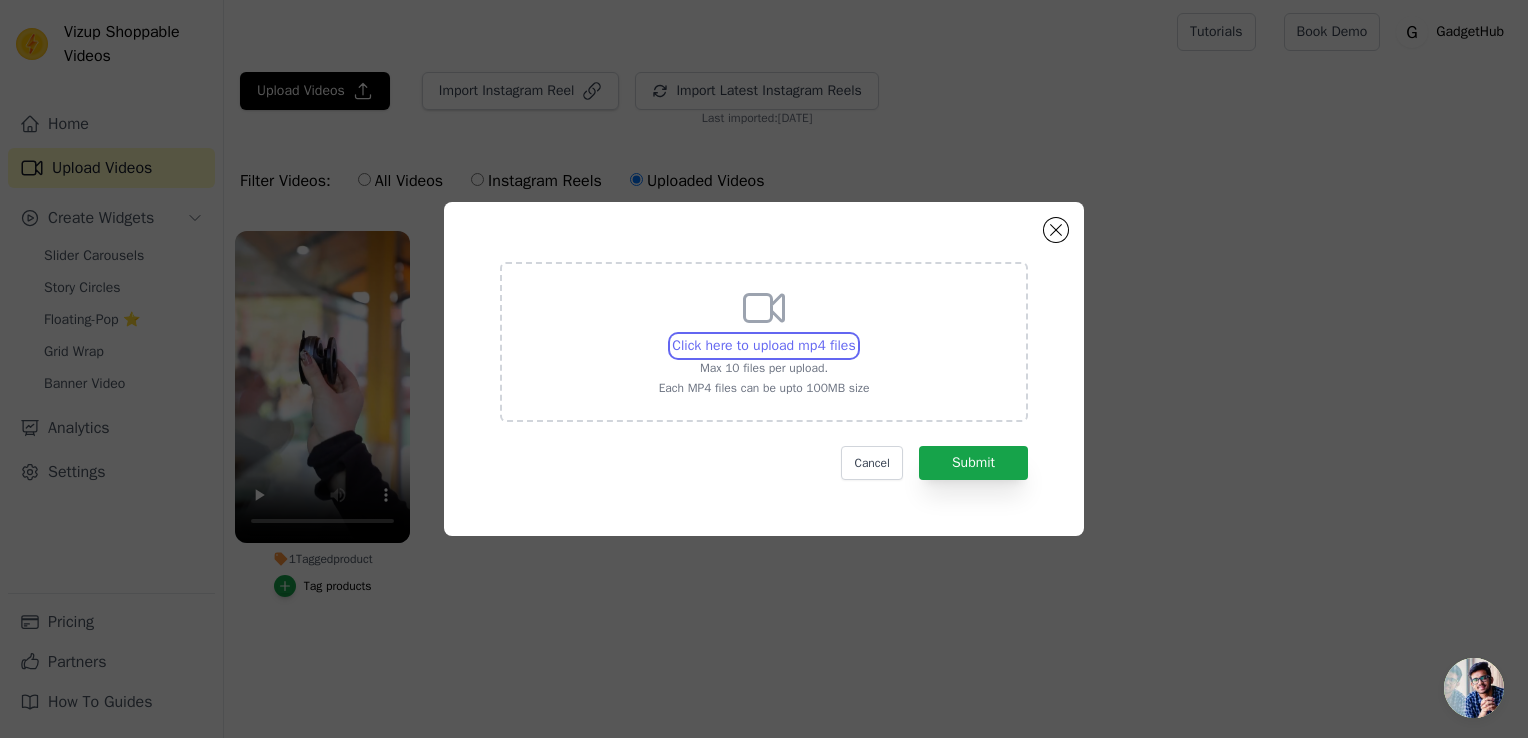 click on "Click here to upload mp4 files     Max 10 files per upload.   Each MP4 files can be upto 100MB size" at bounding box center [855, 335] 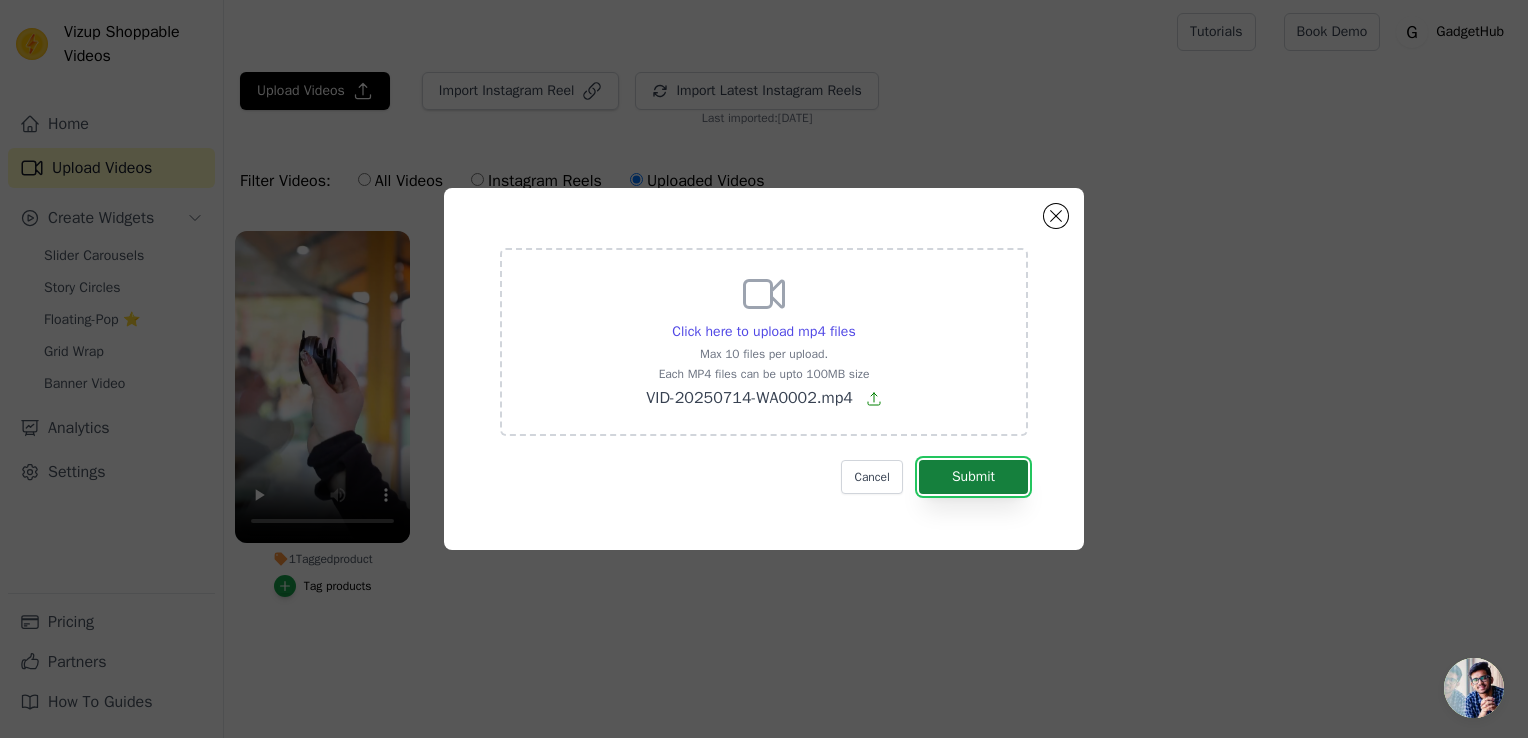 click on "Submit" at bounding box center (973, 477) 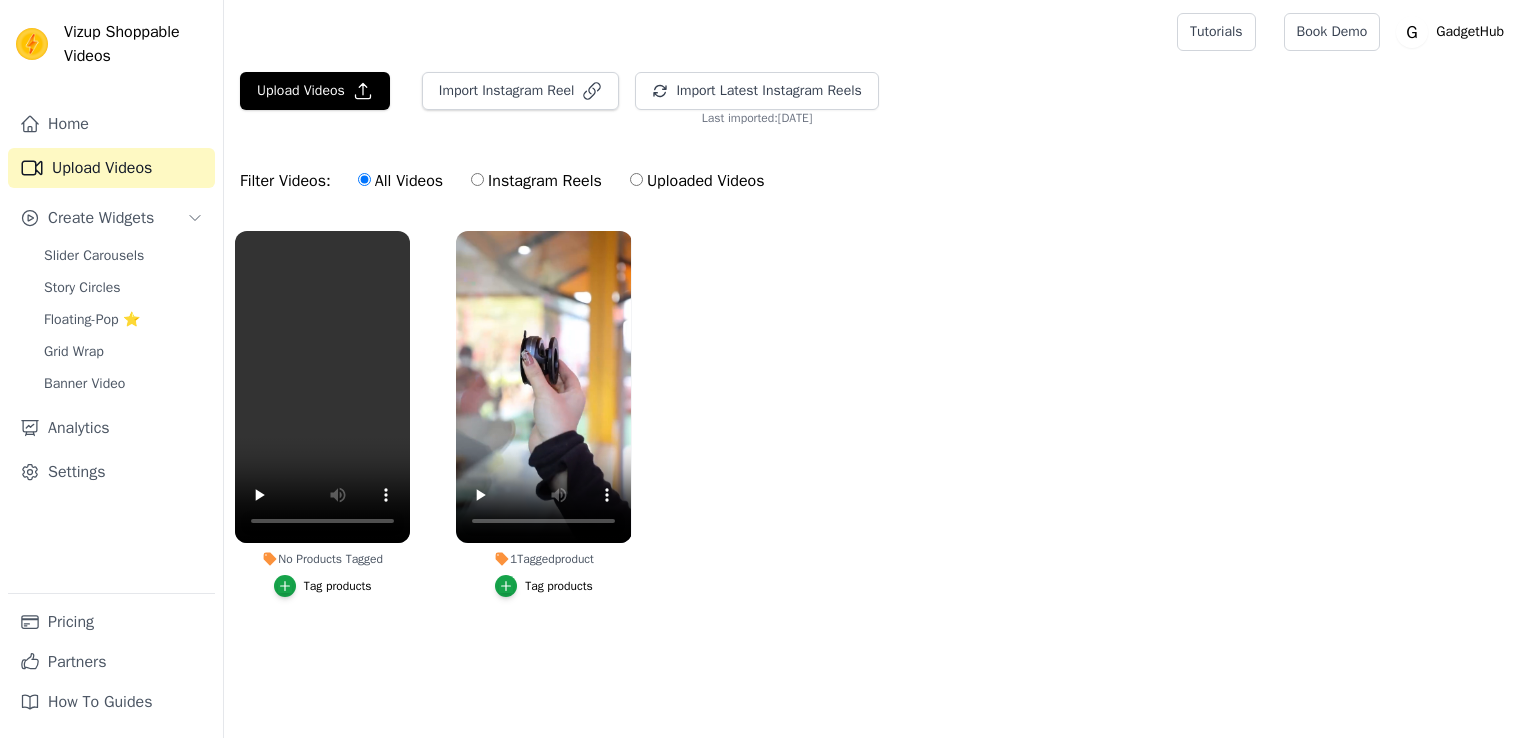 scroll, scrollTop: 0, scrollLeft: 0, axis: both 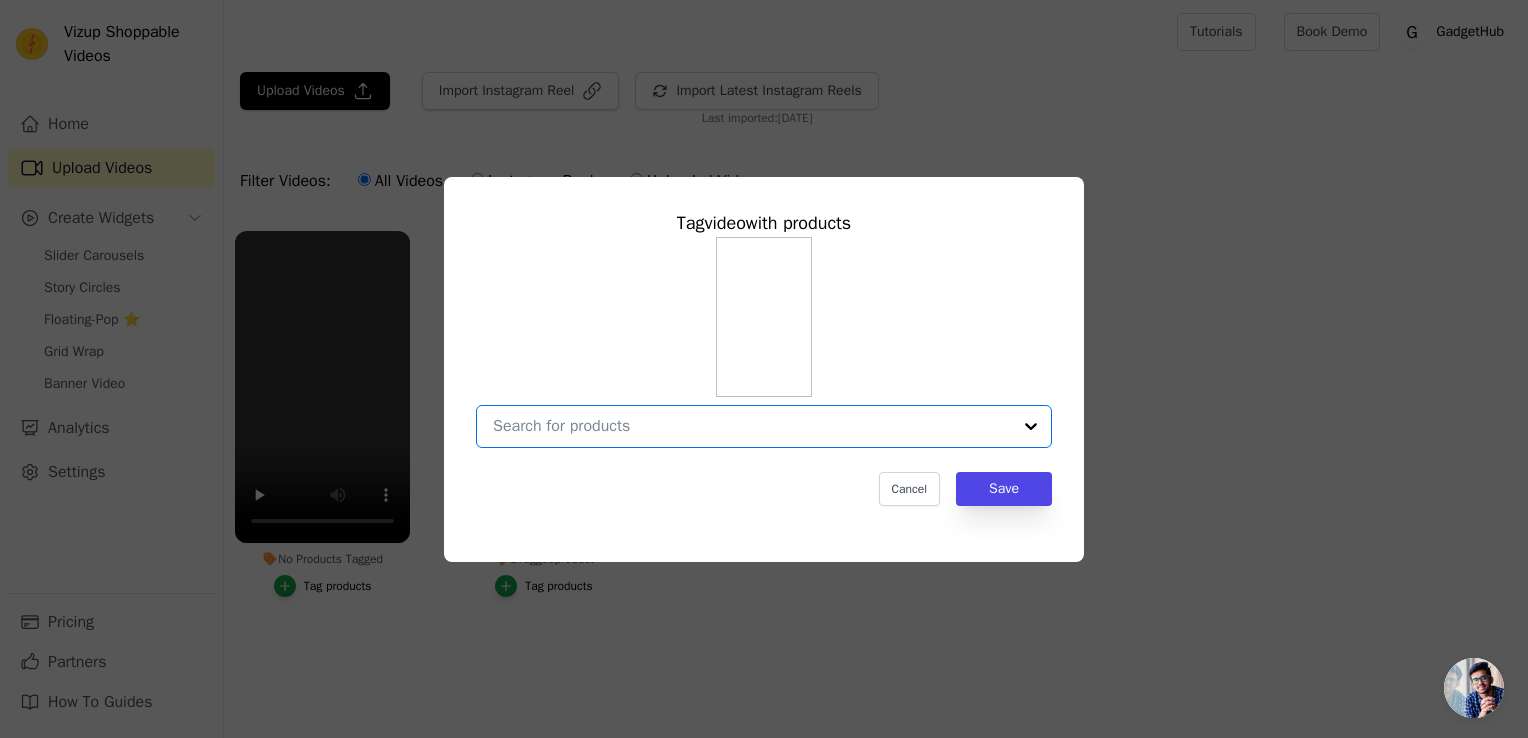 click on "No Products Tagged     Tag  video  with products       Option undefined, selected.   Select is focused, type to refine list, press down to open the menu.                   Cancel   Save     Tag products" at bounding box center (752, 426) 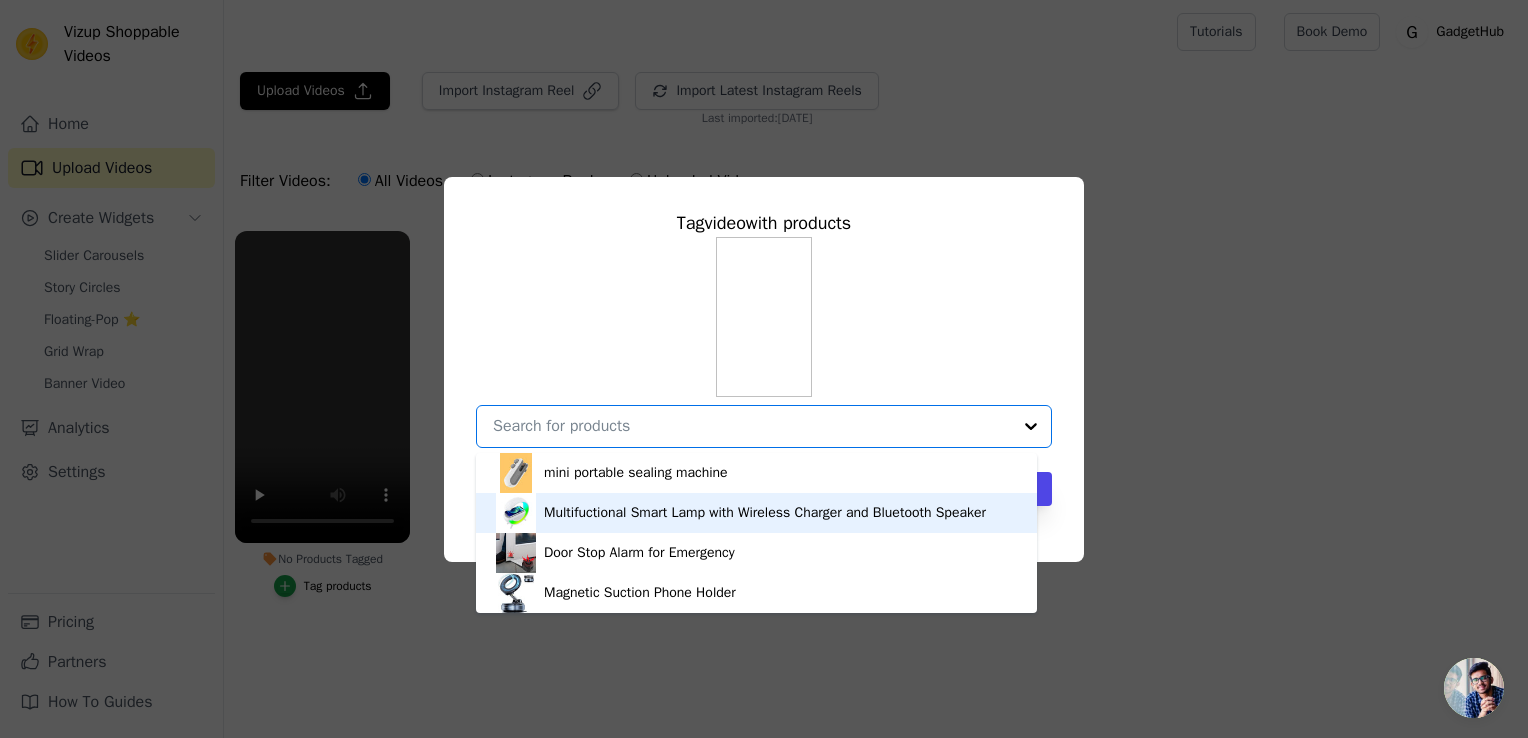click on "Multifuctional Smart Lamp with Wireless Charger and Bluetooth Speaker" at bounding box center [765, 513] 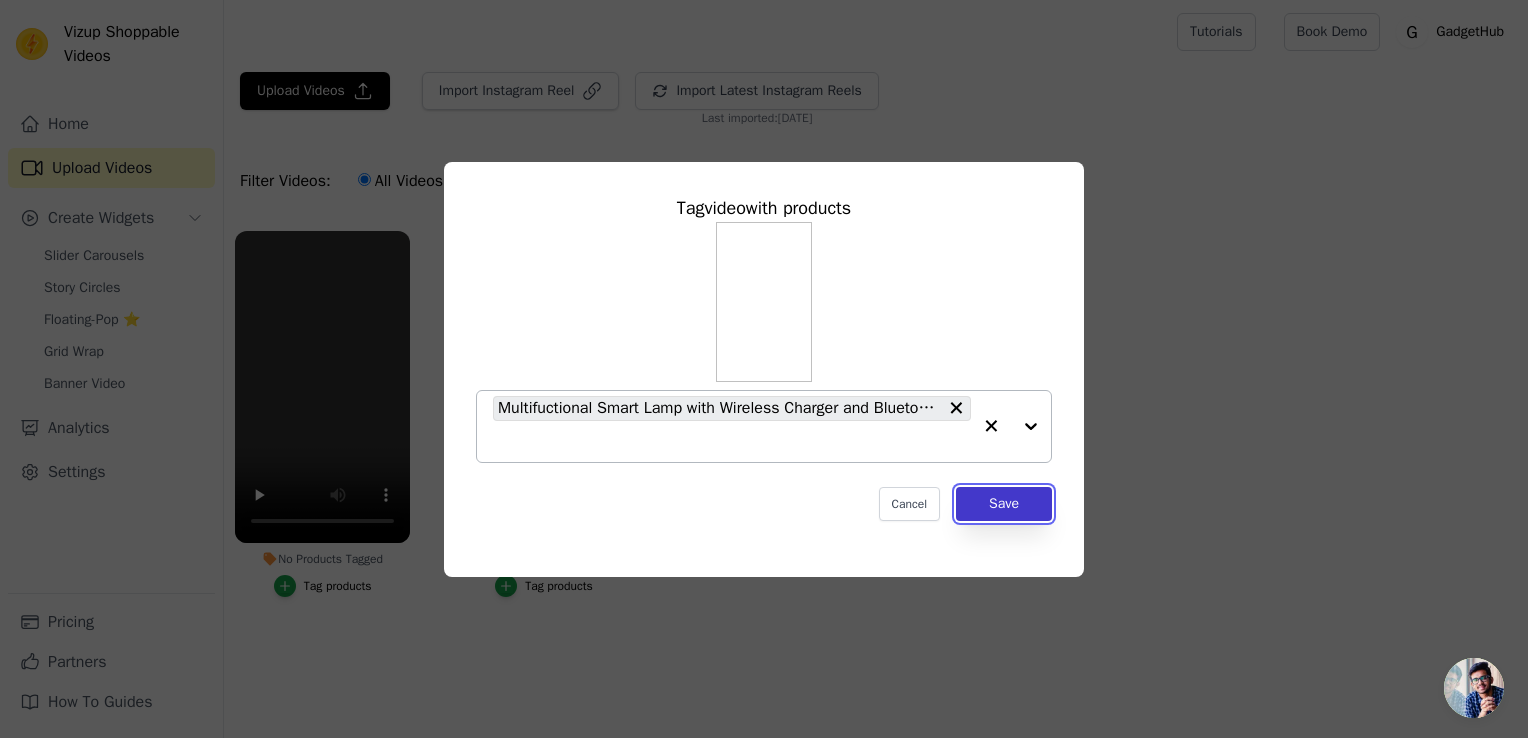 click on "Save" at bounding box center (1004, 504) 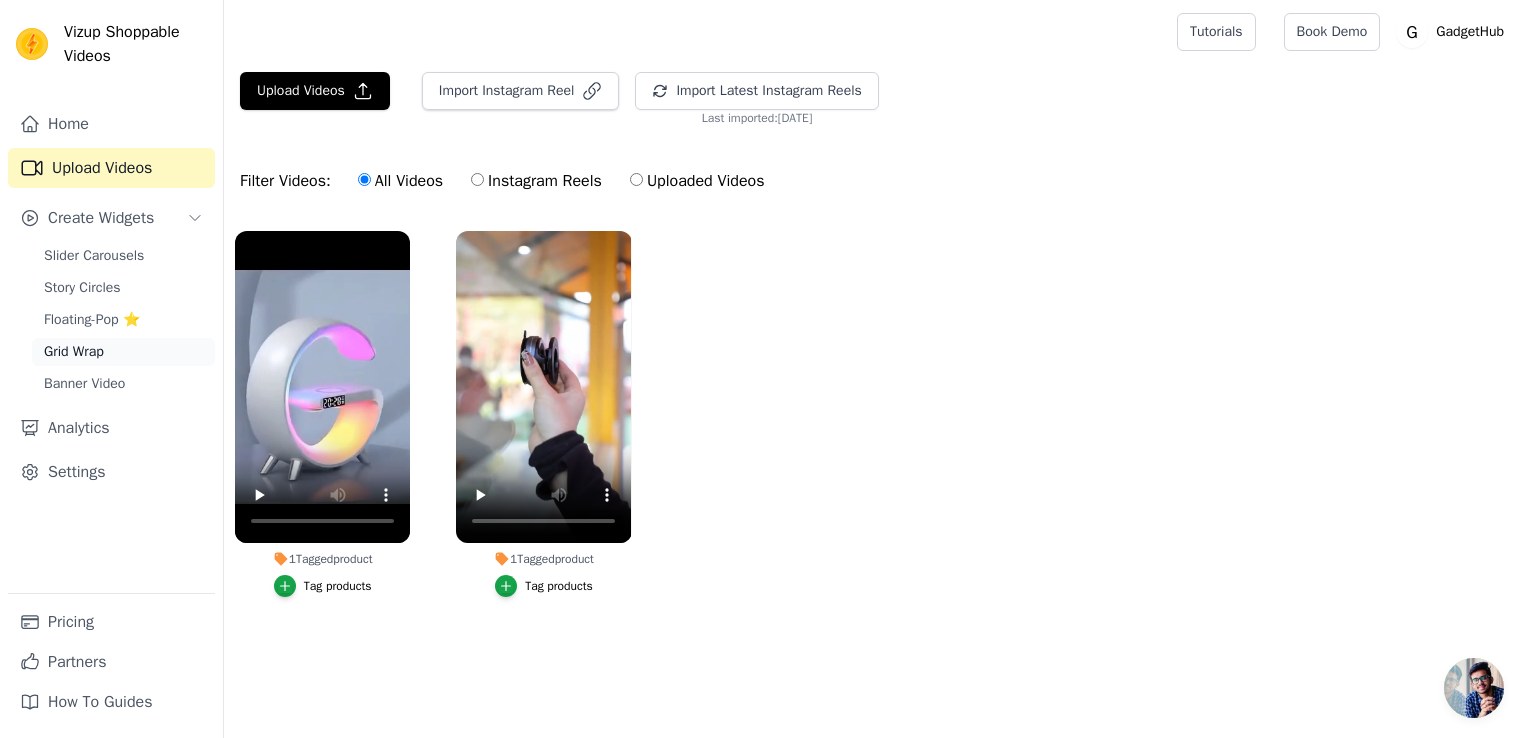click on "Grid Wrap" at bounding box center (74, 352) 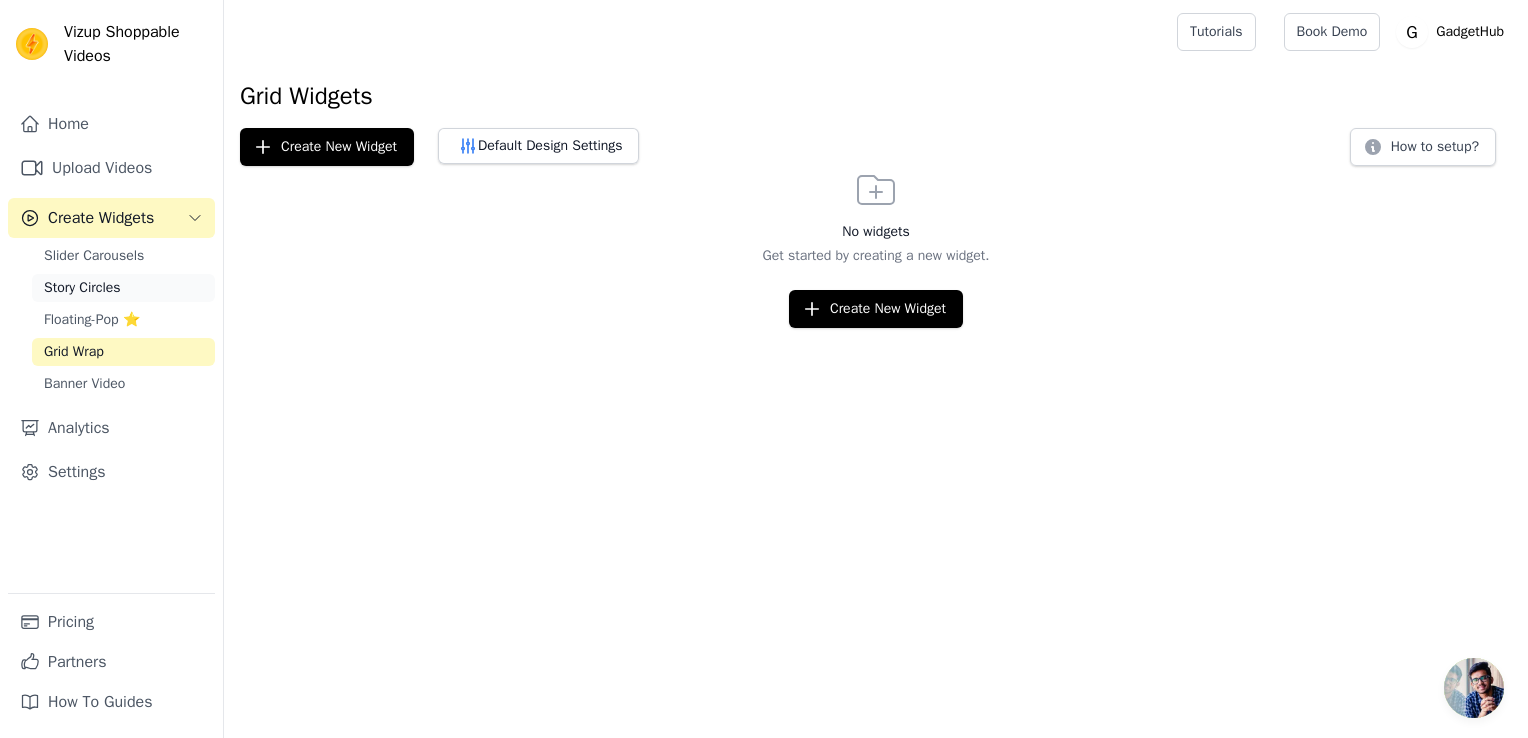 click on "Story Circles" at bounding box center [82, 288] 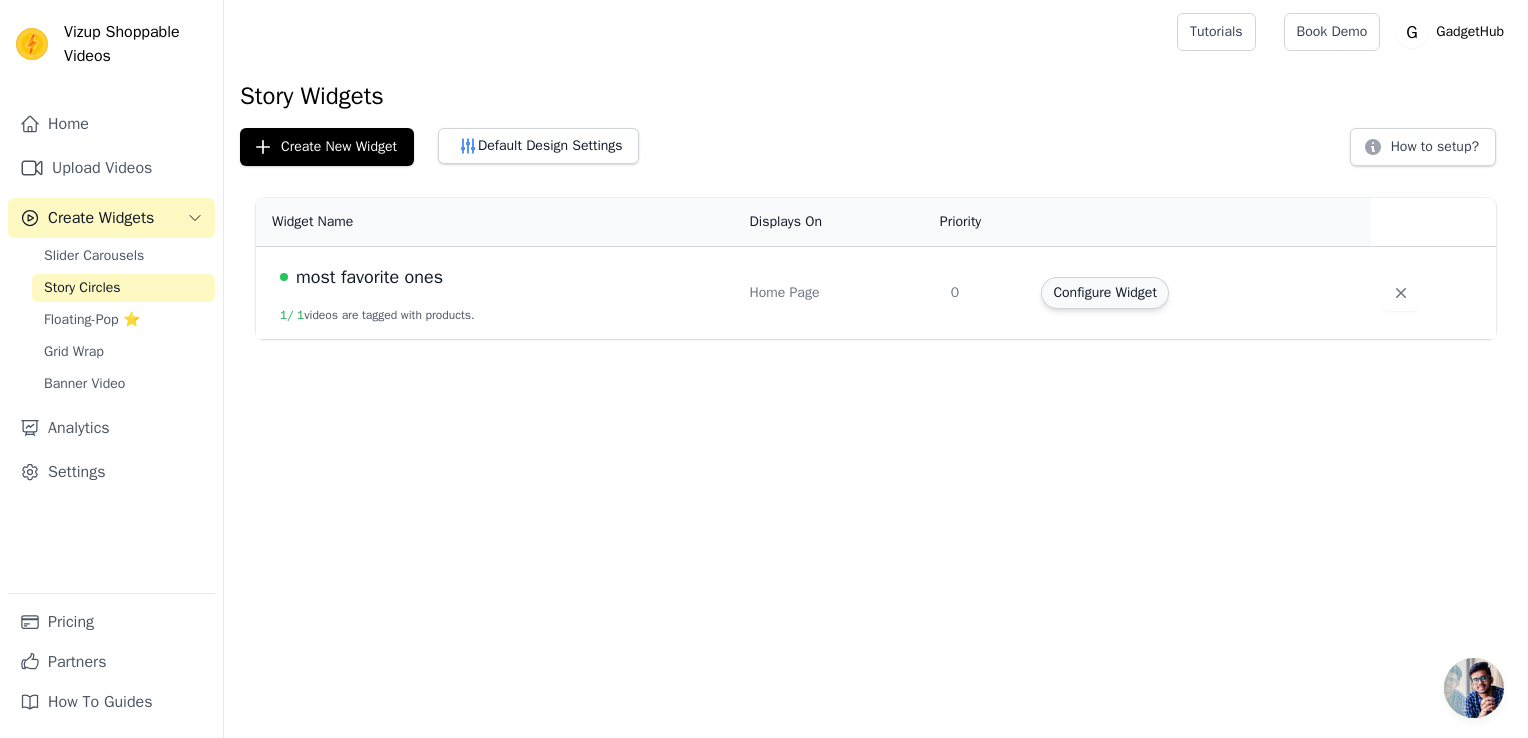 click on "Configure Widget" at bounding box center [1104, 293] 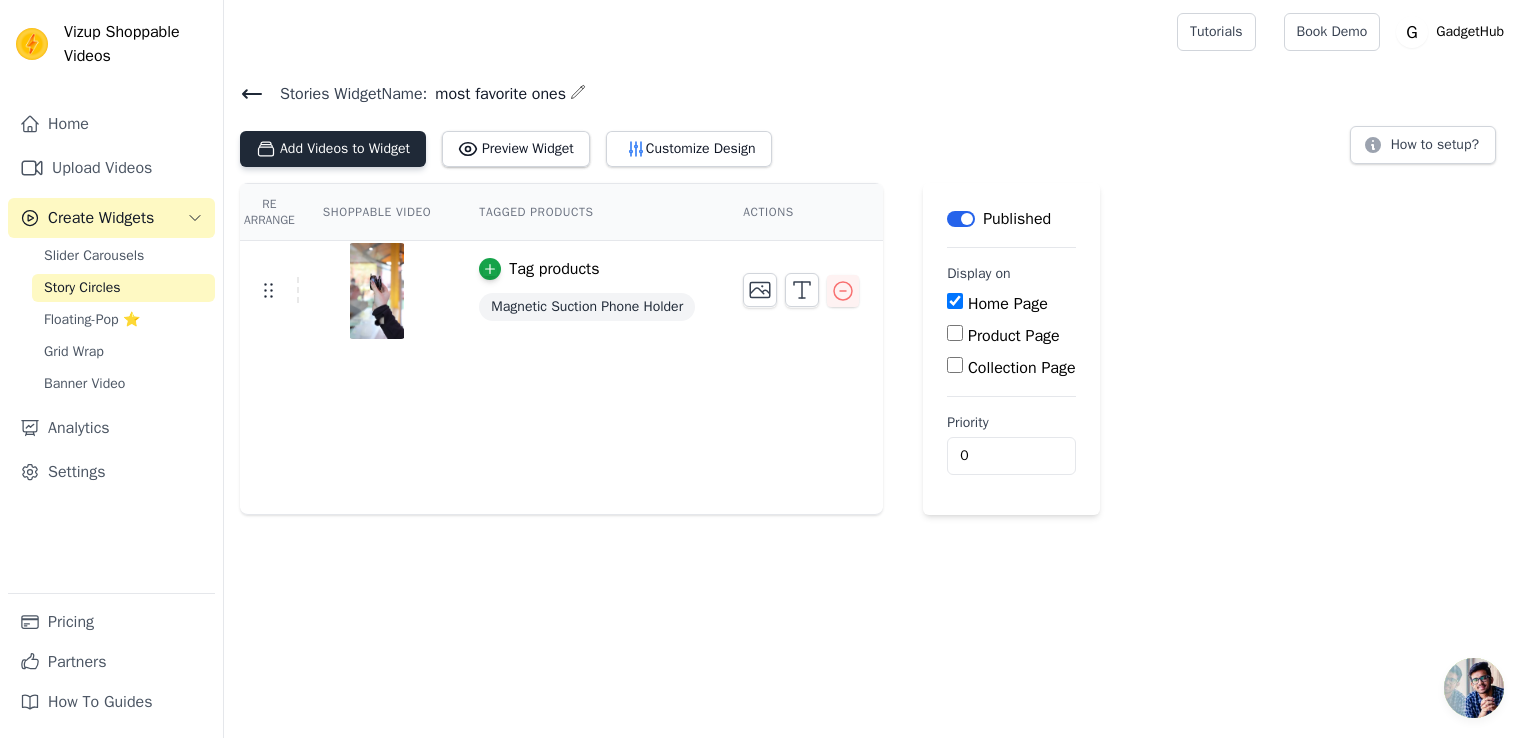 click on "Add Videos to Widget" at bounding box center (333, 149) 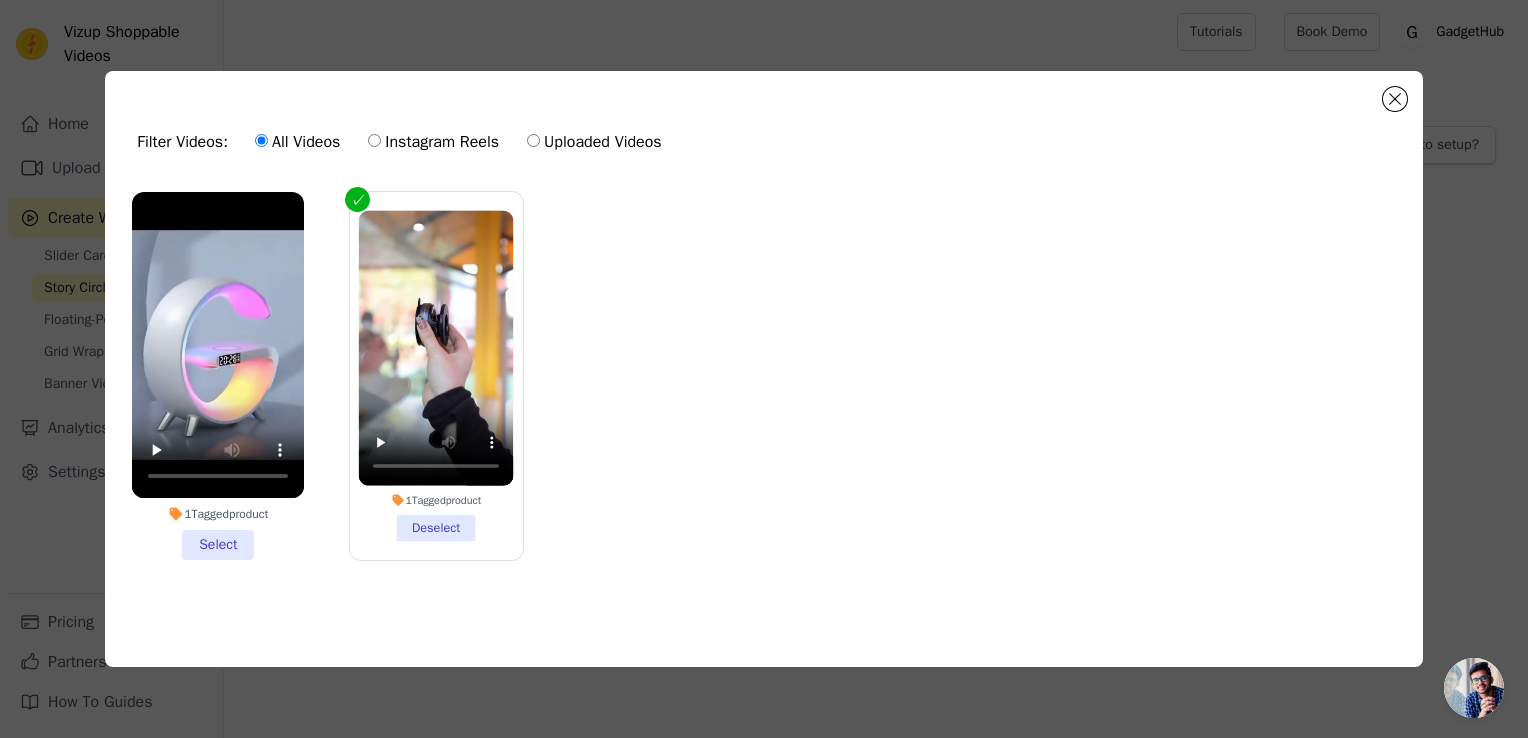 click on "1  Tagged  product     Select" at bounding box center (218, 376) 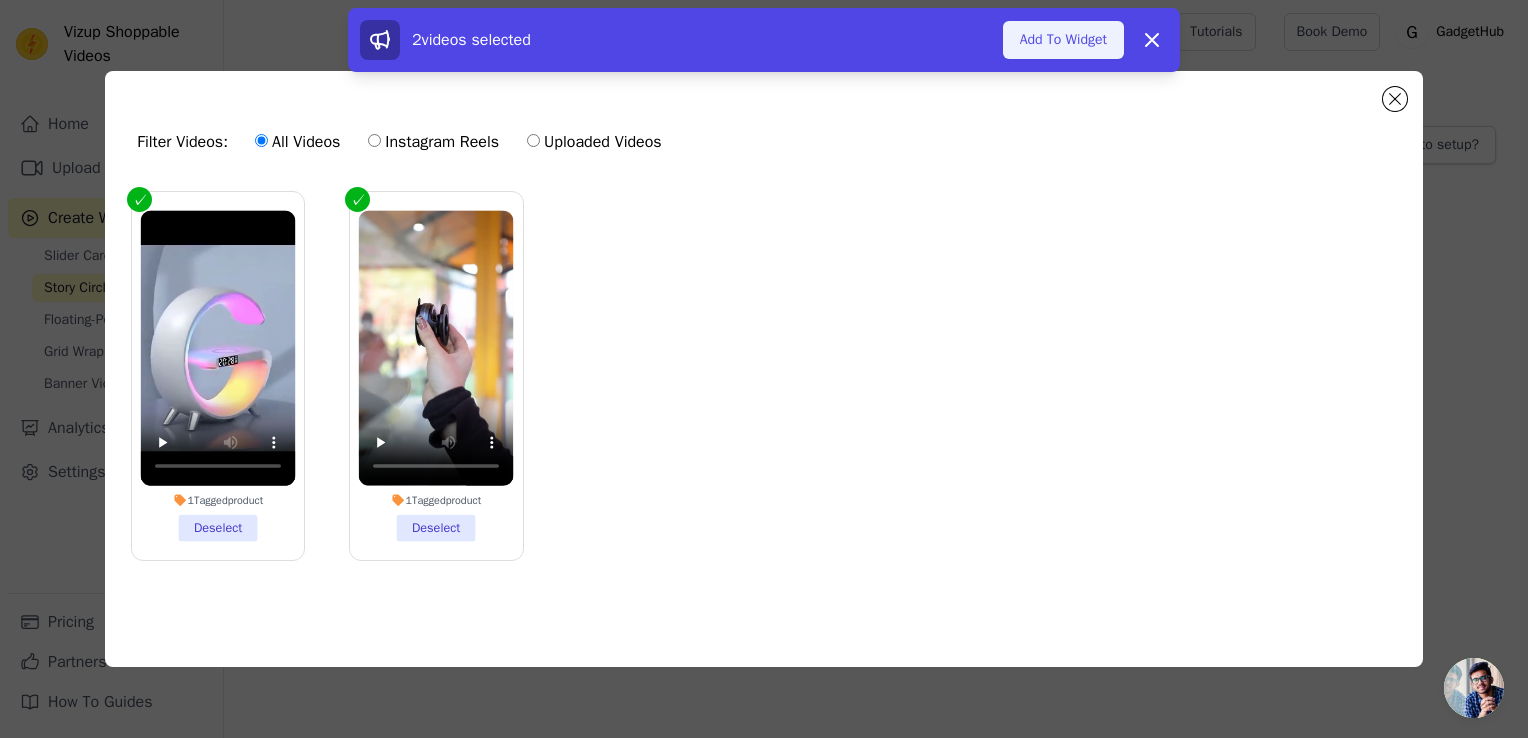 click on "Add To Widget" at bounding box center [1063, 40] 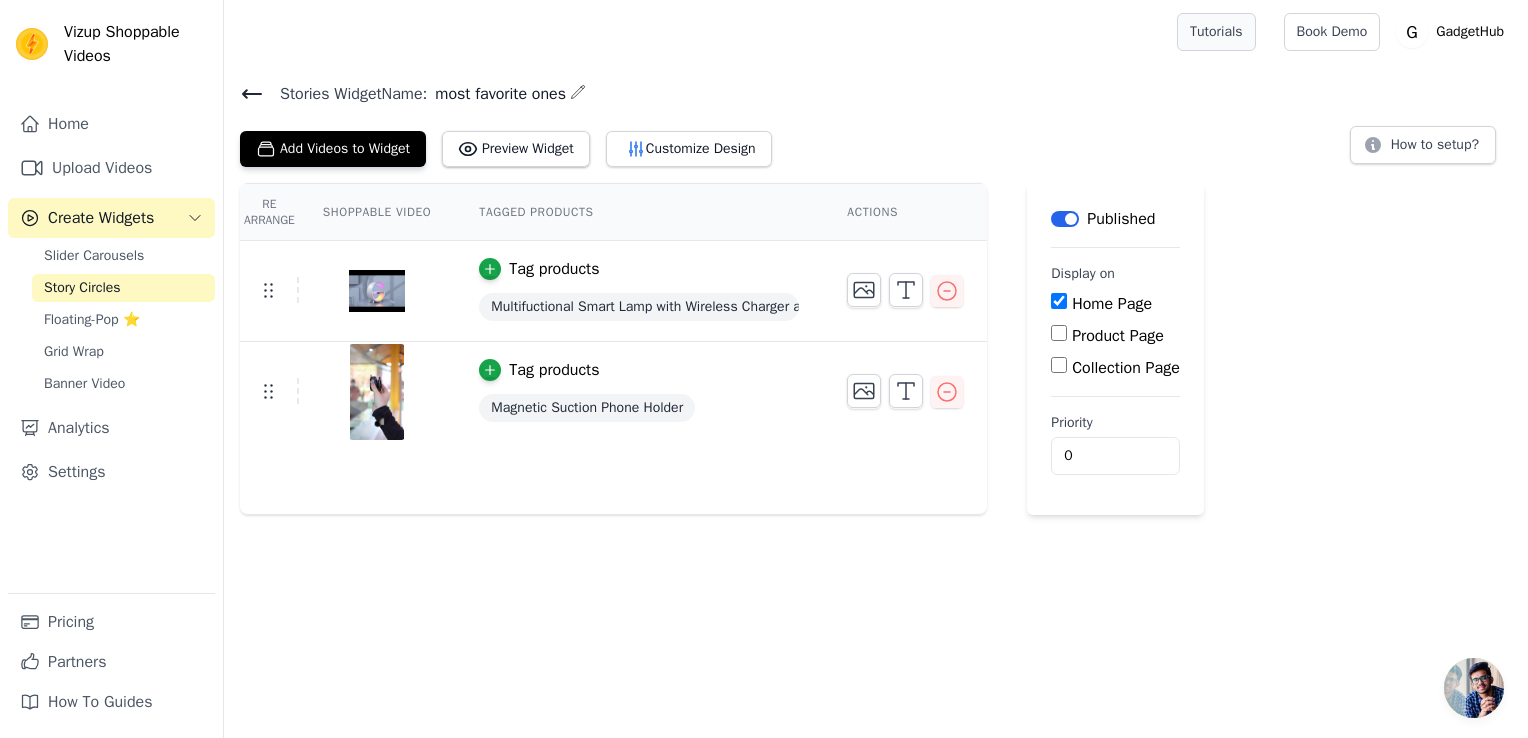 click on "Tutorials" at bounding box center [1216, 32] 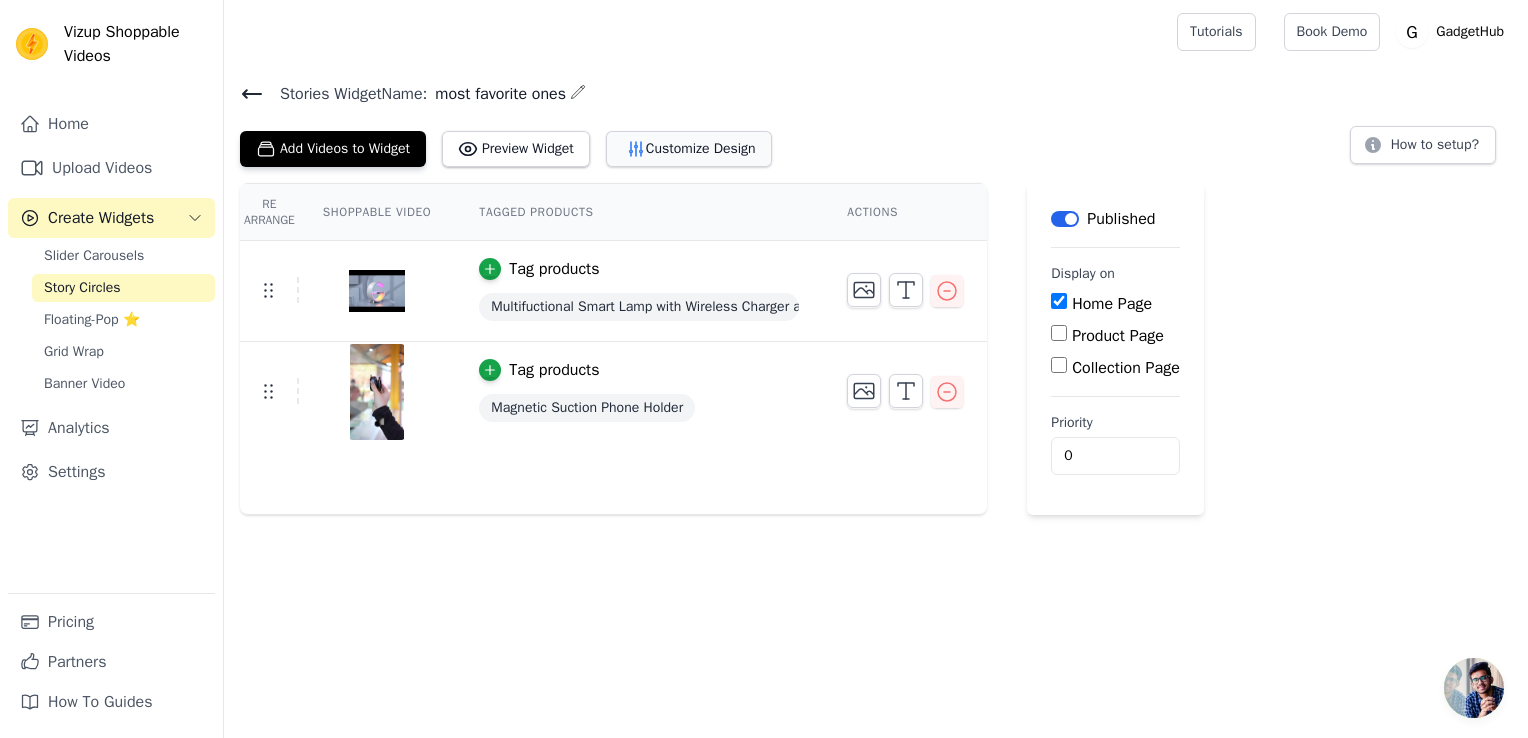 click on "Customize Design" at bounding box center [689, 149] 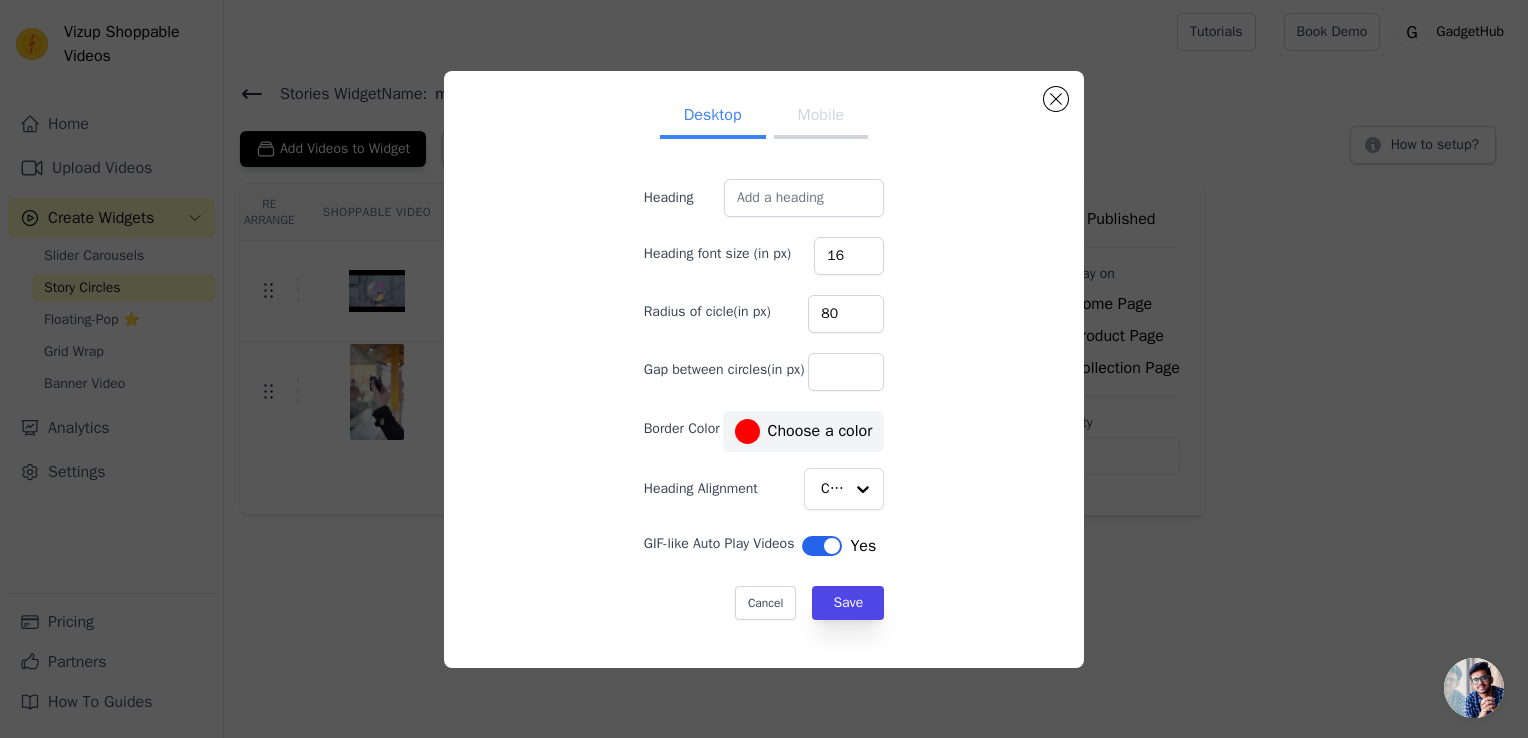 click on "Mobile" at bounding box center (821, 117) 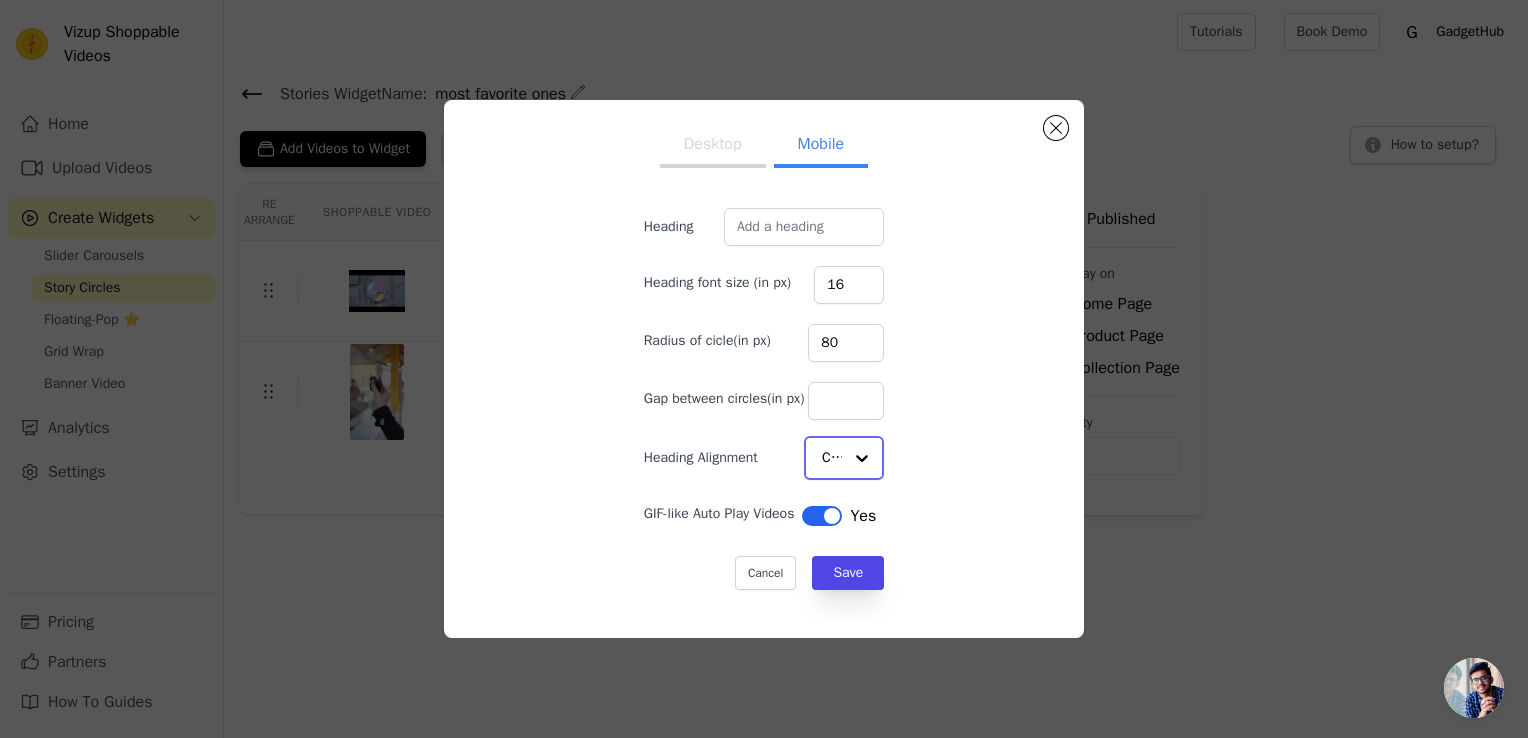 click at bounding box center [862, 458] 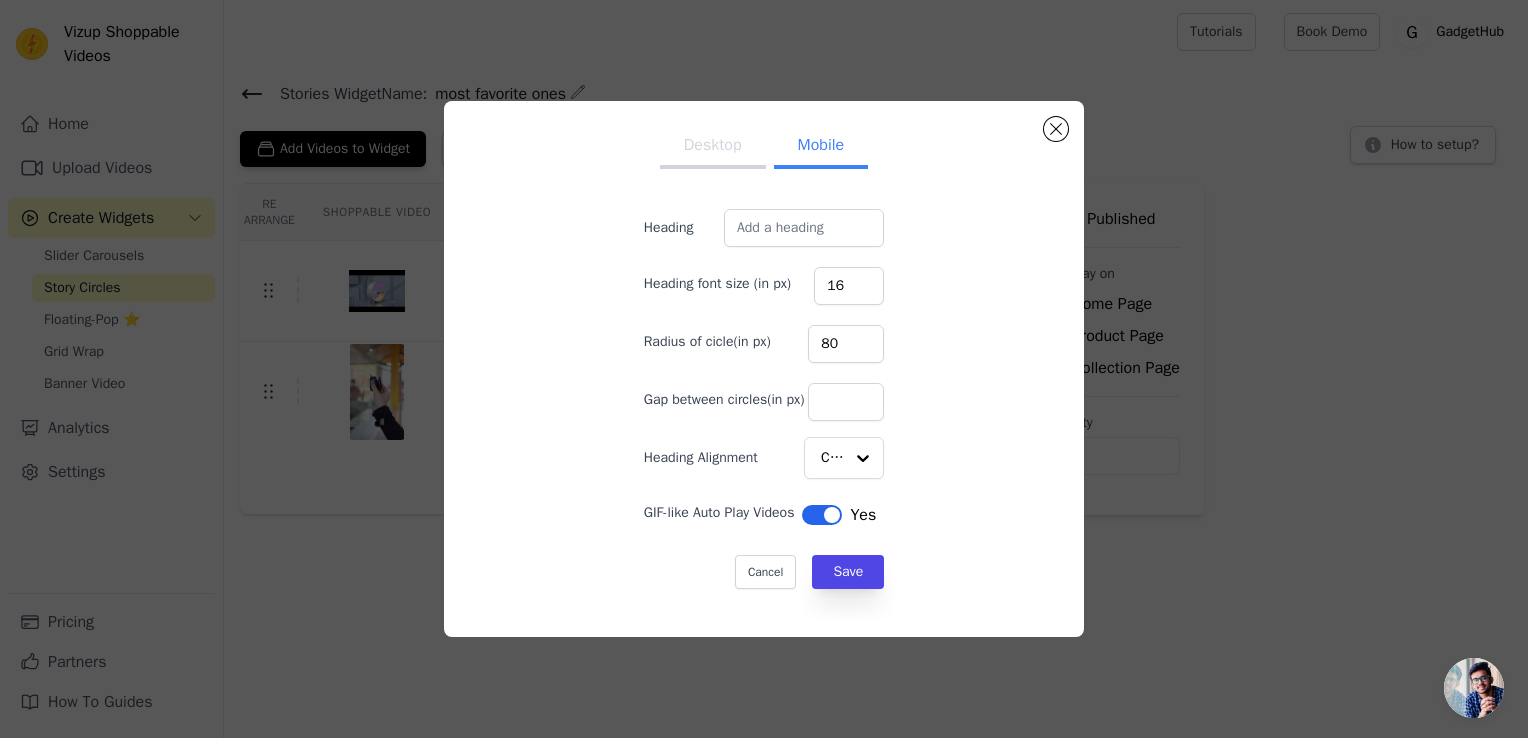 click on "Desktop Mobile   Heading     Heading font size (in px)   16   Radius of cicle(in px)   80   Gap between circles(in px)     Heading Alignment         Center               GIF-like Auto Play Videos   Label     Yes   Cancel     Save" at bounding box center [764, 369] 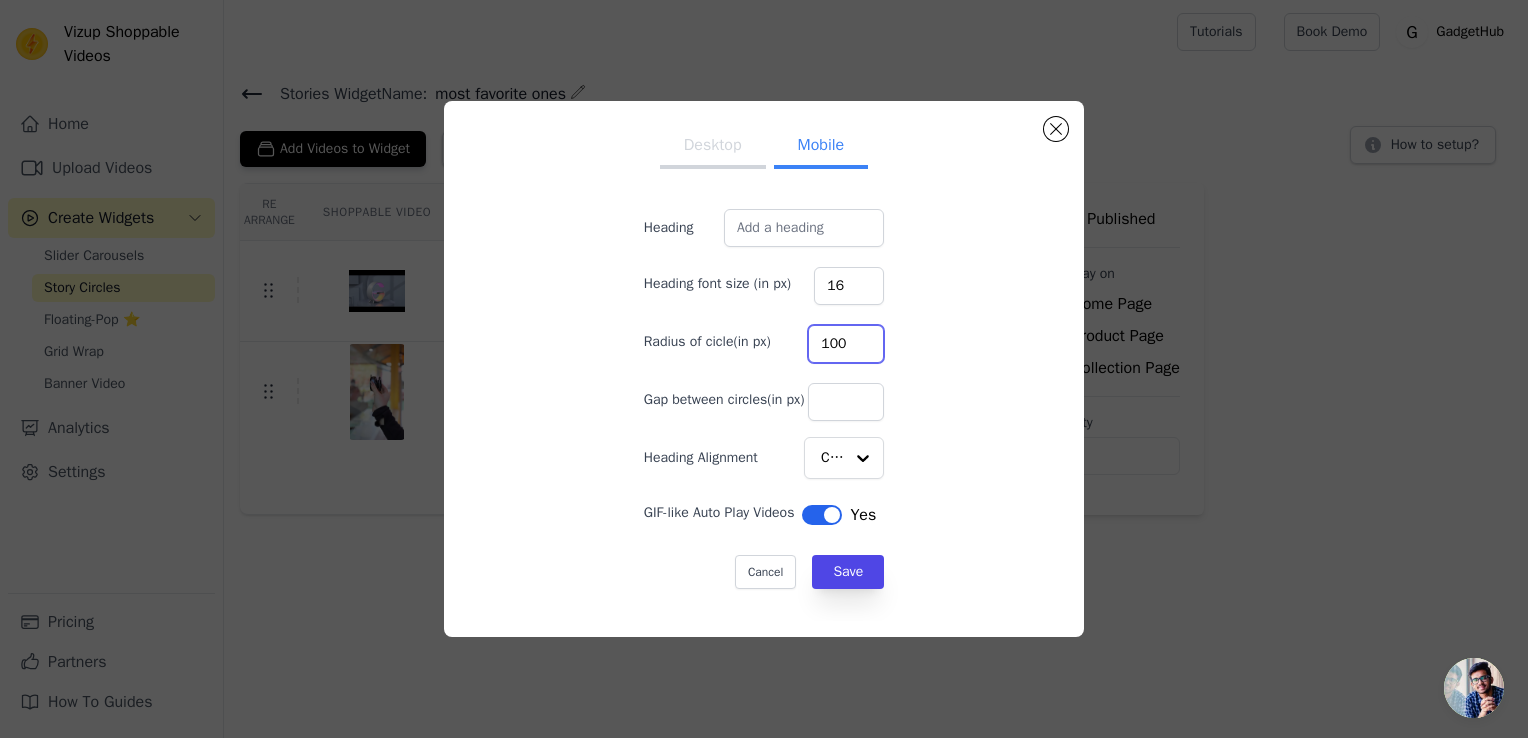 click on "100" at bounding box center [846, 344] 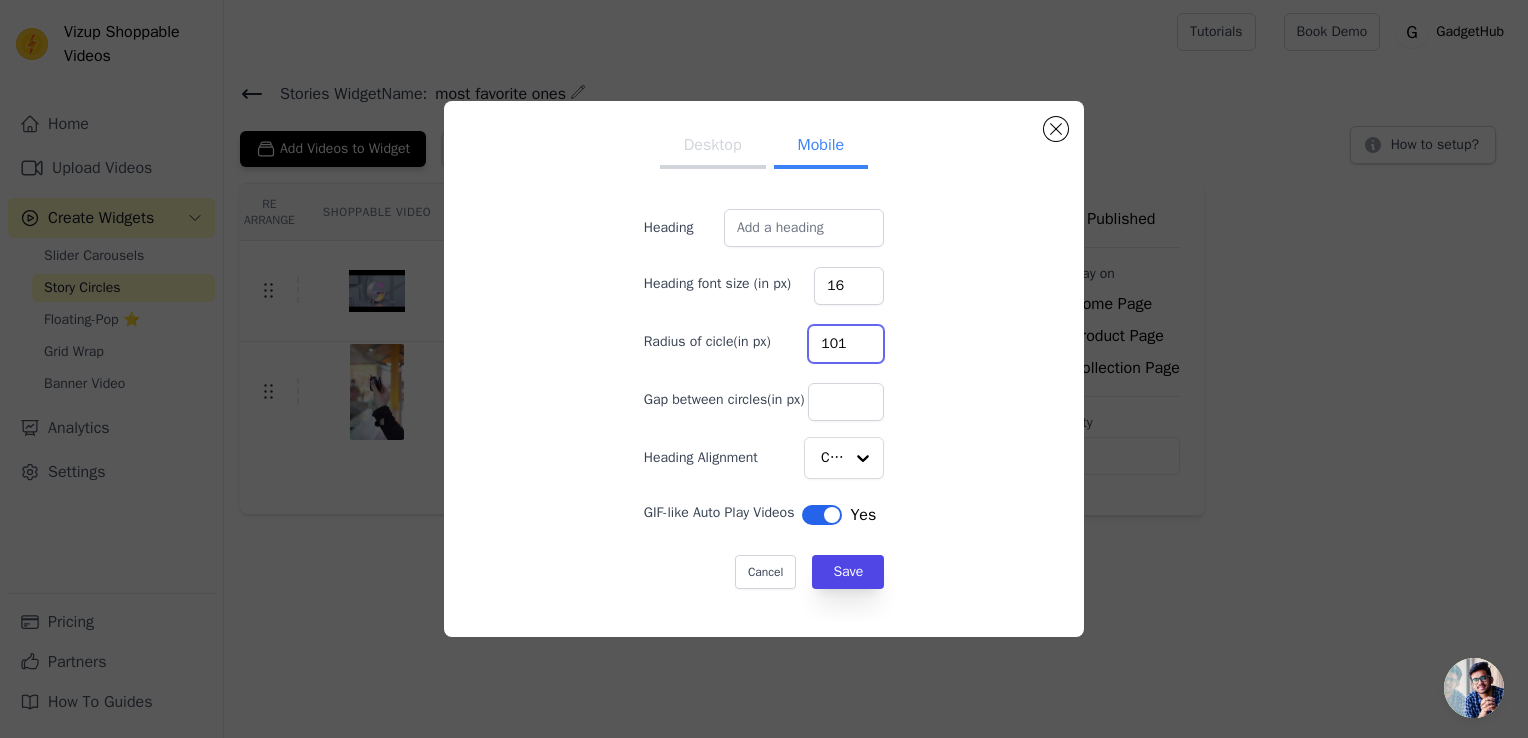 click on "101" at bounding box center [846, 344] 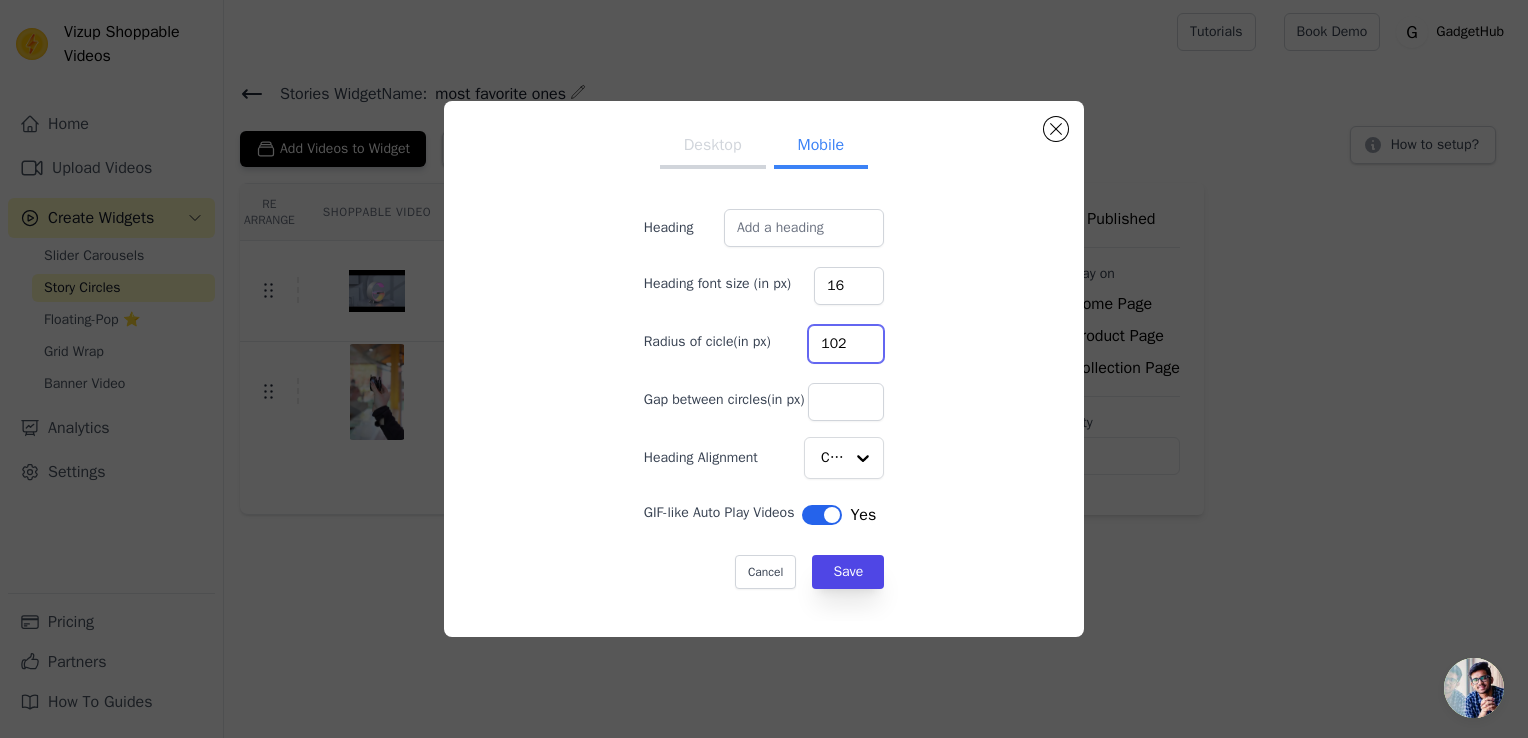 click on "102" at bounding box center (846, 344) 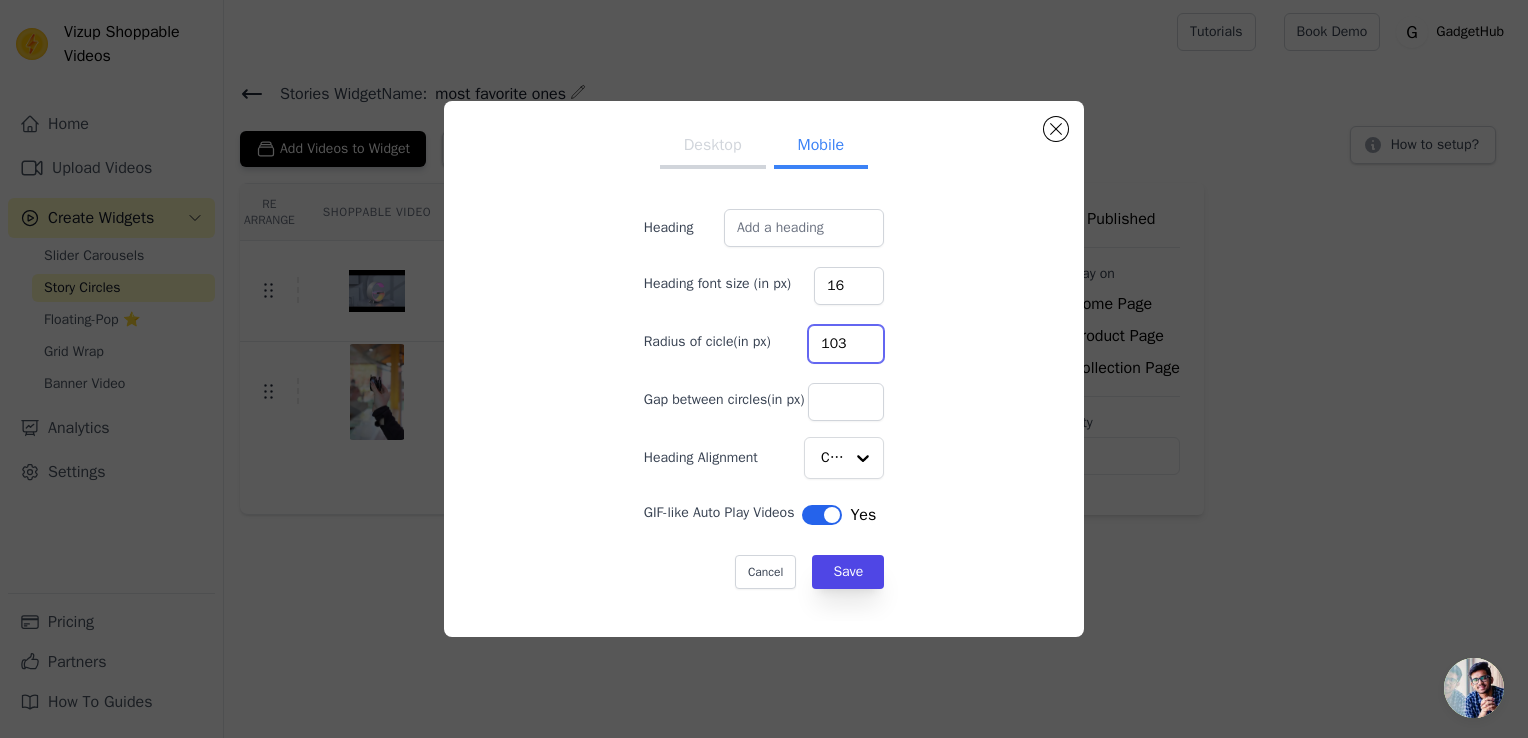 type on "103" 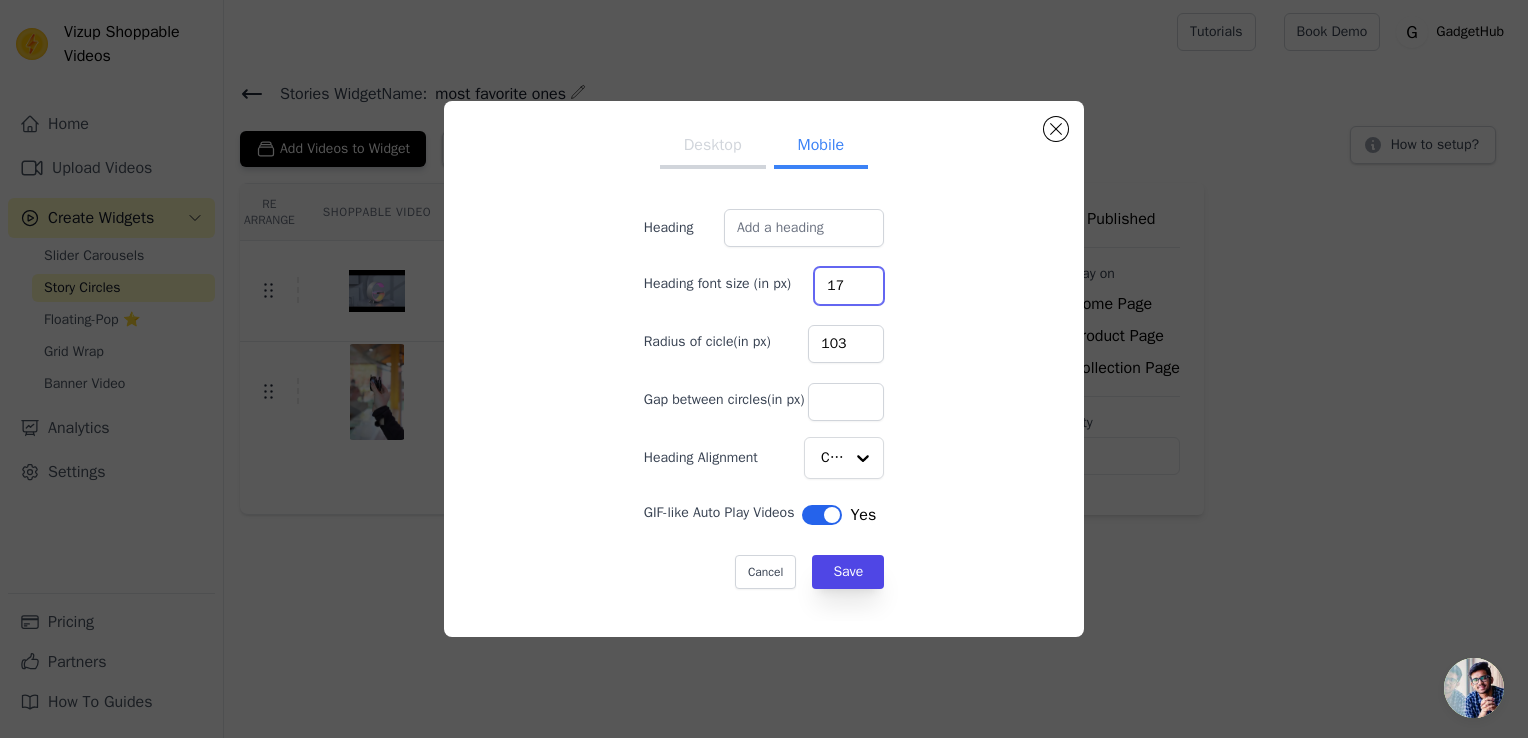 click on "17" at bounding box center [849, 286] 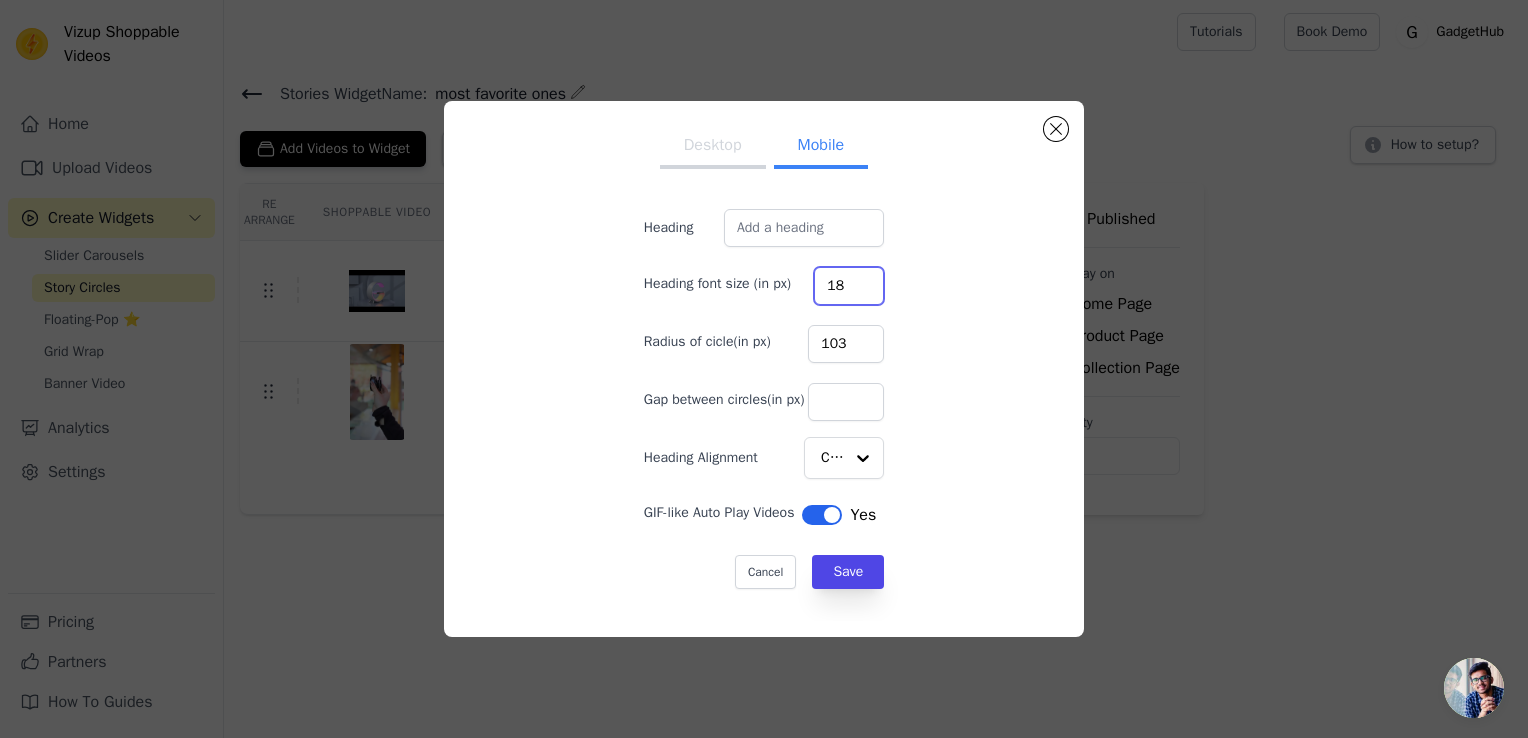click on "18" at bounding box center (849, 286) 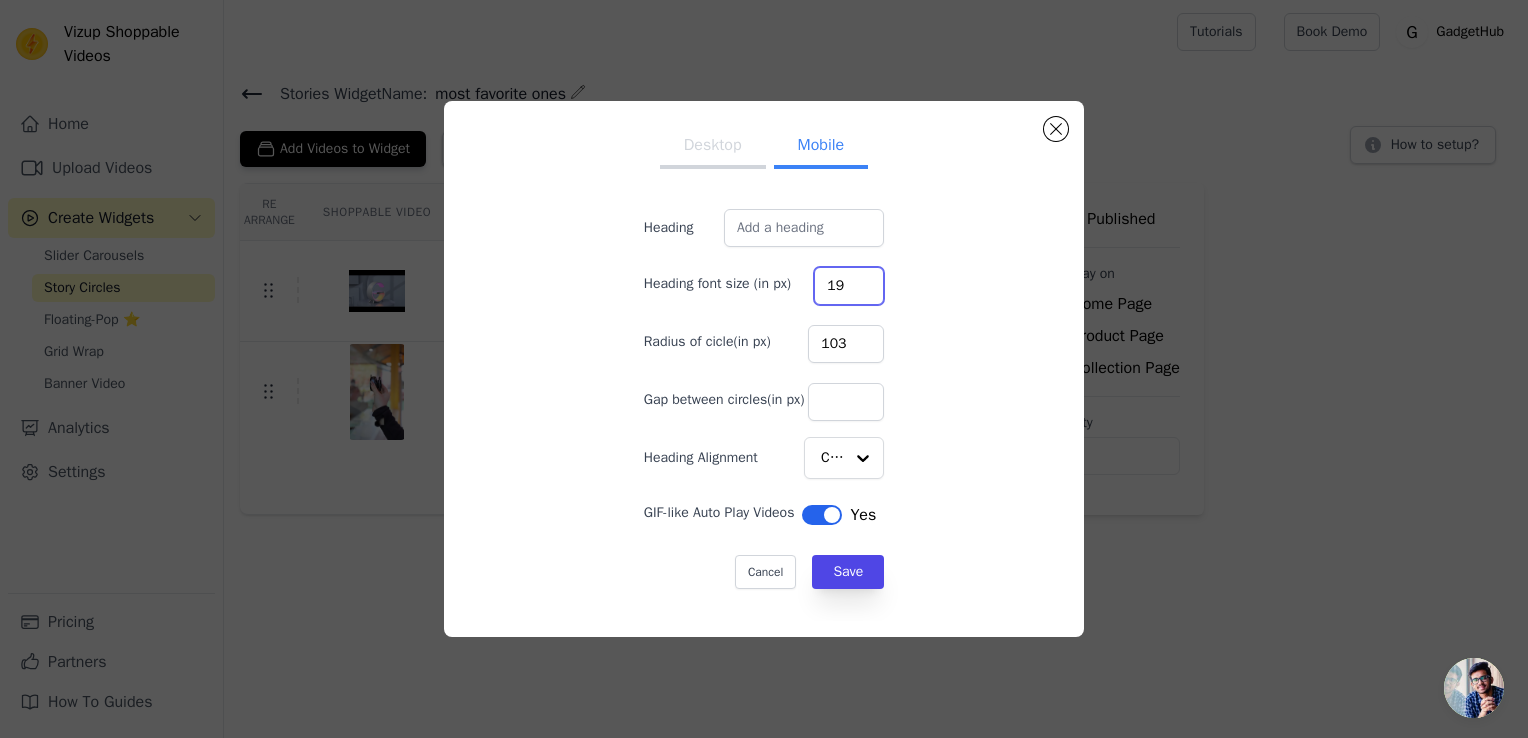 click on "19" at bounding box center [849, 286] 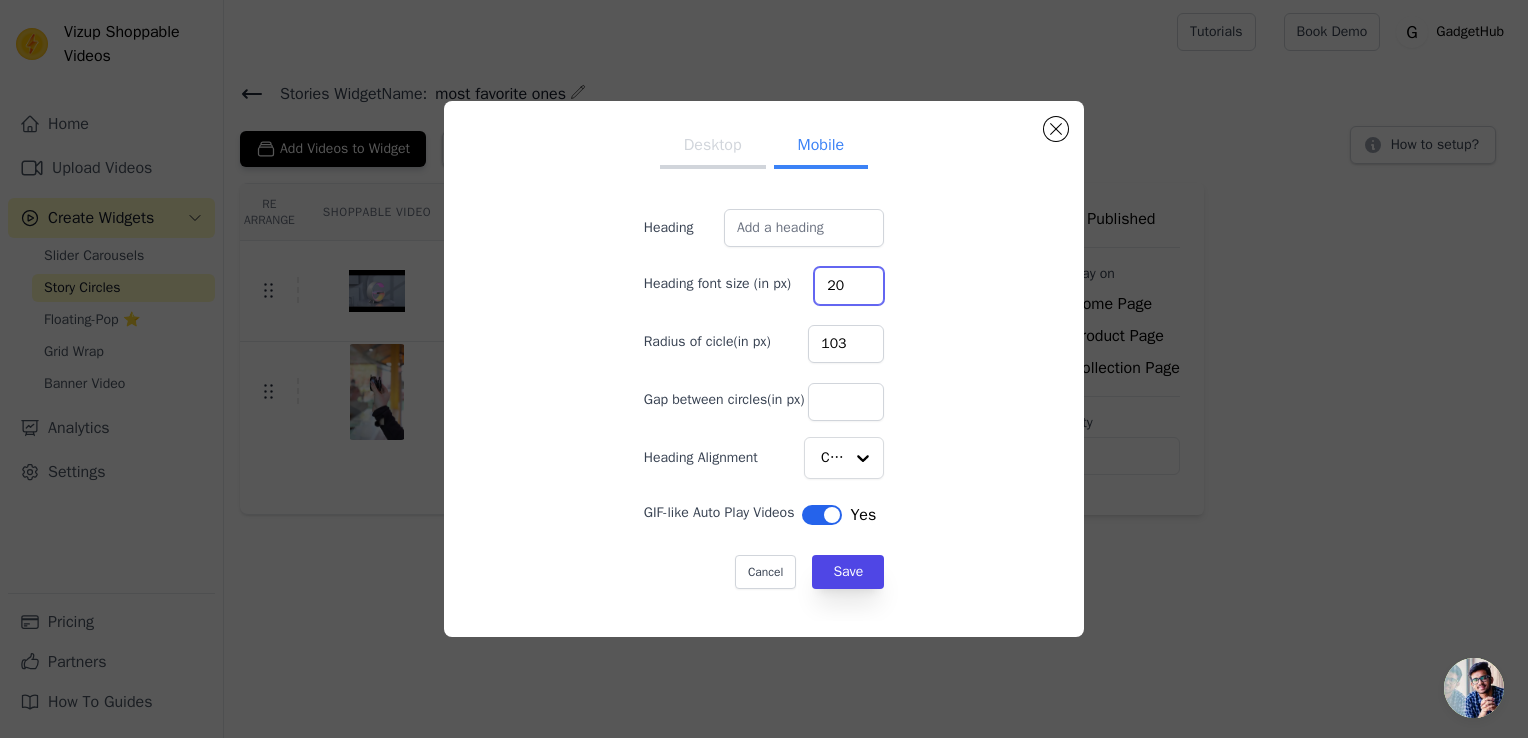 click on "20" at bounding box center [849, 286] 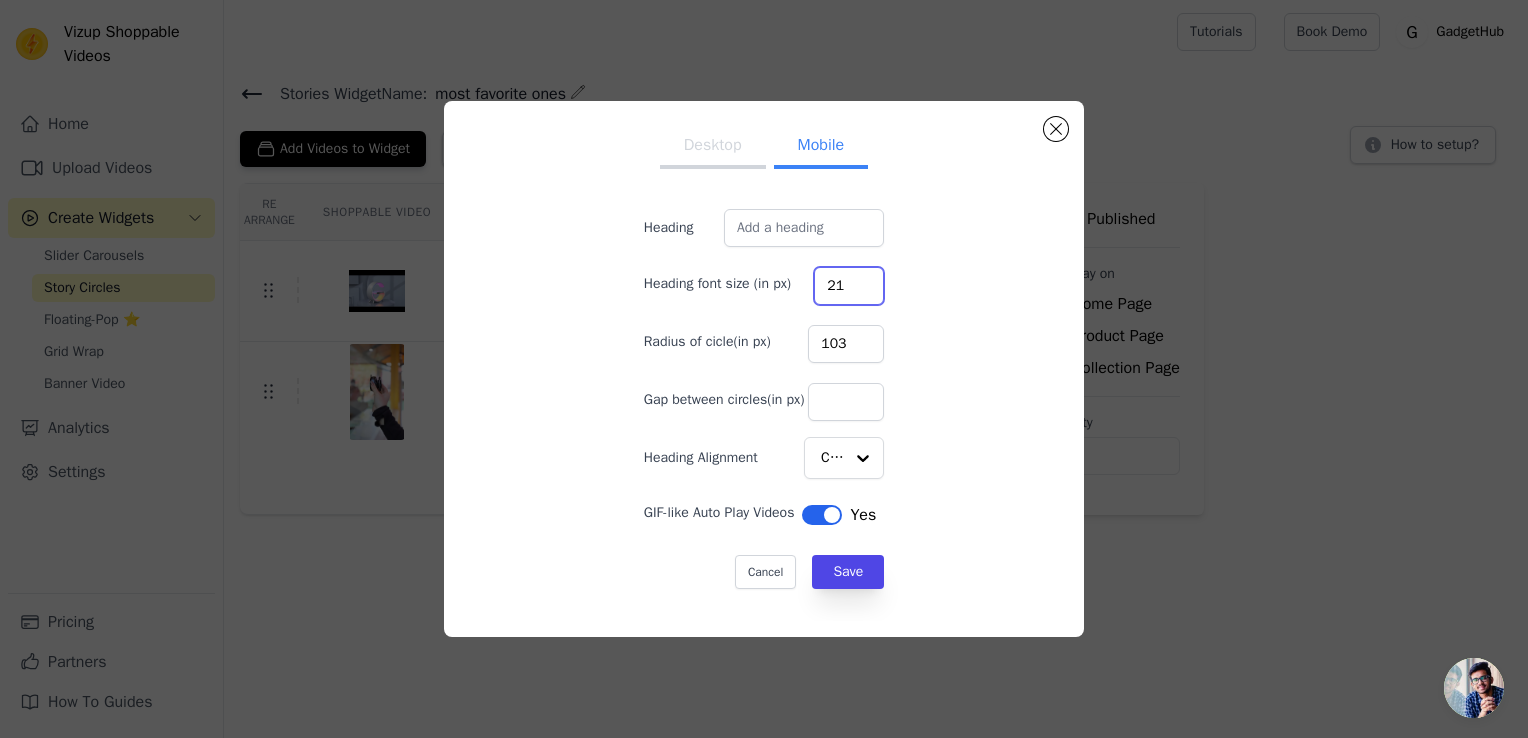 click on "21" at bounding box center (849, 286) 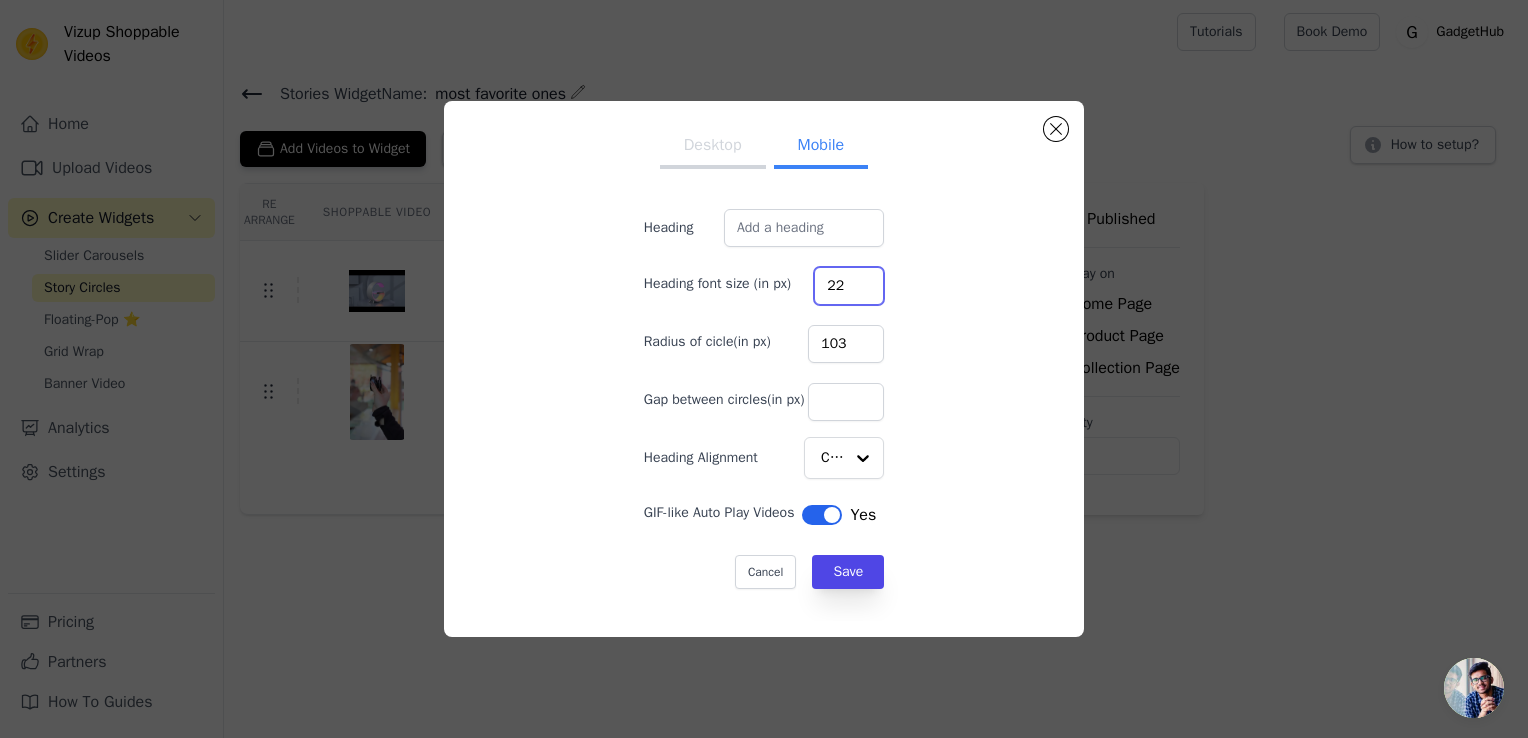 click on "22" at bounding box center [849, 286] 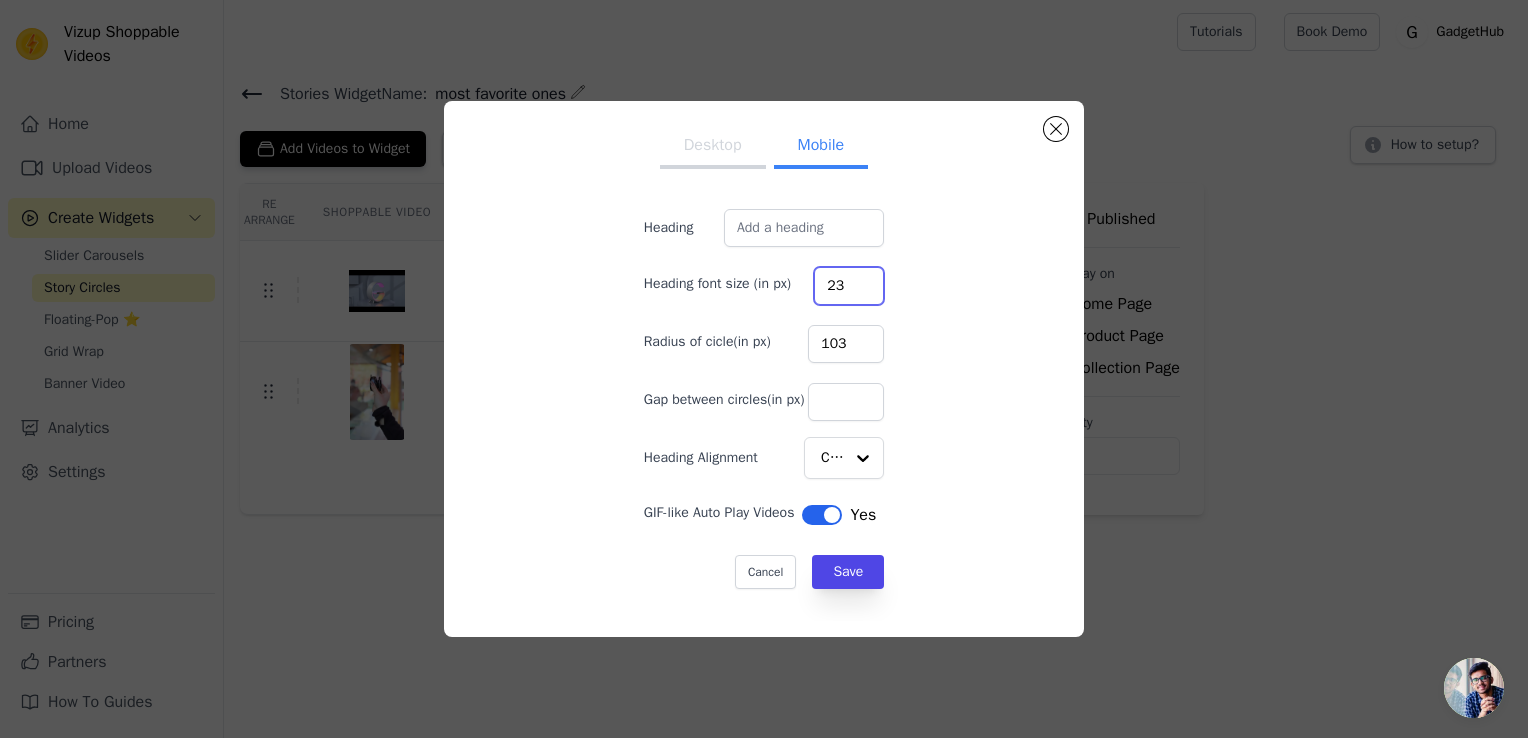 click on "23" at bounding box center (849, 286) 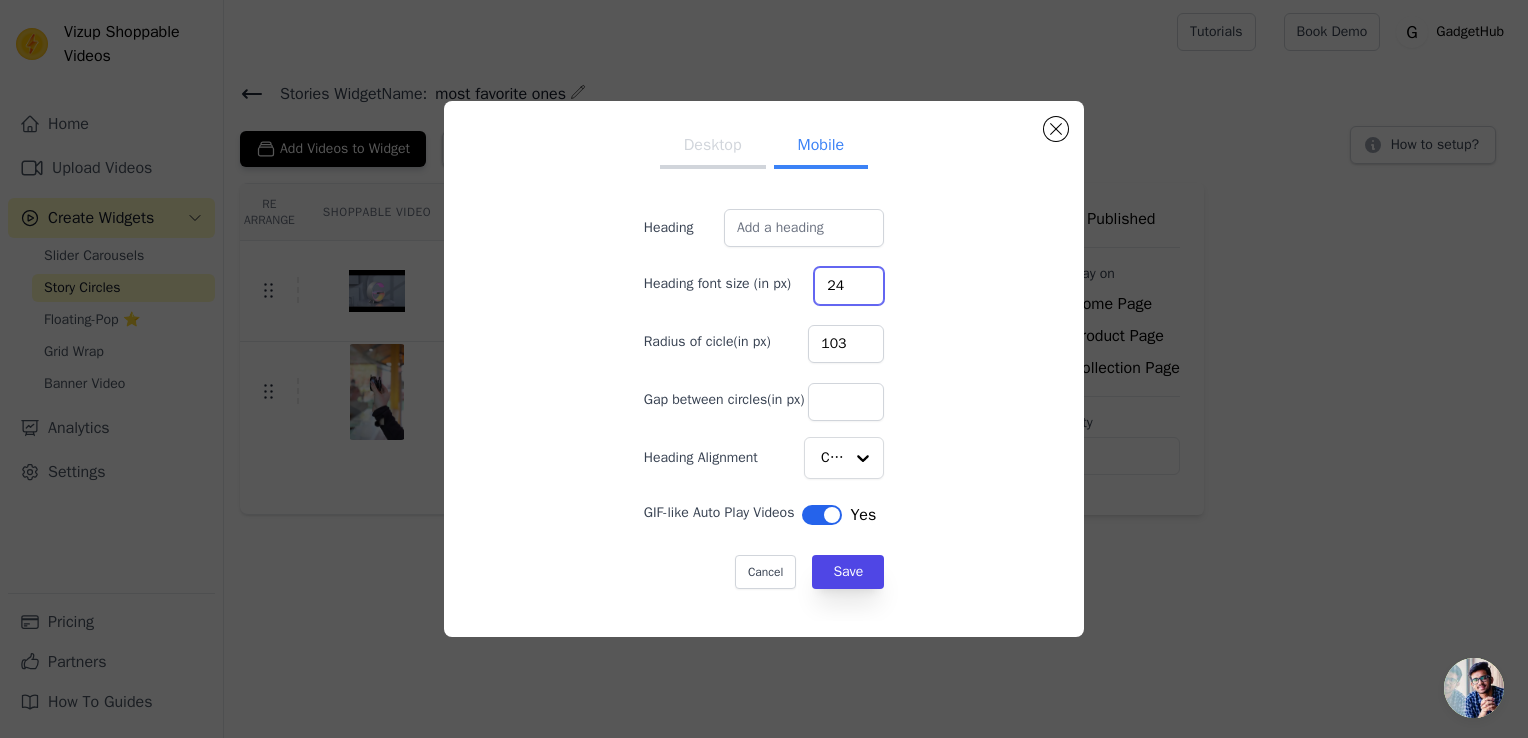 click on "24" at bounding box center [849, 286] 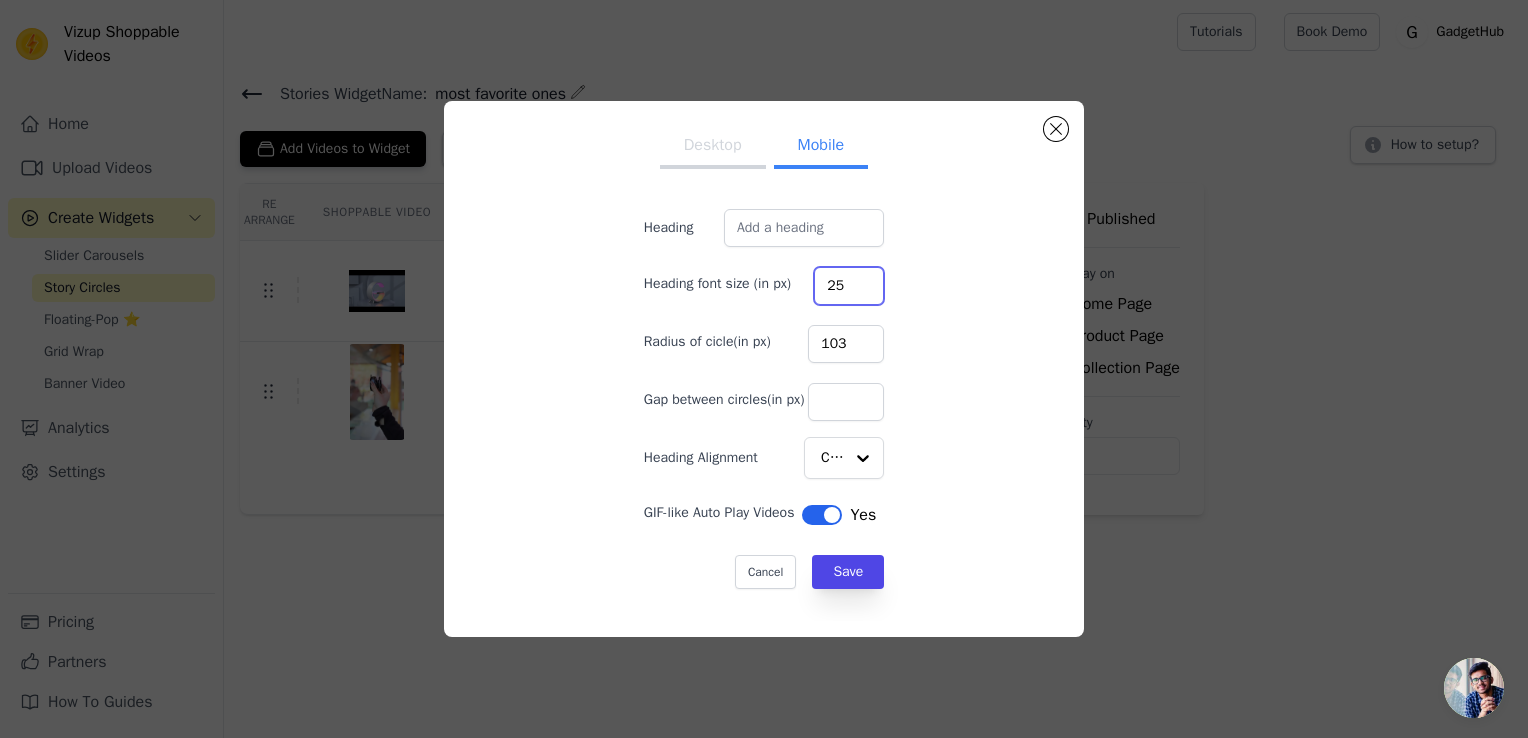click on "25" at bounding box center (849, 286) 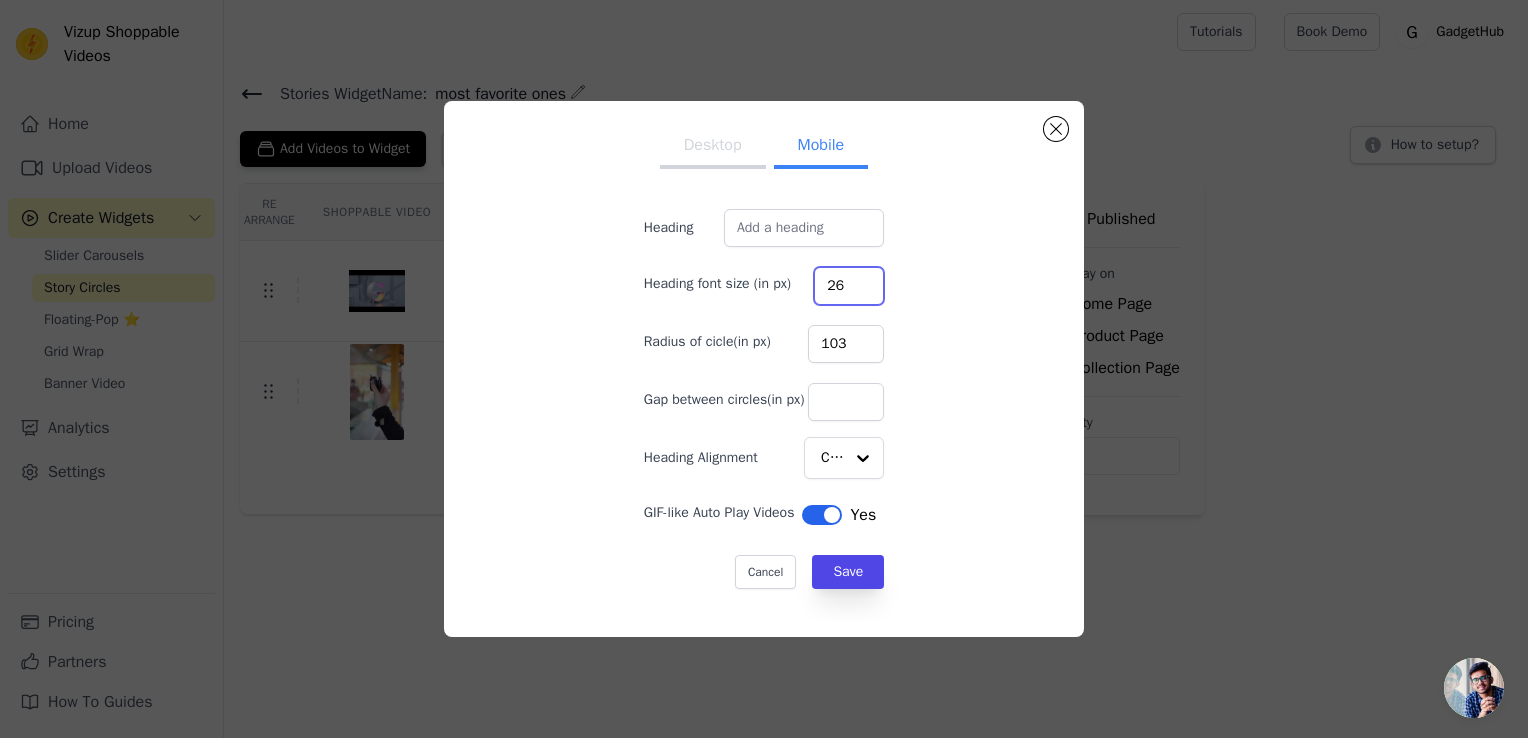 click on "26" at bounding box center (849, 286) 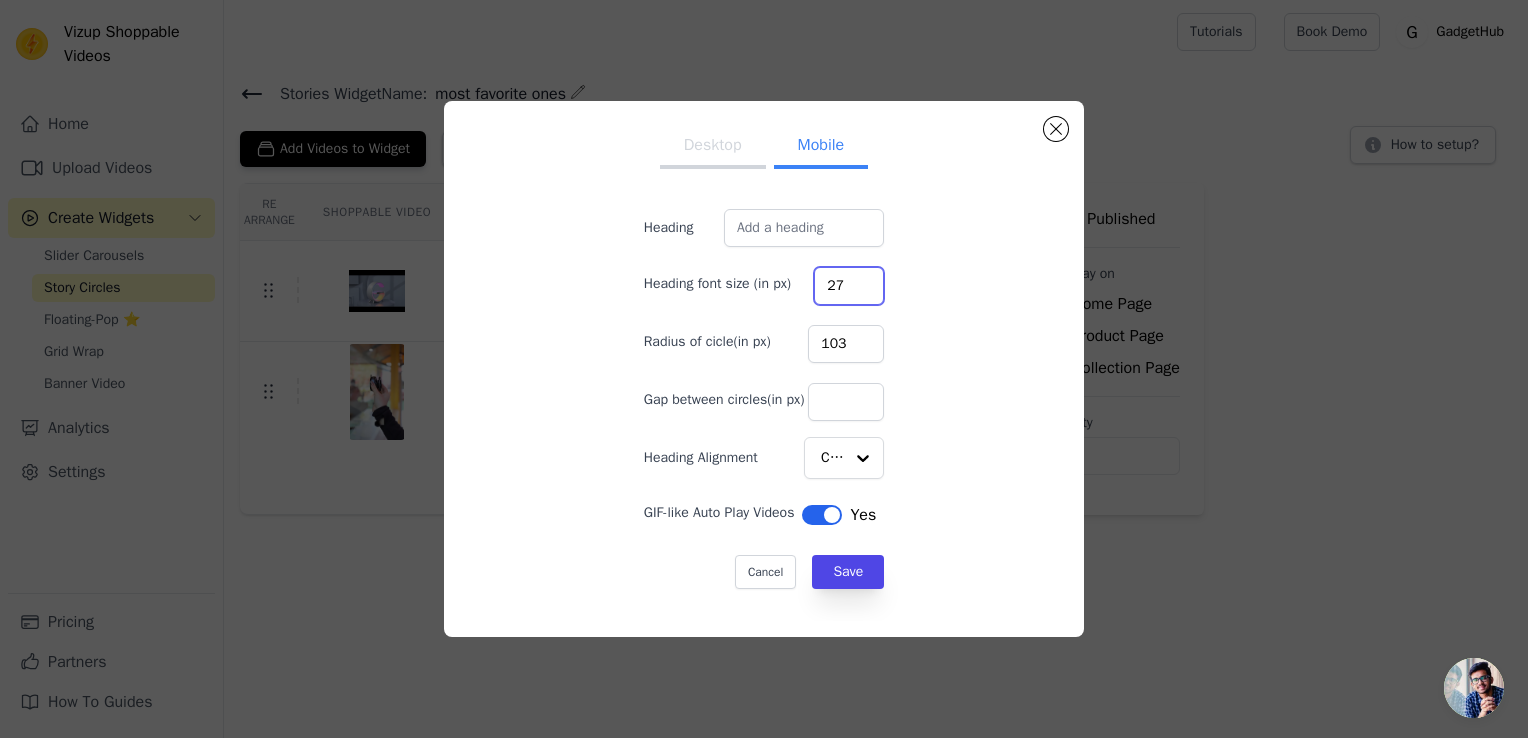 click on "27" at bounding box center (849, 286) 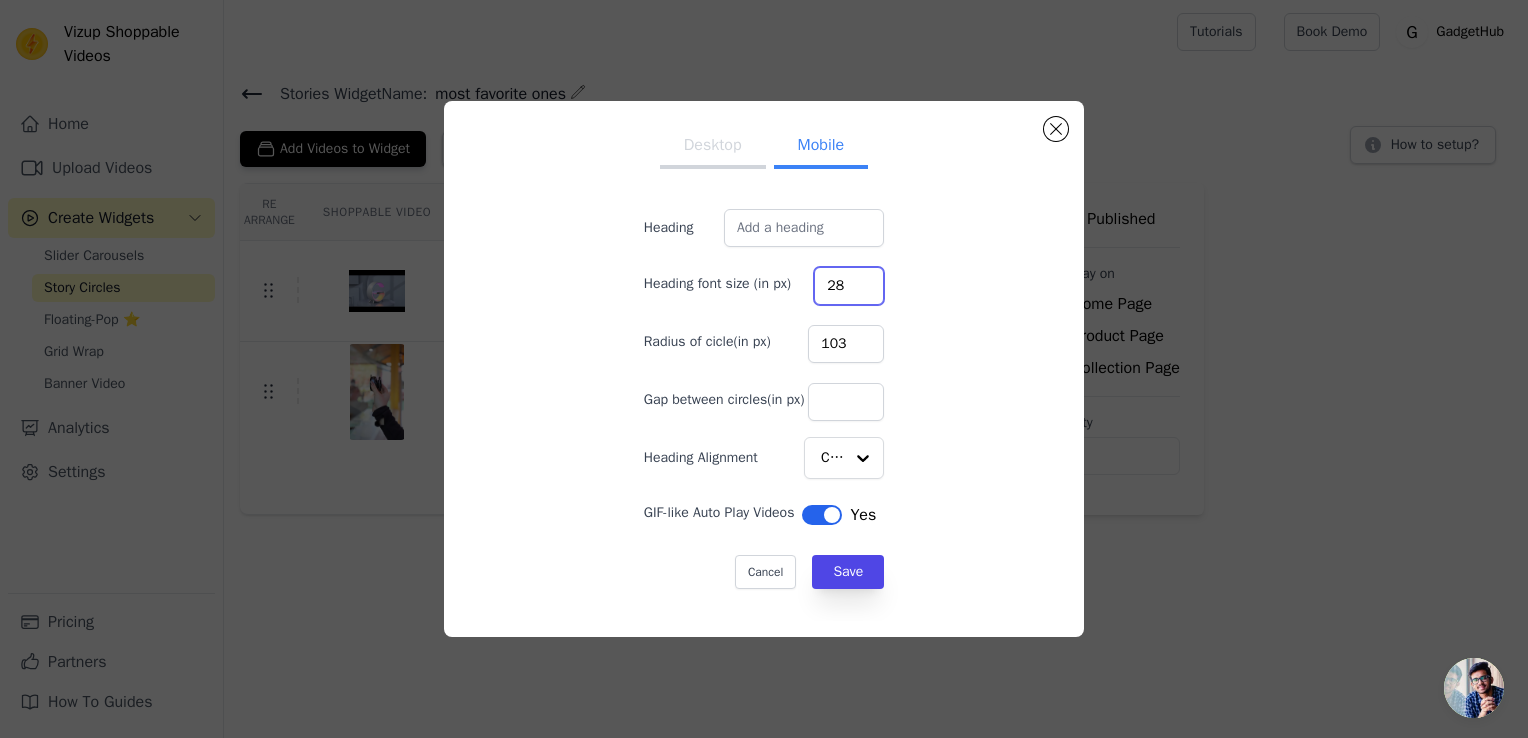 click on "28" at bounding box center (849, 286) 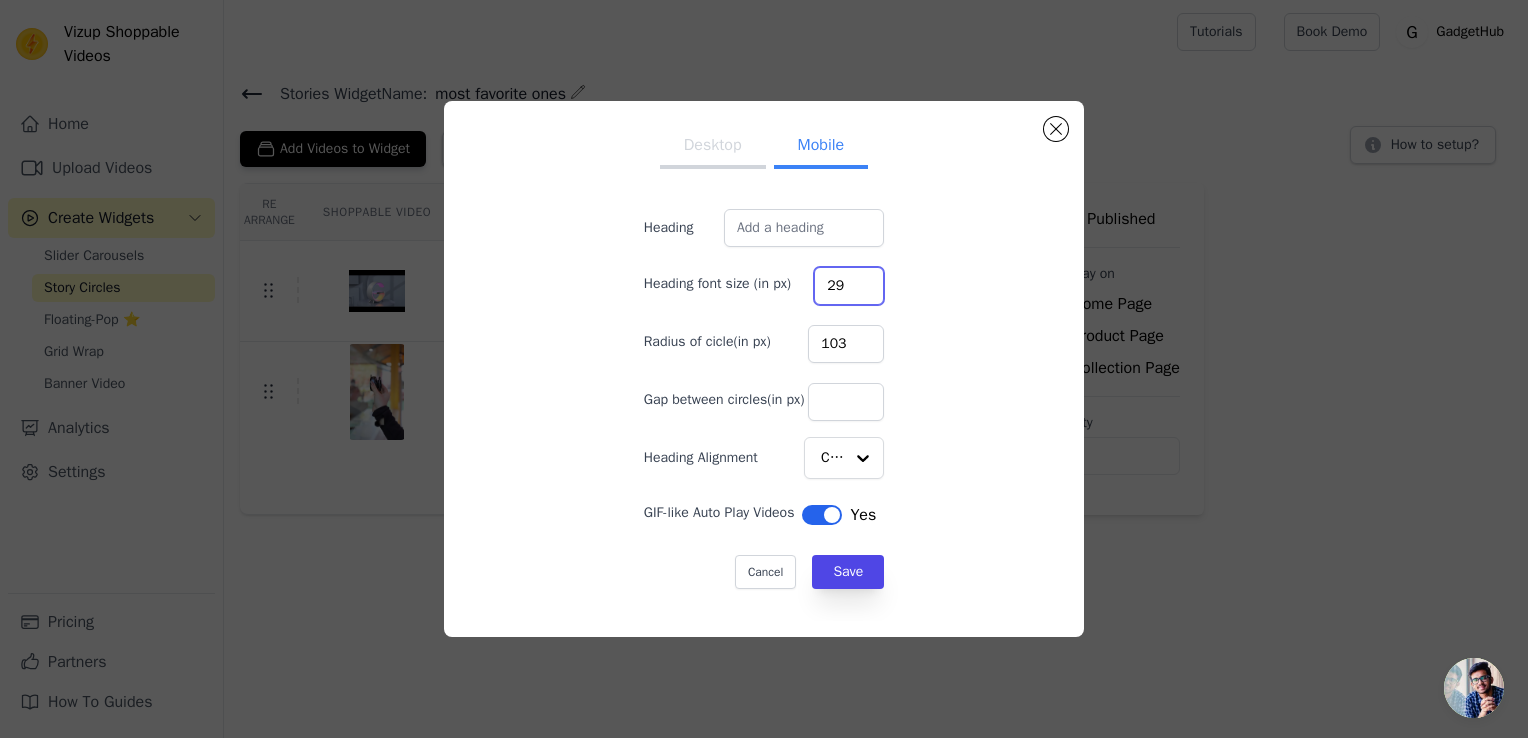 click on "29" at bounding box center (849, 286) 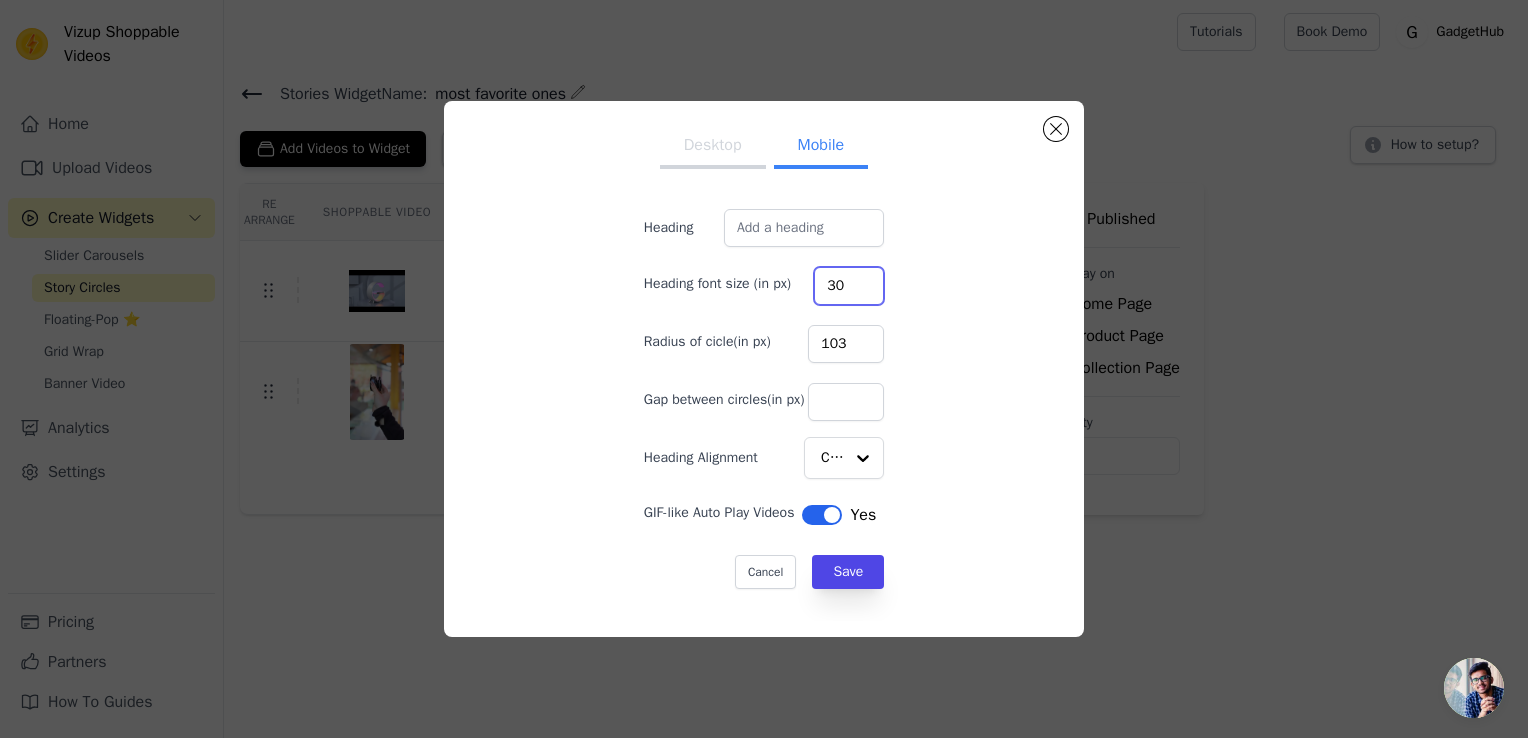 click on "30" at bounding box center [849, 286] 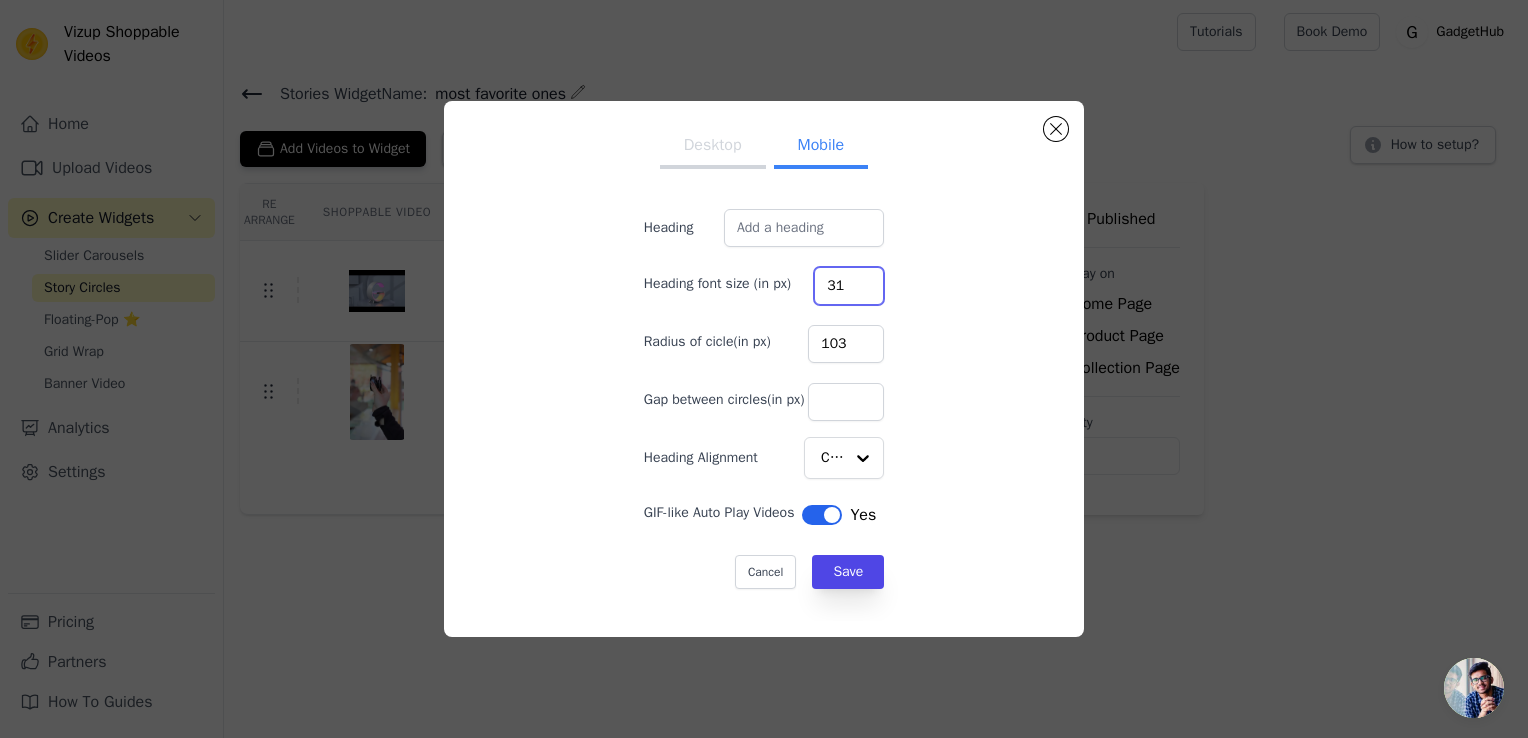 click on "31" at bounding box center (849, 286) 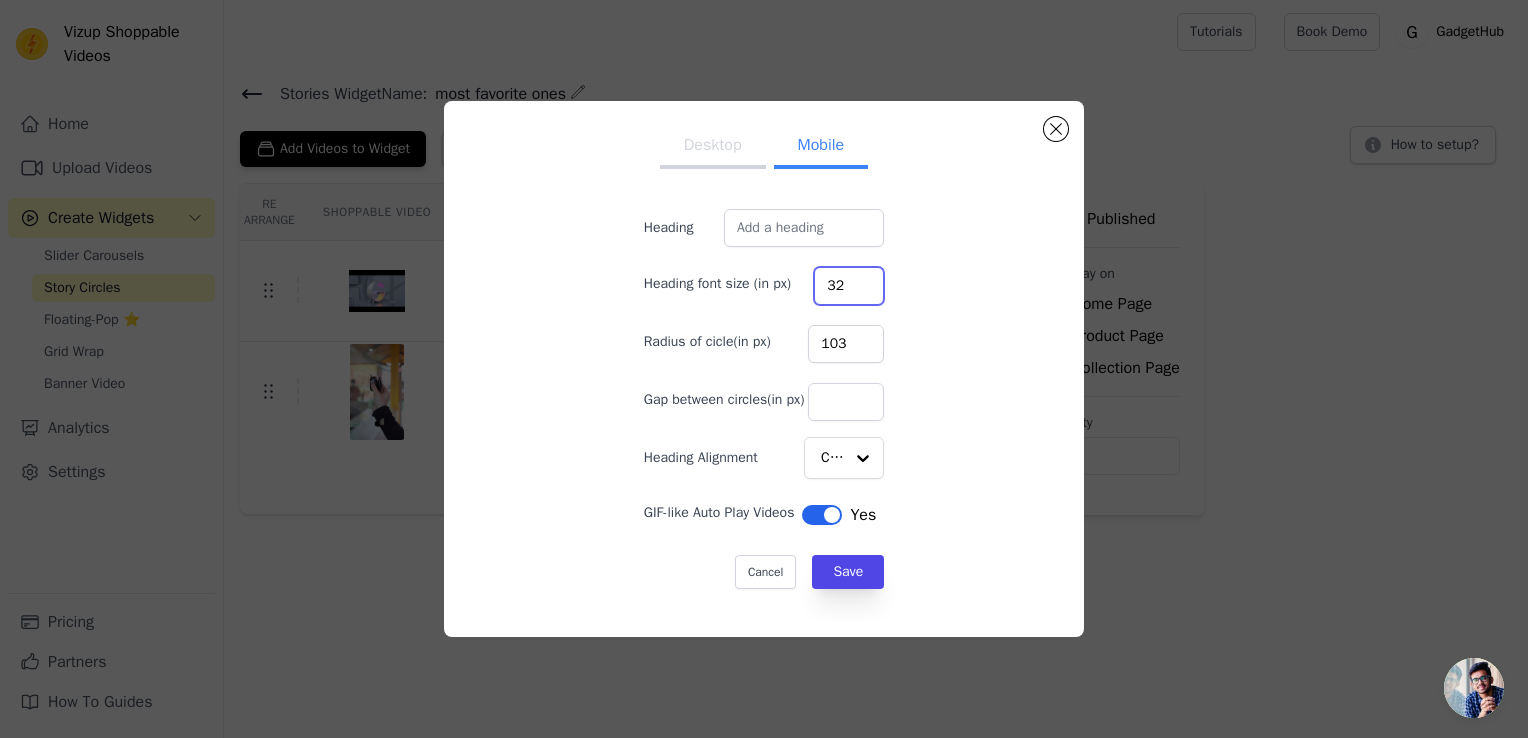click on "32" at bounding box center [849, 286] 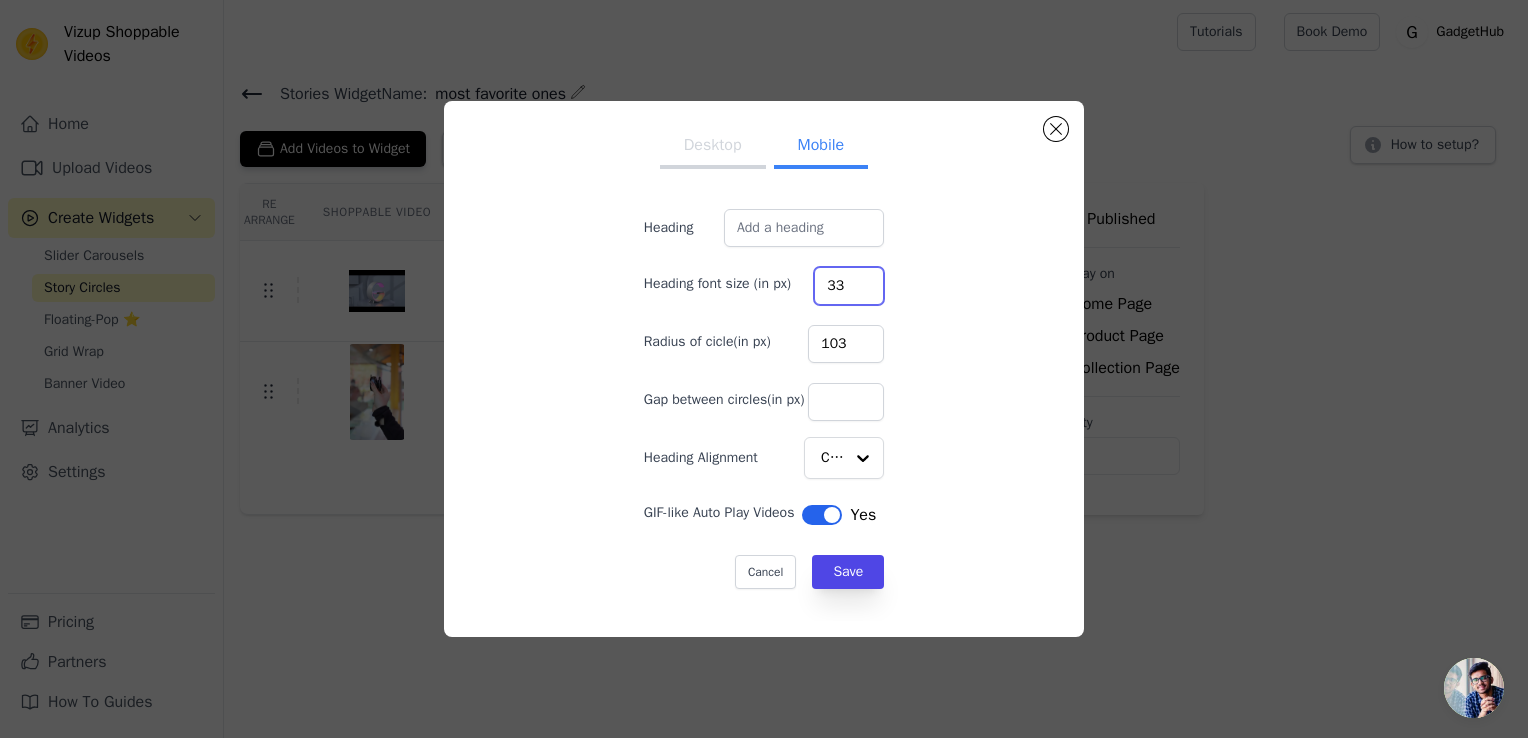 click on "33" at bounding box center (849, 286) 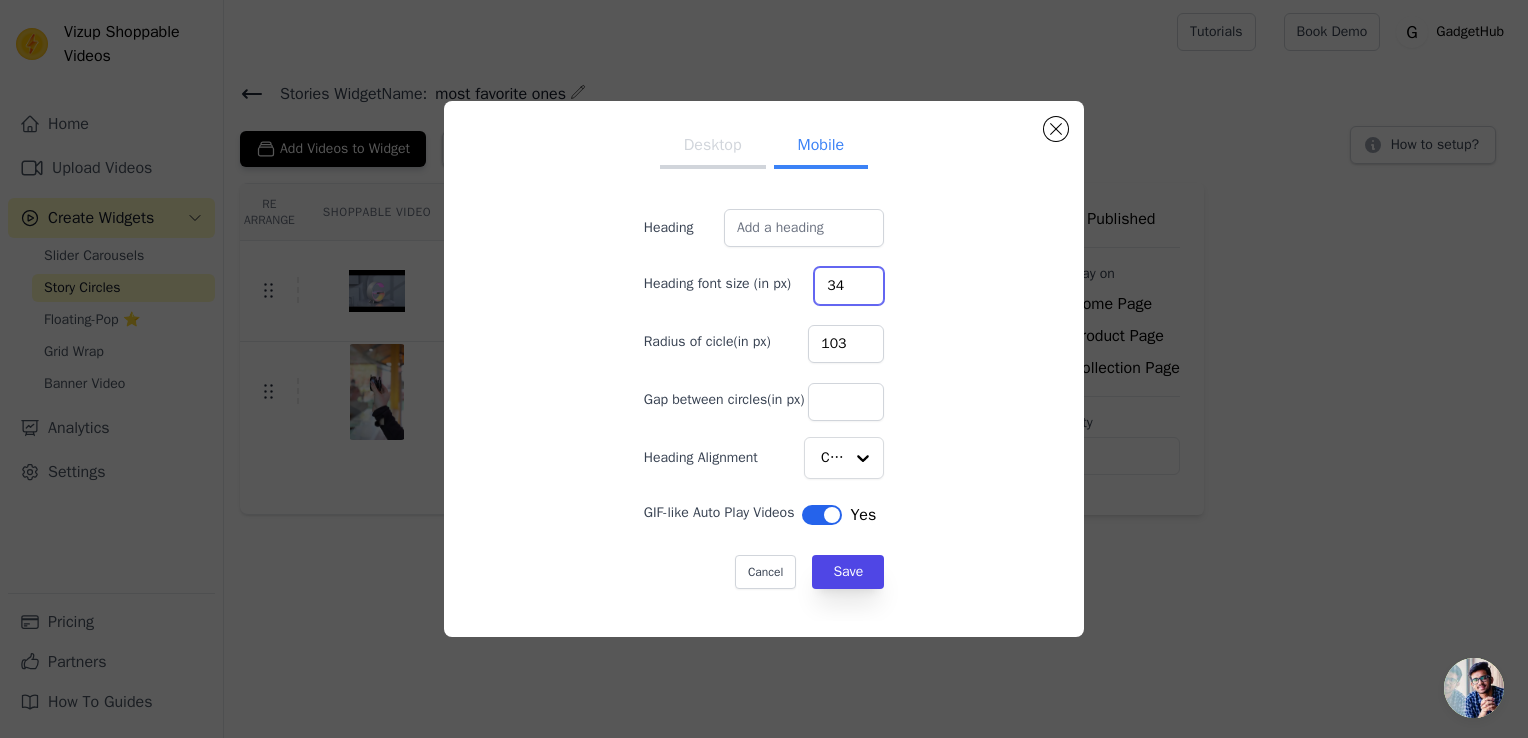 click on "34" at bounding box center (849, 286) 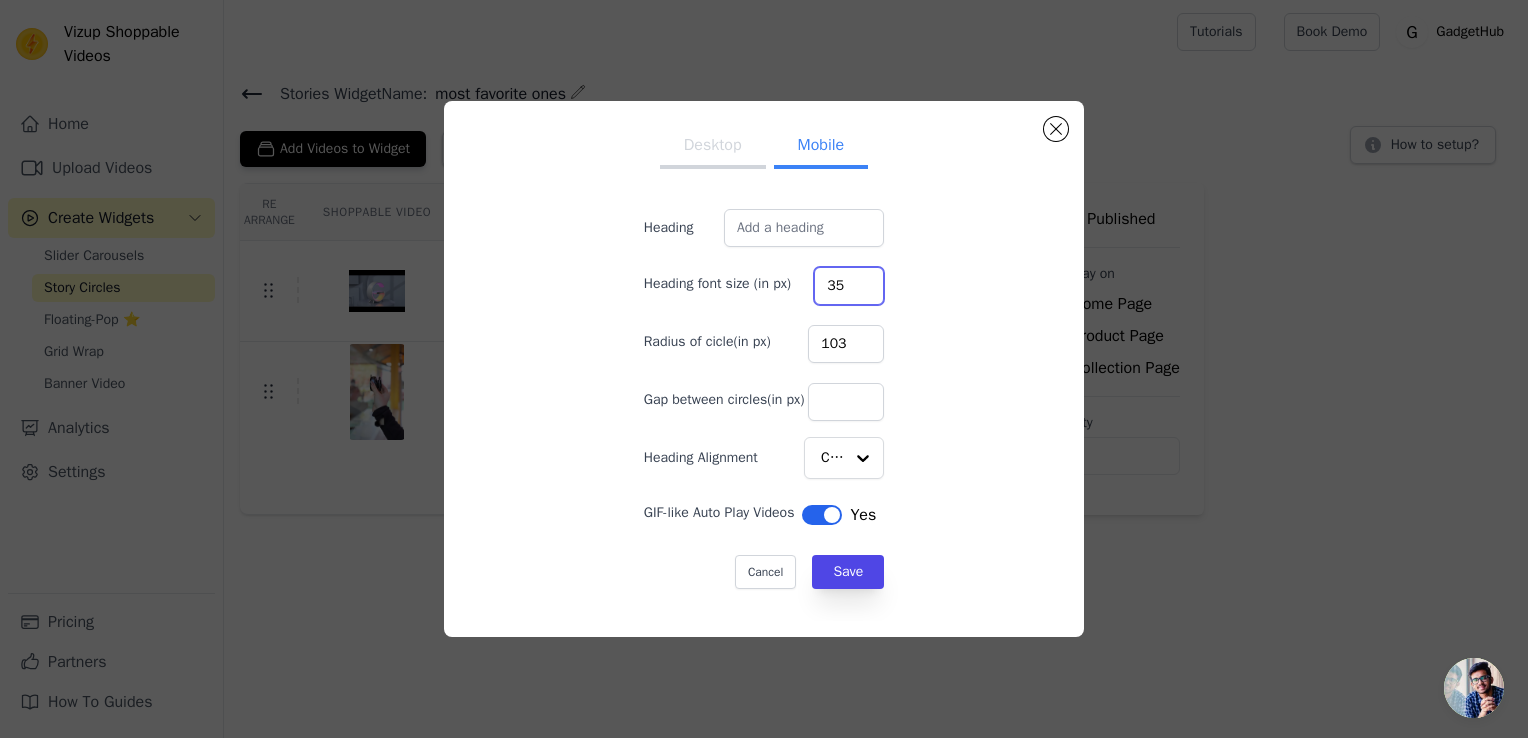 click on "35" at bounding box center (849, 286) 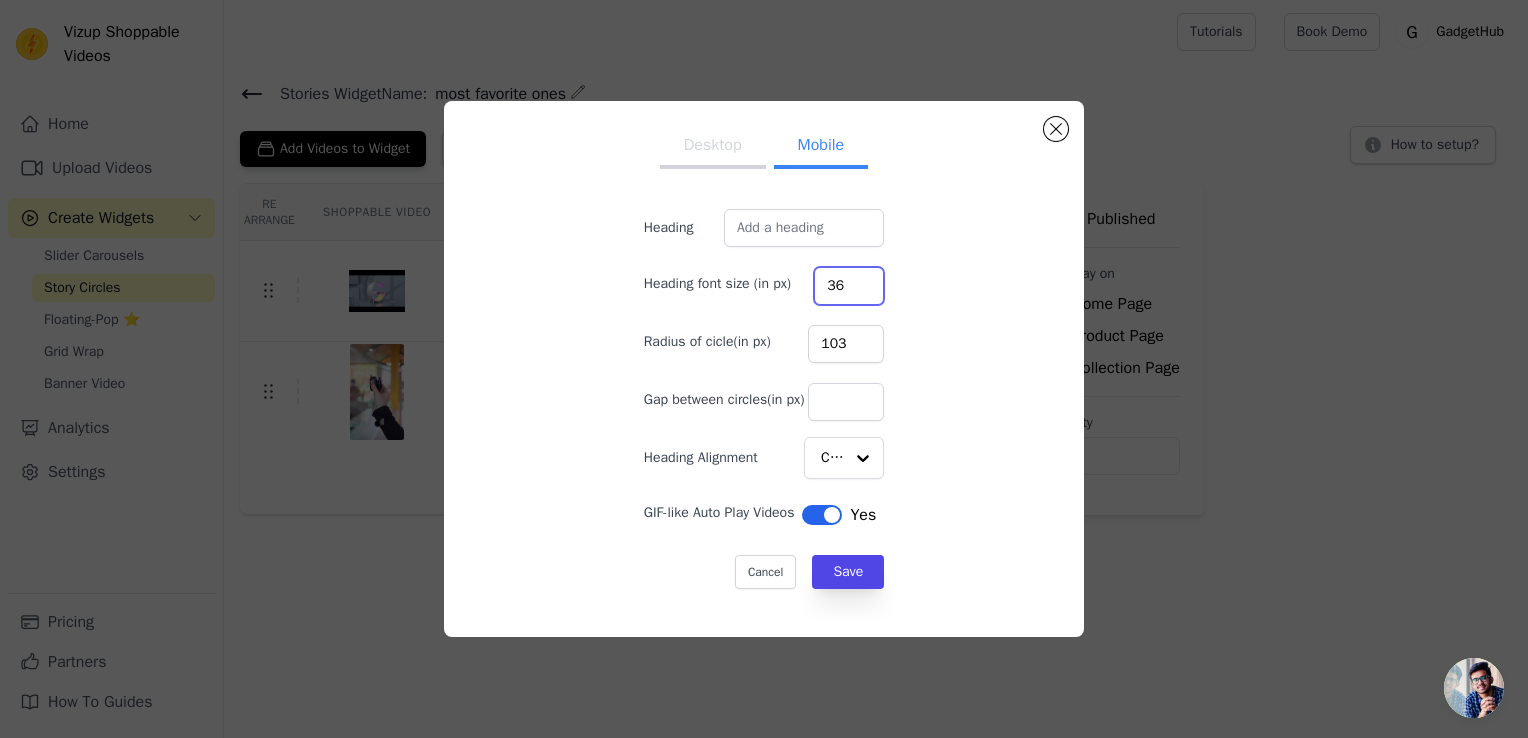 click on "36" at bounding box center [849, 286] 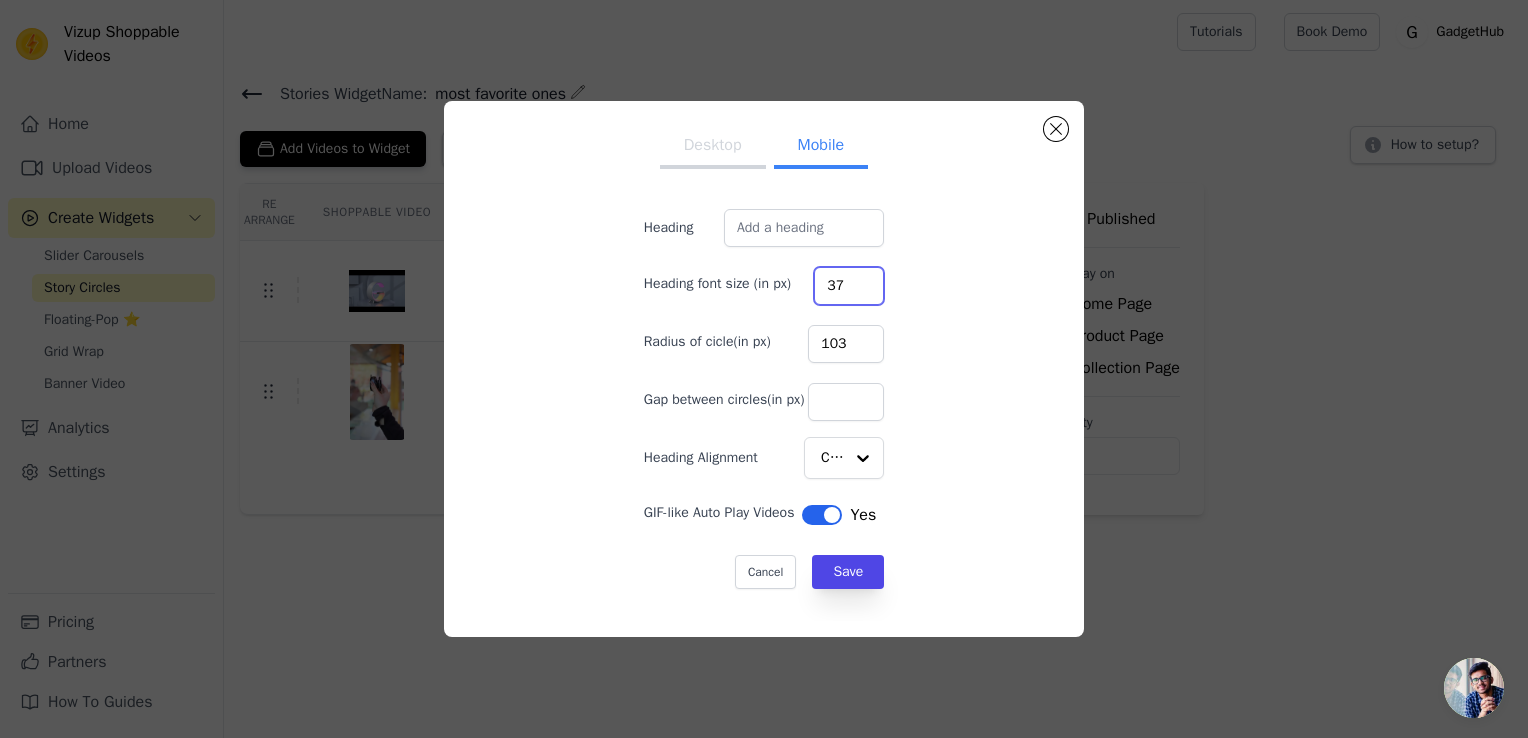 click on "37" at bounding box center (849, 286) 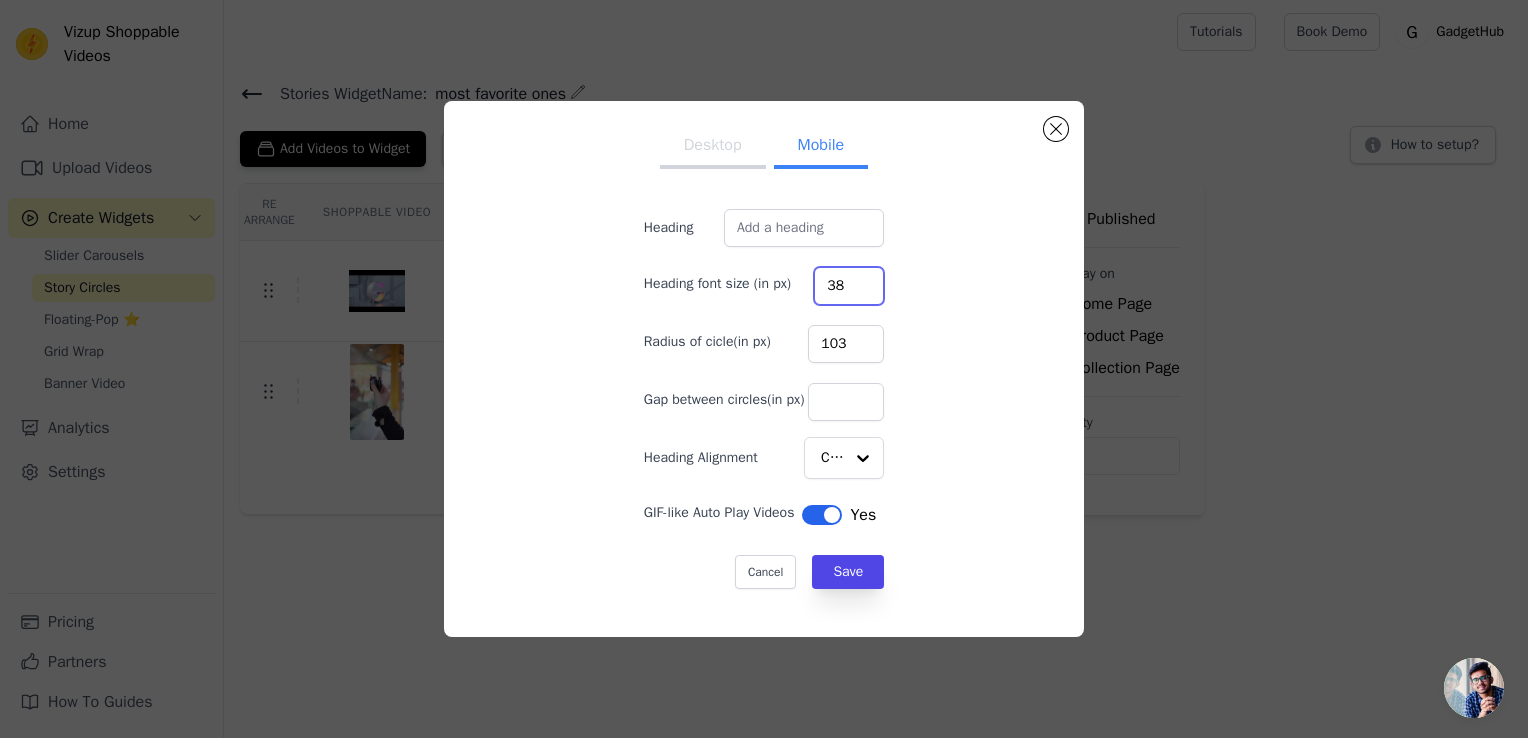 click on "38" at bounding box center [849, 286] 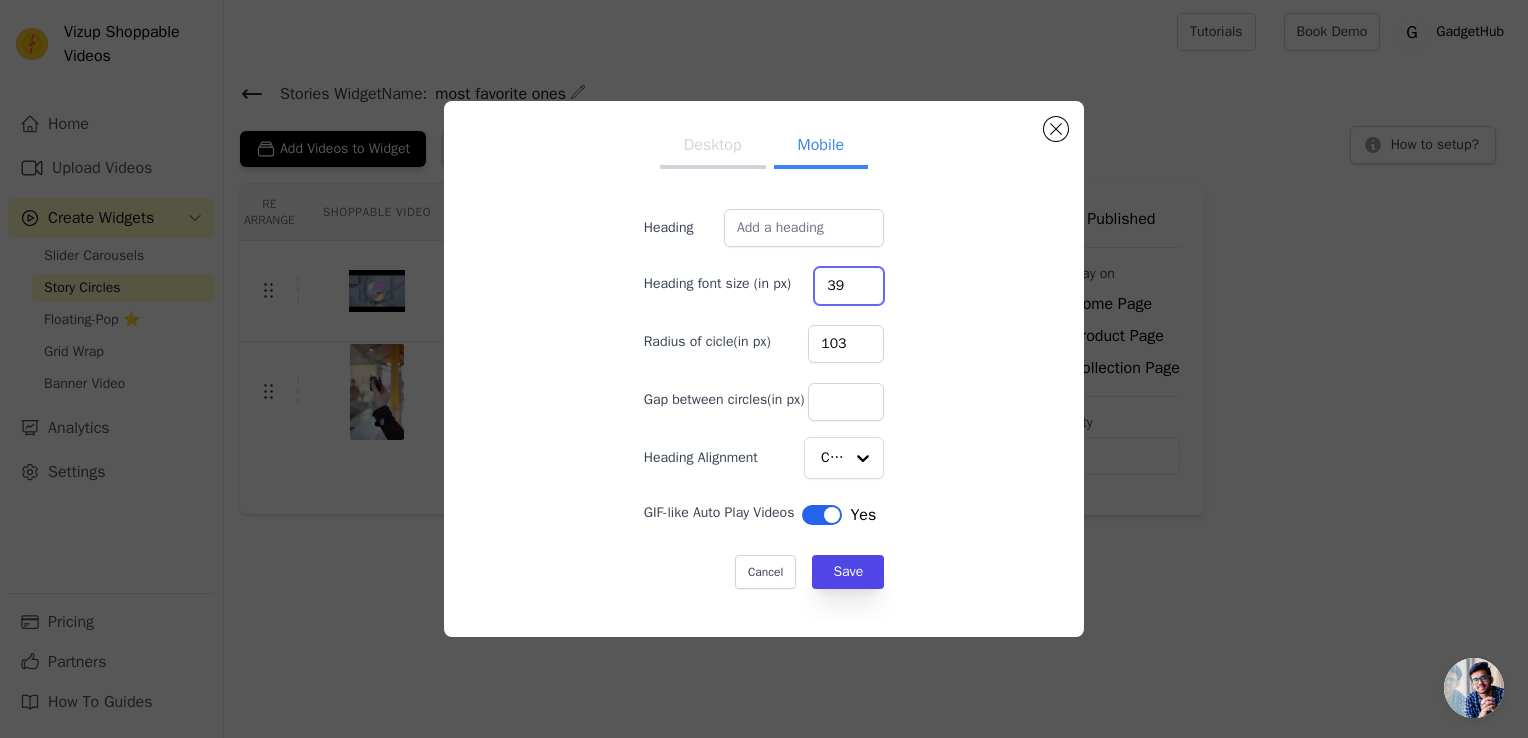 click on "39" at bounding box center (849, 286) 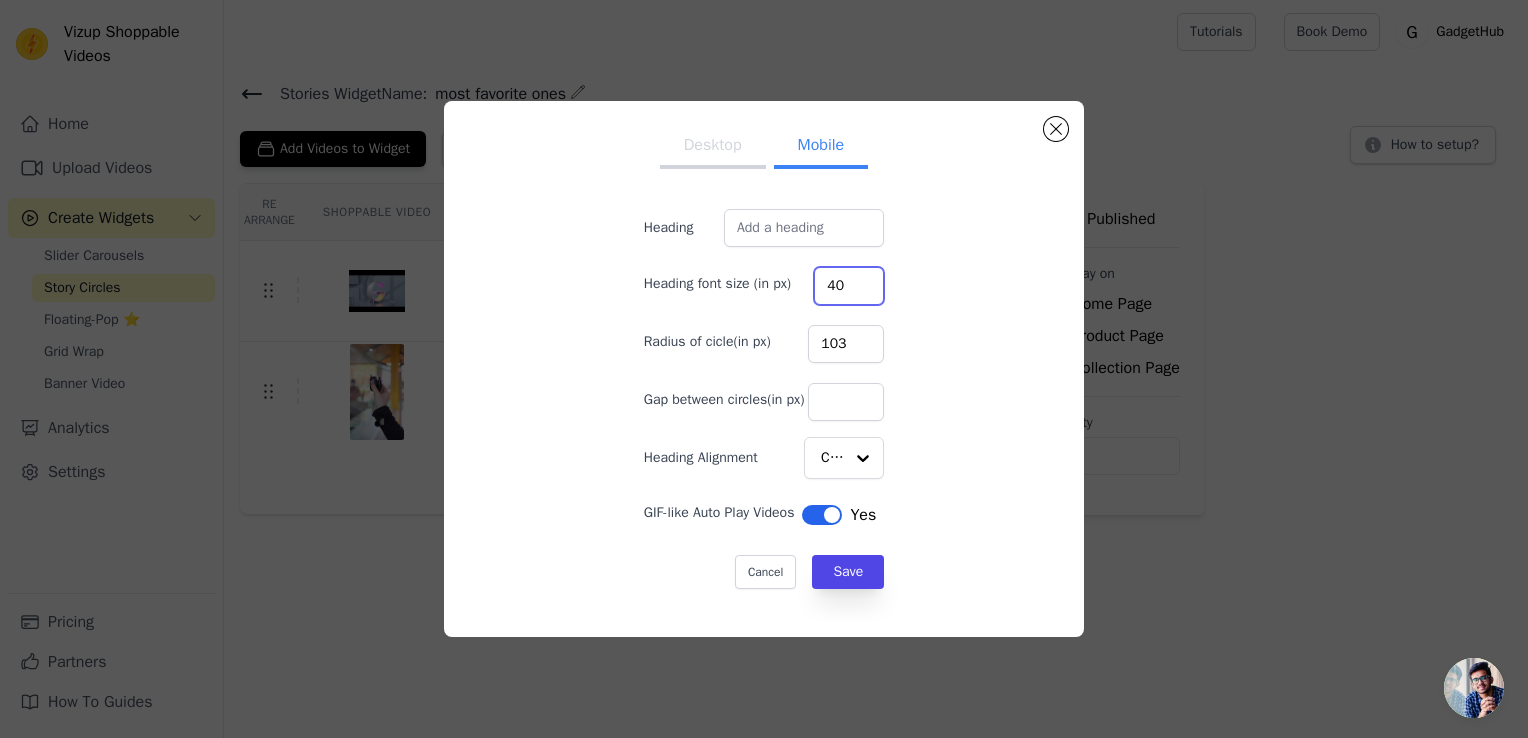 click on "40" at bounding box center [849, 286] 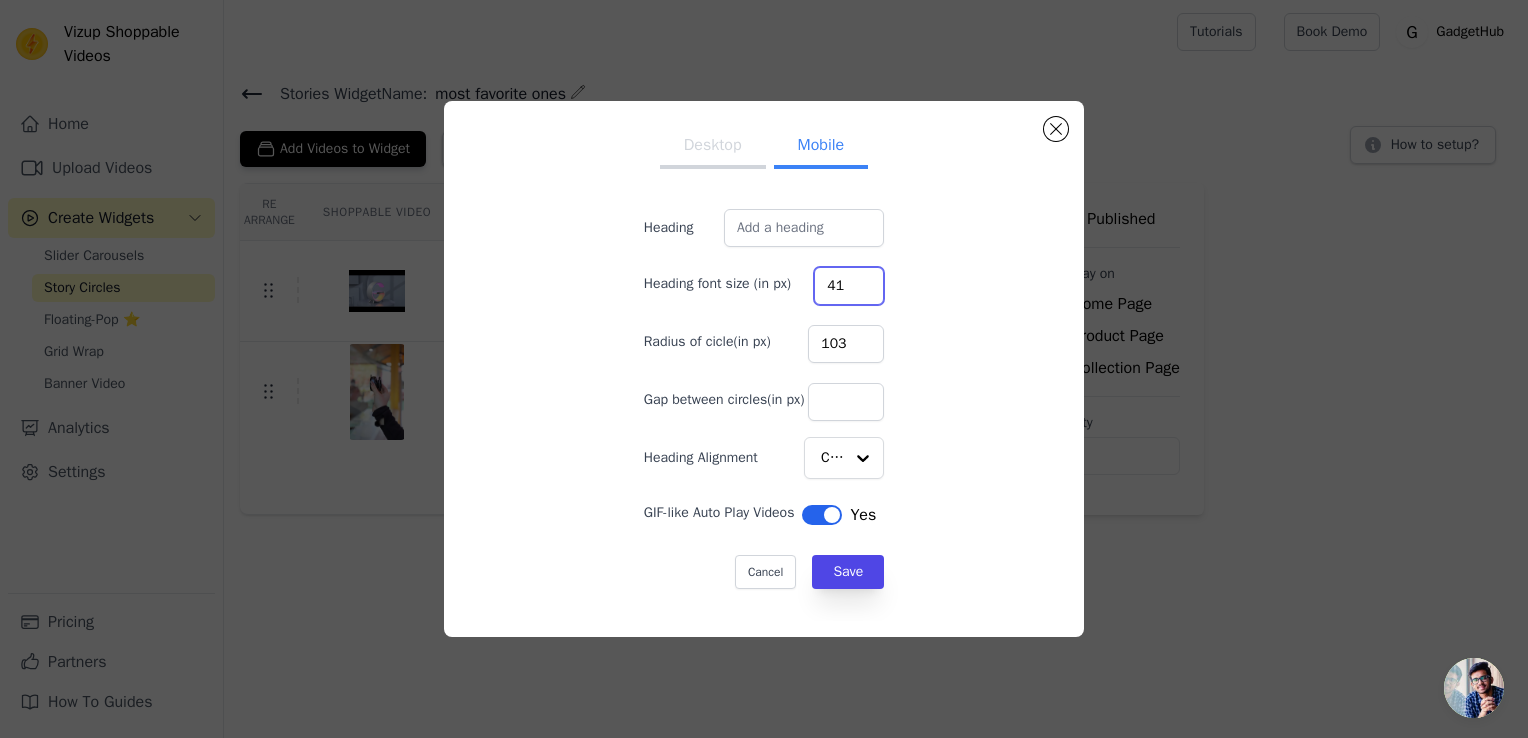 click on "41" at bounding box center [849, 286] 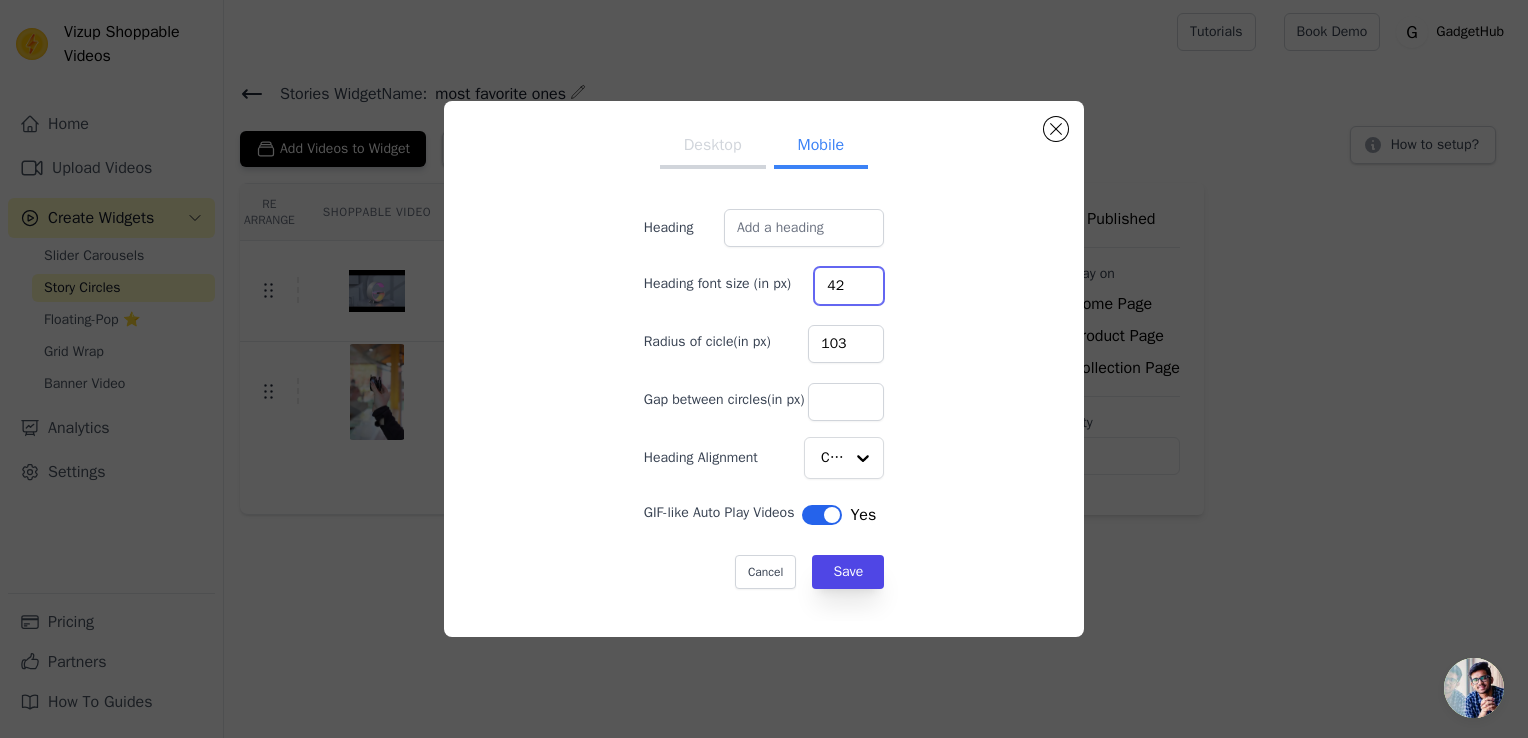click on "42" at bounding box center (849, 286) 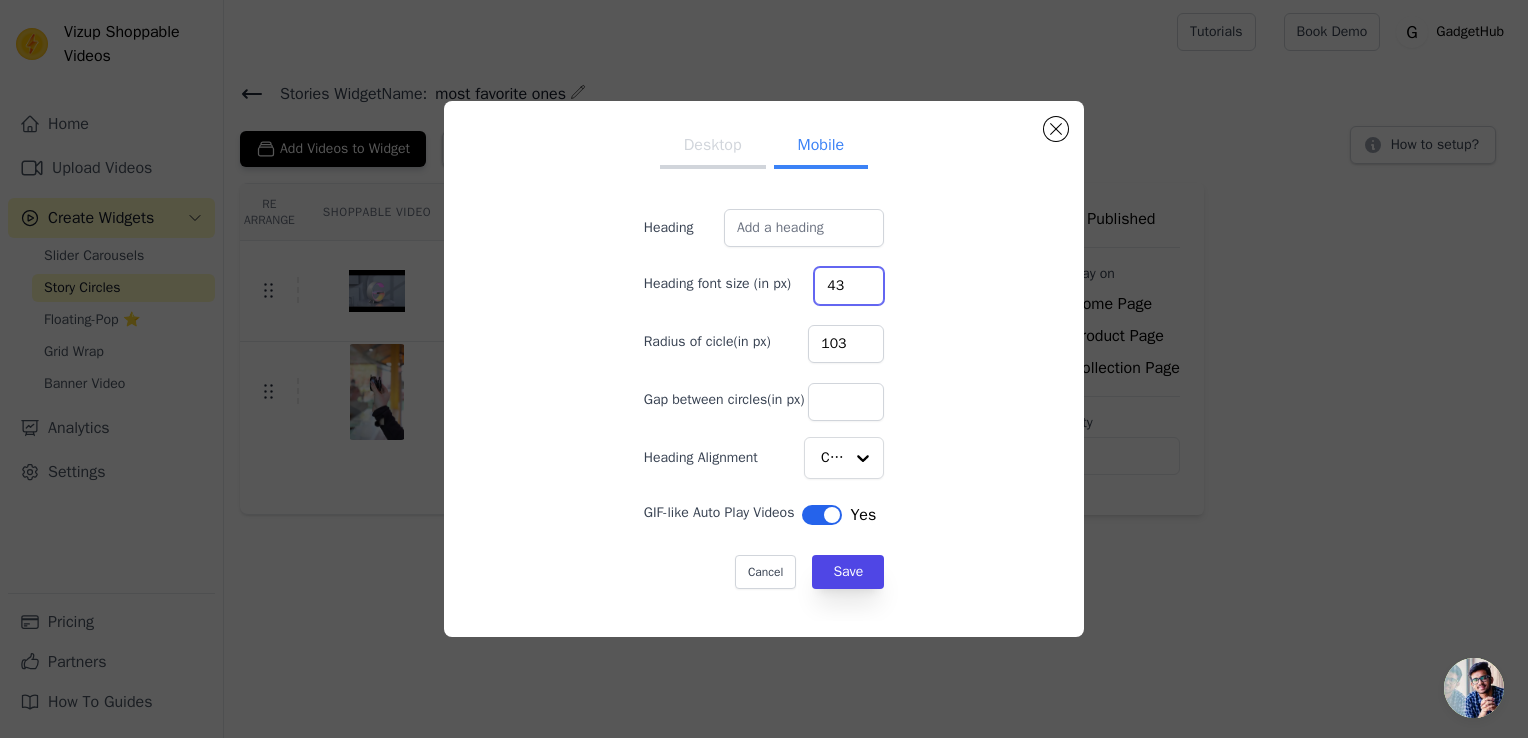 click on "43" at bounding box center [849, 286] 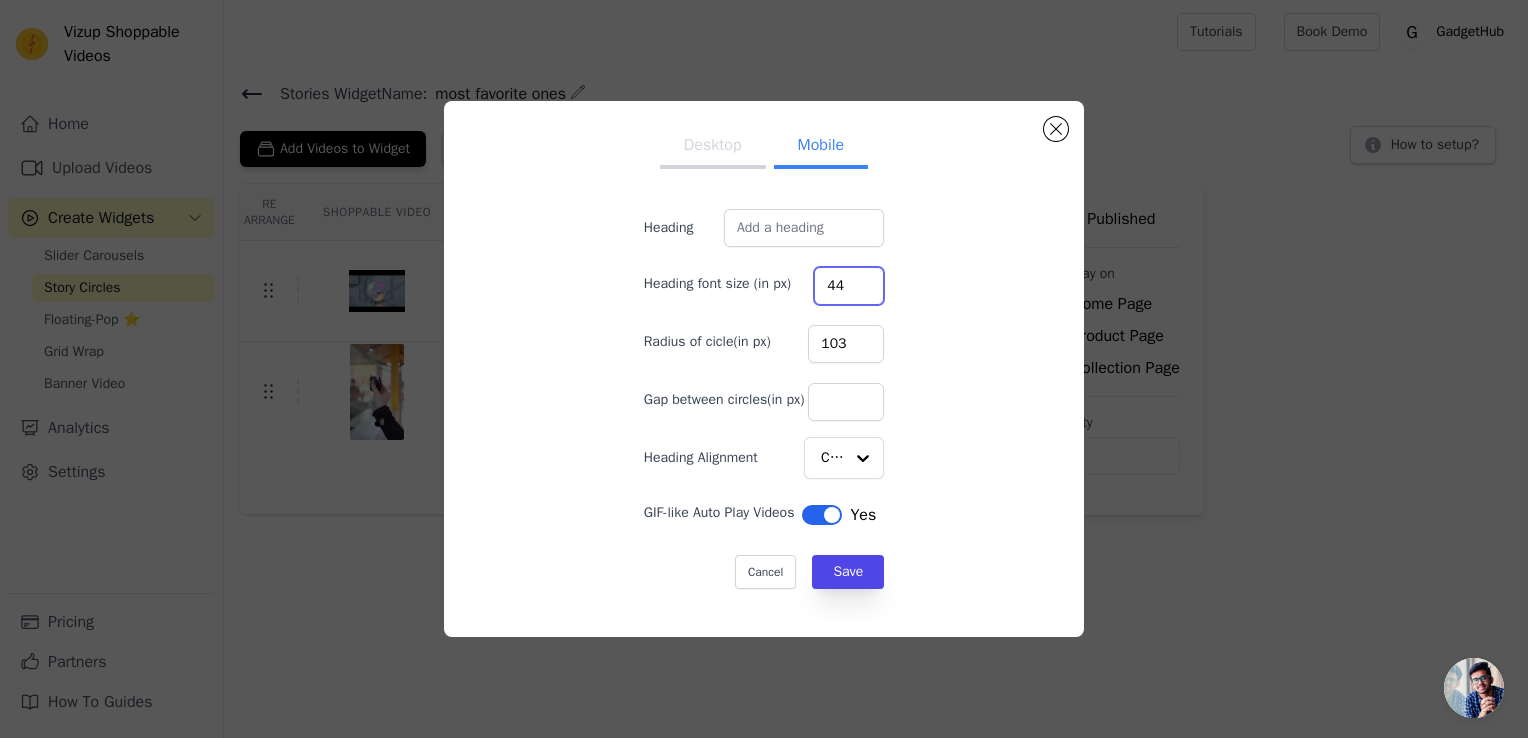 click on "44" at bounding box center [849, 286] 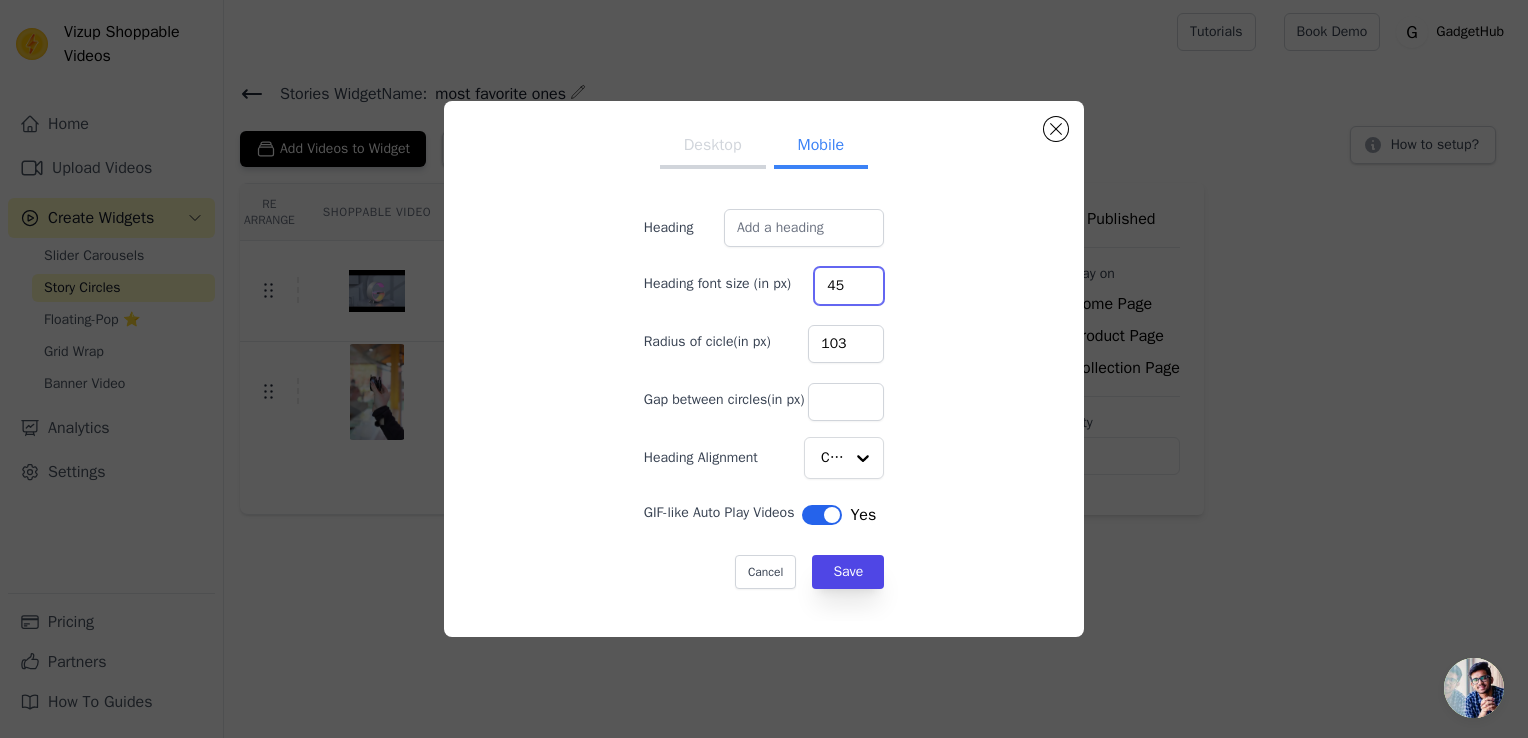click on "45" at bounding box center (849, 286) 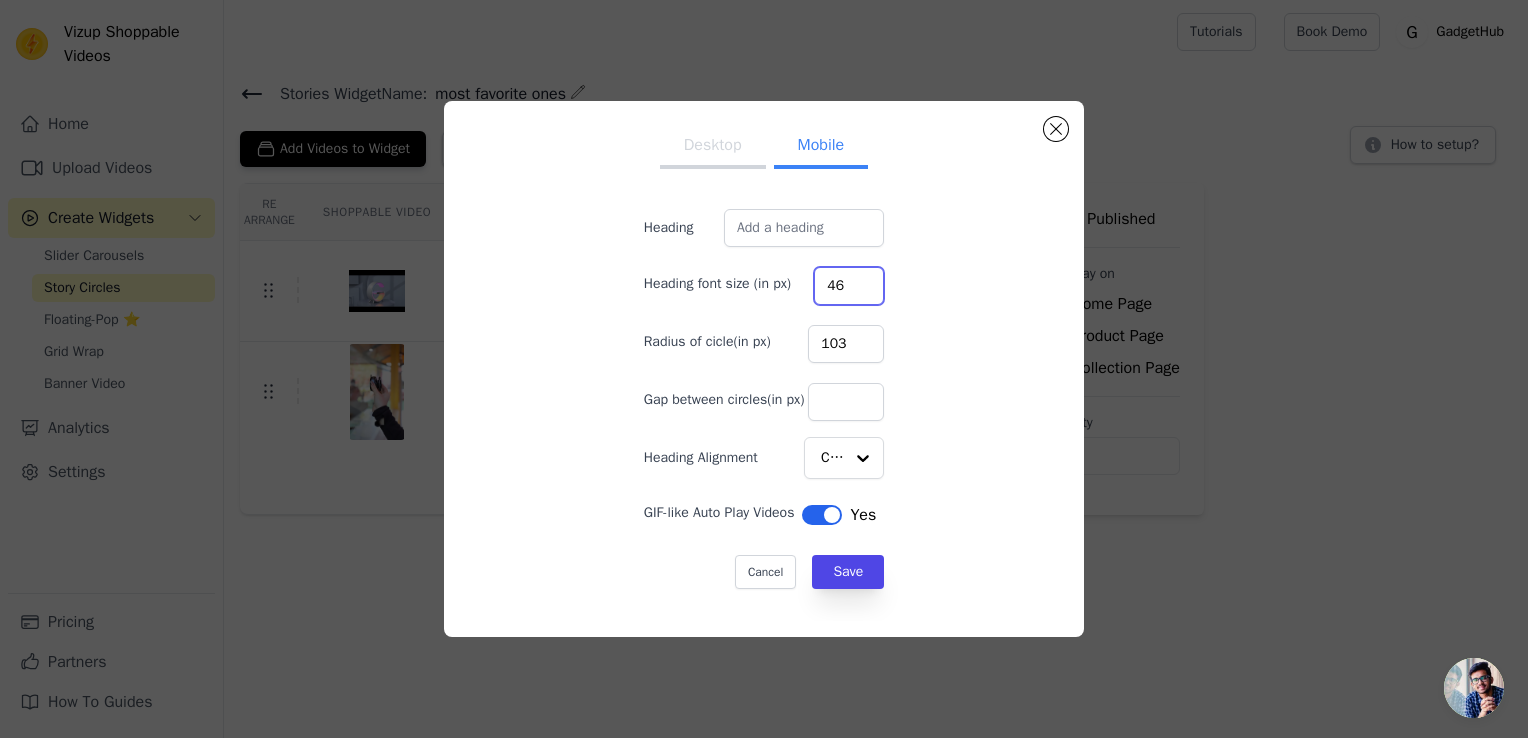 click on "46" at bounding box center [849, 286] 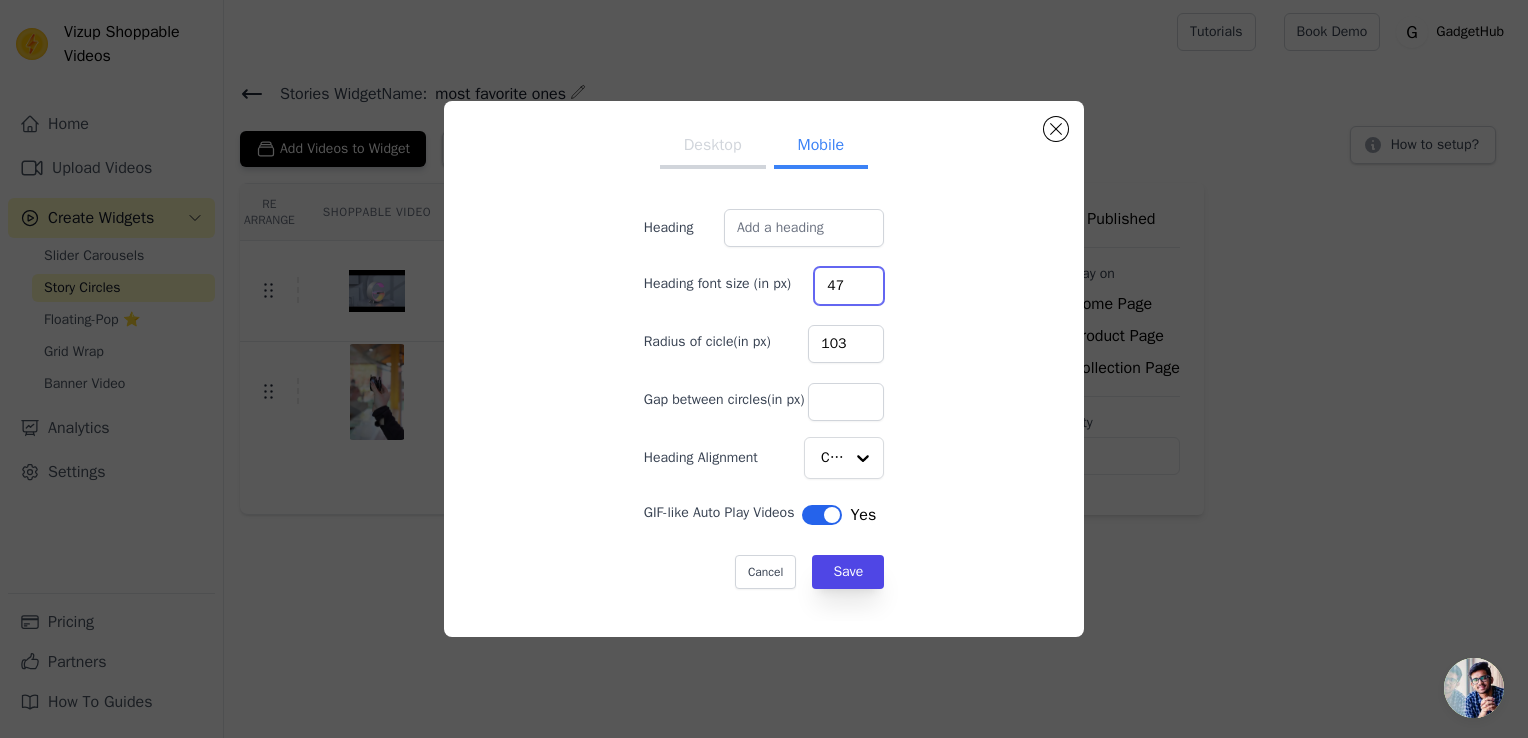 click on "47" at bounding box center [849, 286] 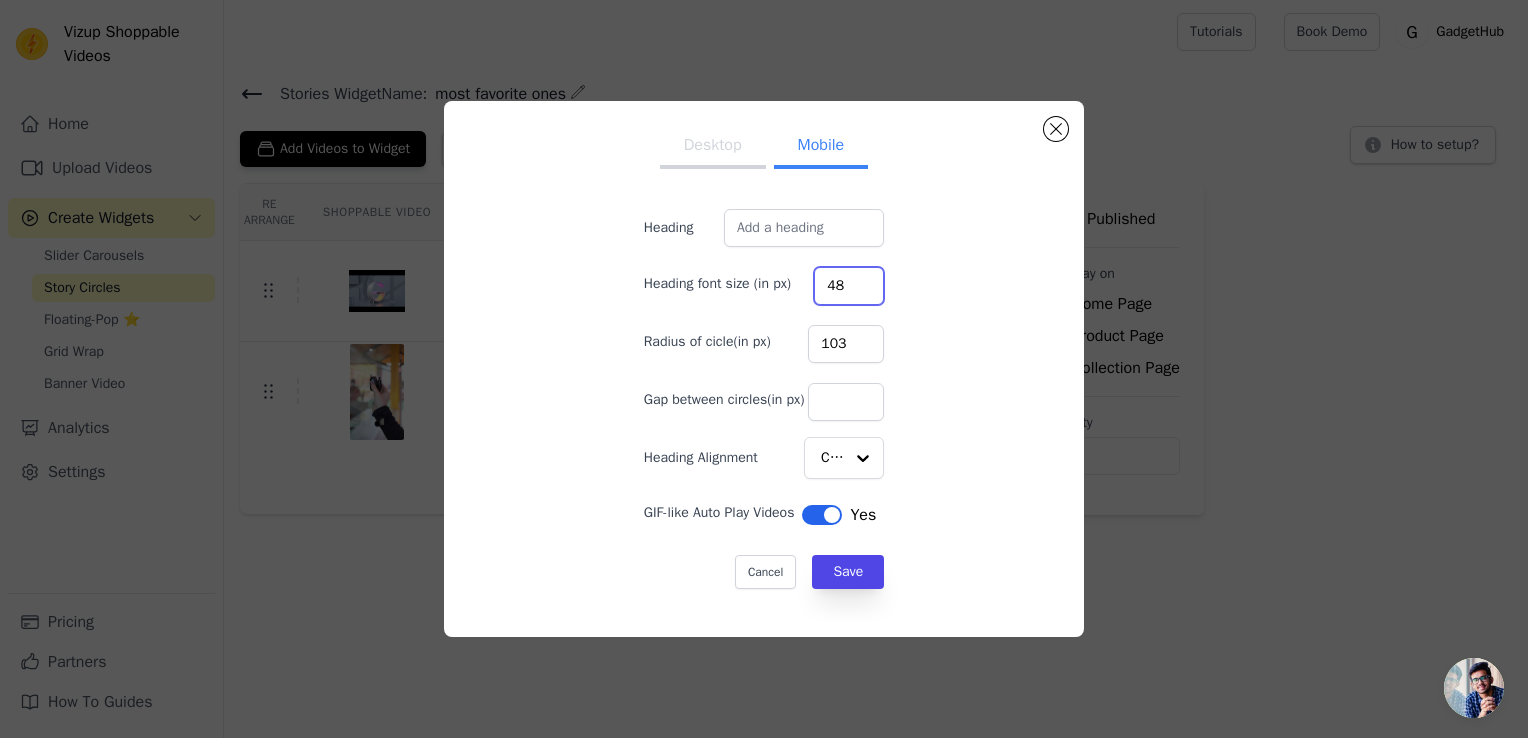 click on "48" at bounding box center (849, 286) 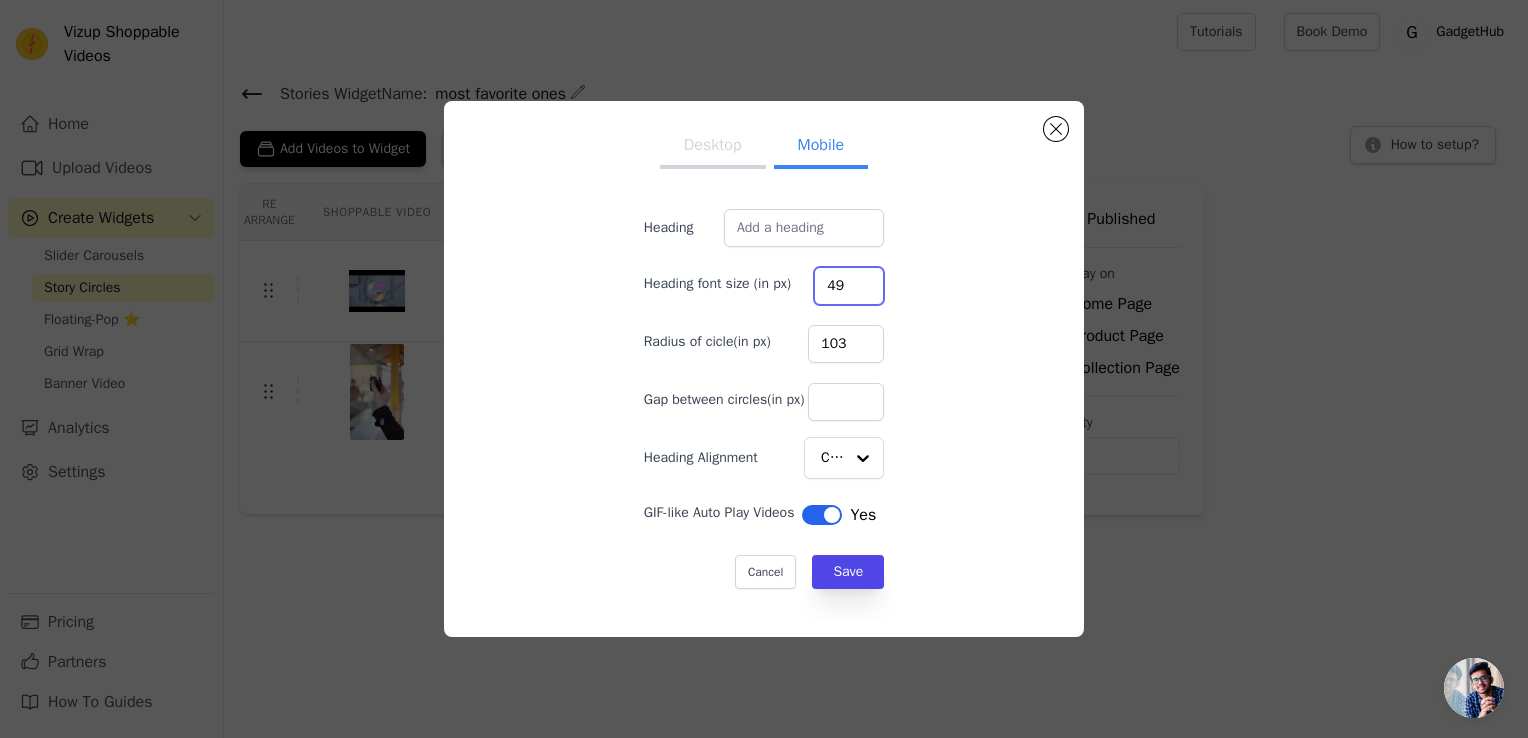 click on "49" at bounding box center [849, 286] 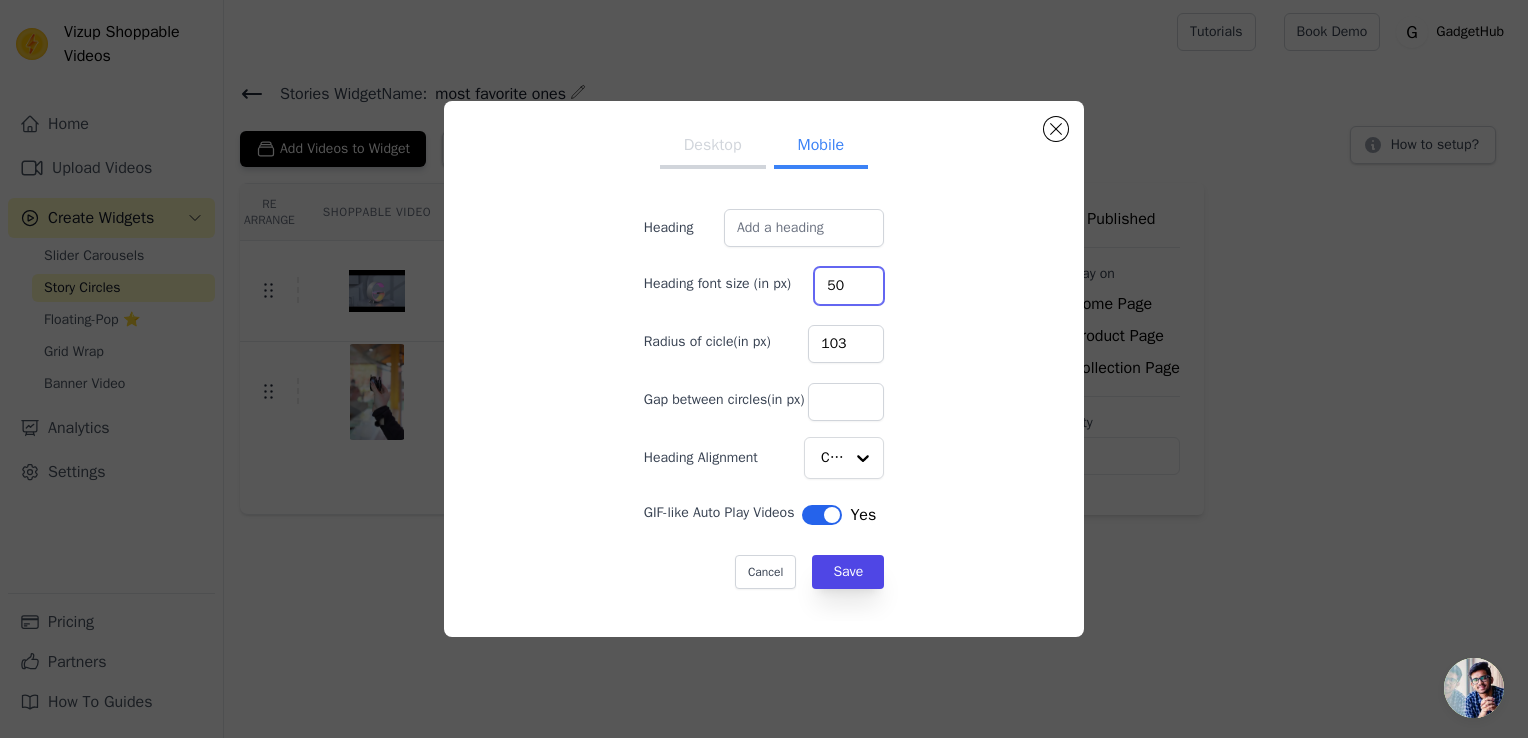 click on "50" at bounding box center [849, 286] 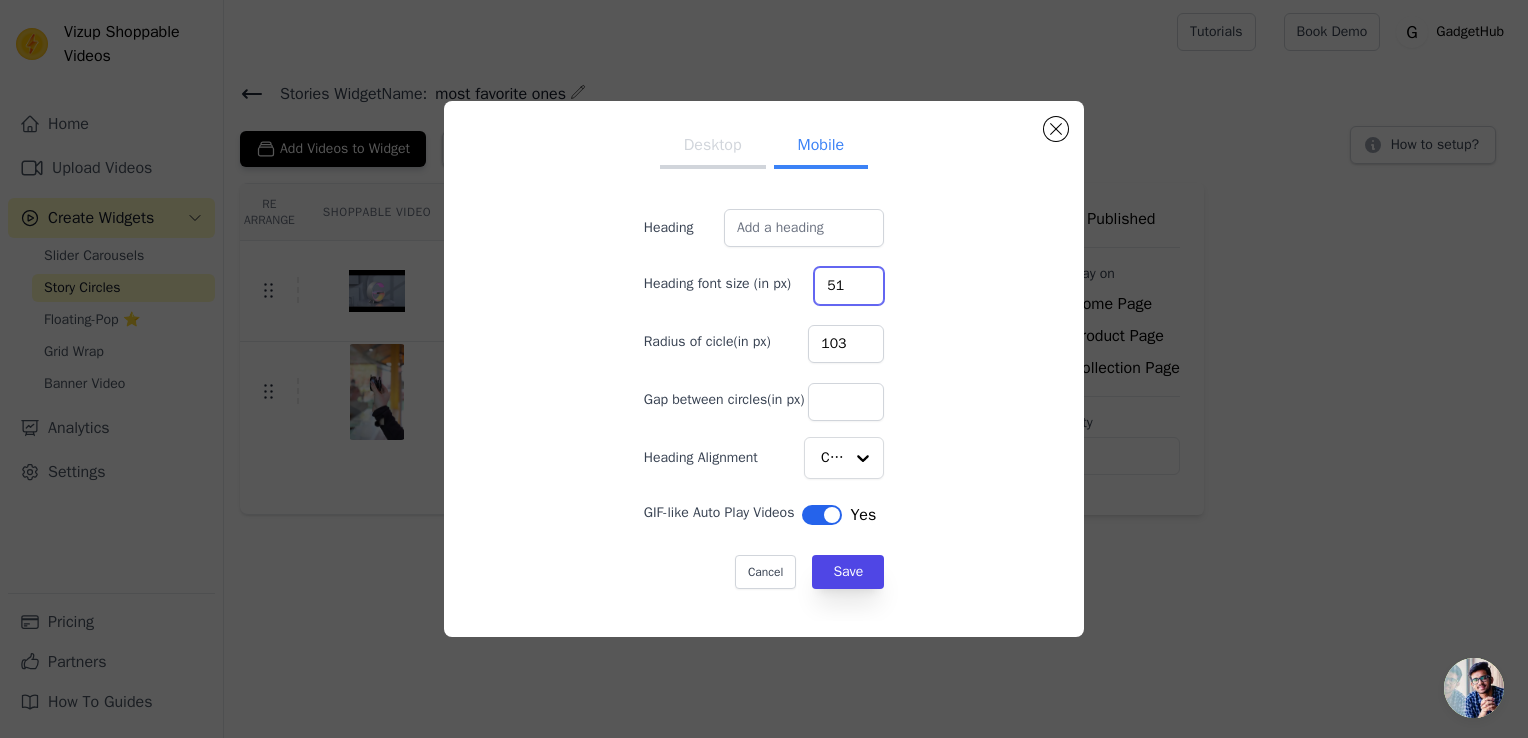 click on "51" at bounding box center [849, 286] 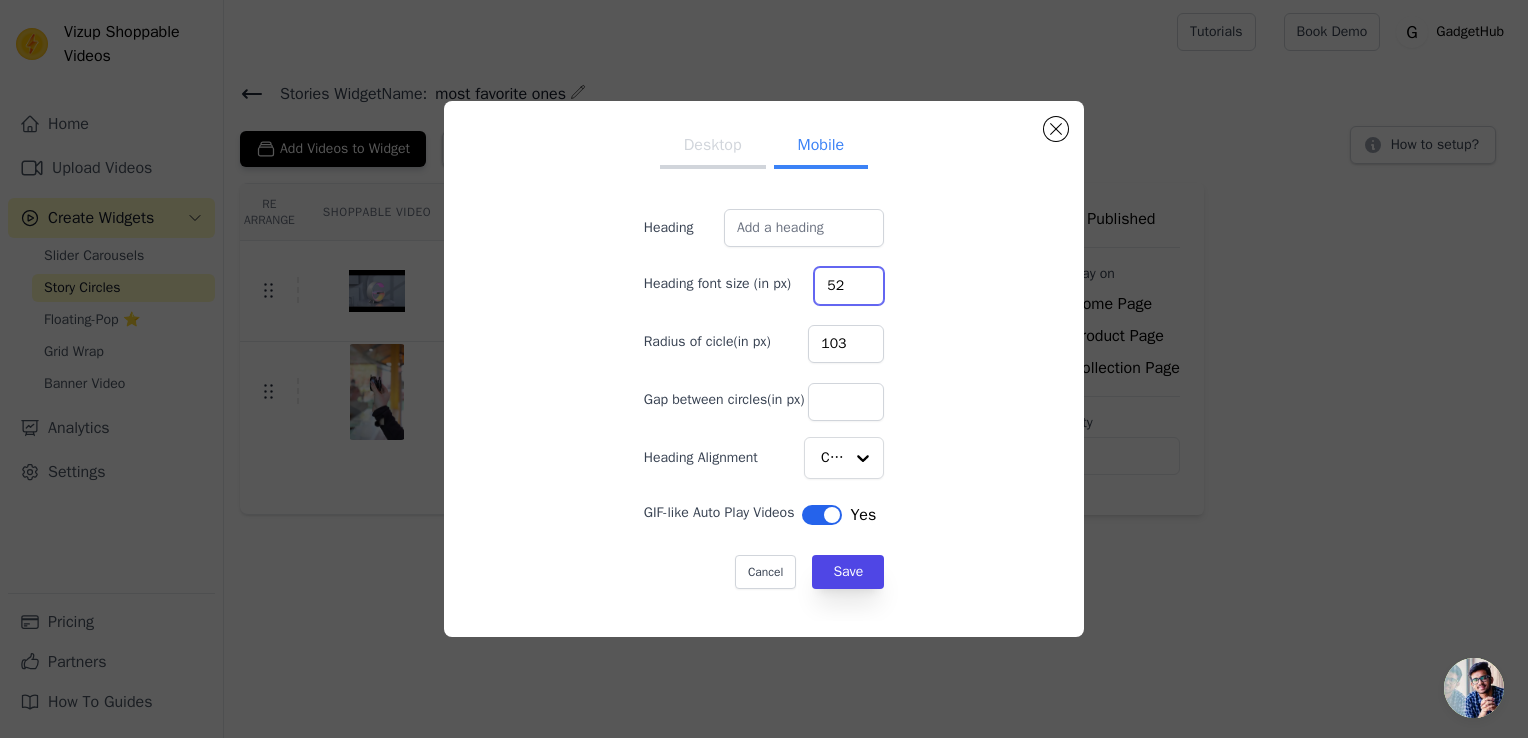 click on "52" at bounding box center [849, 286] 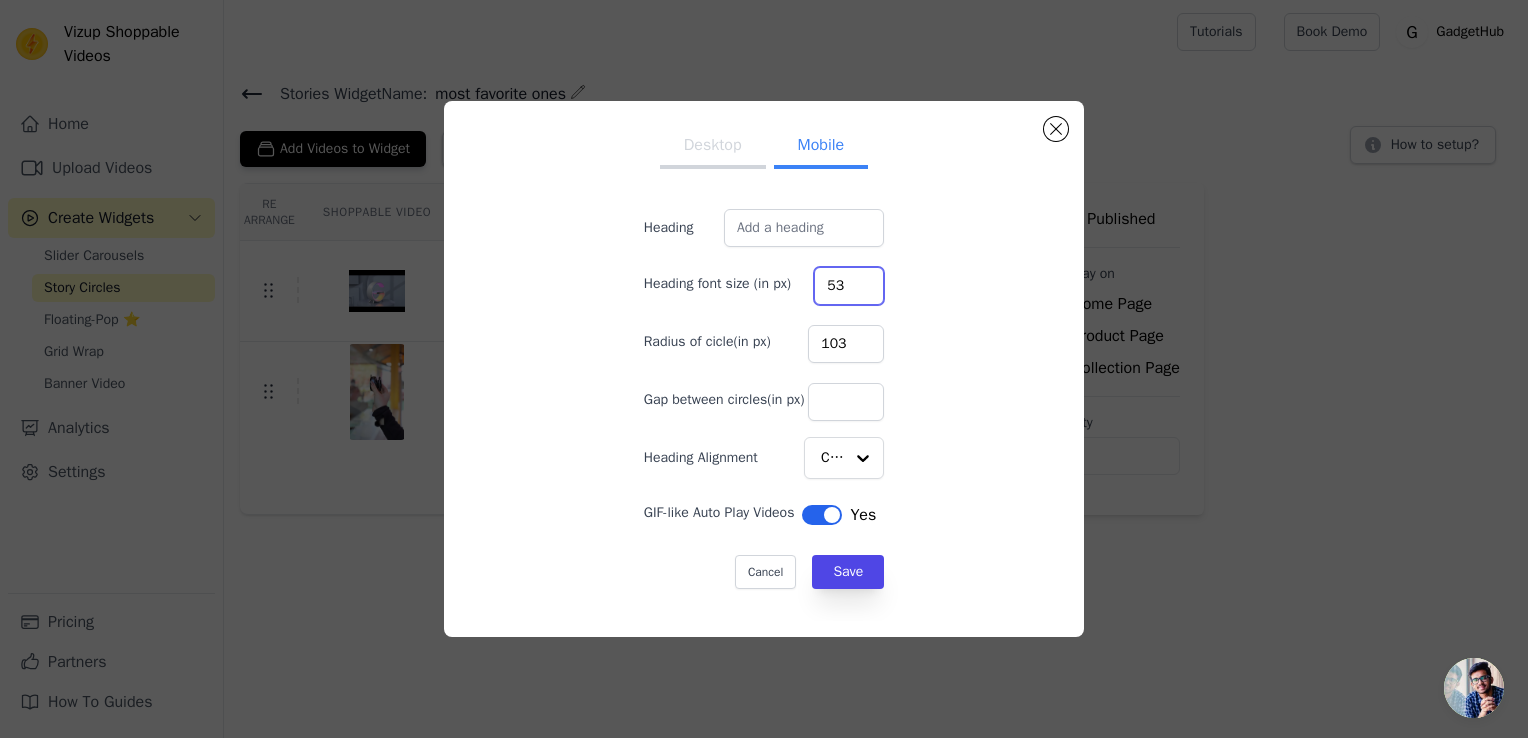 type on "53" 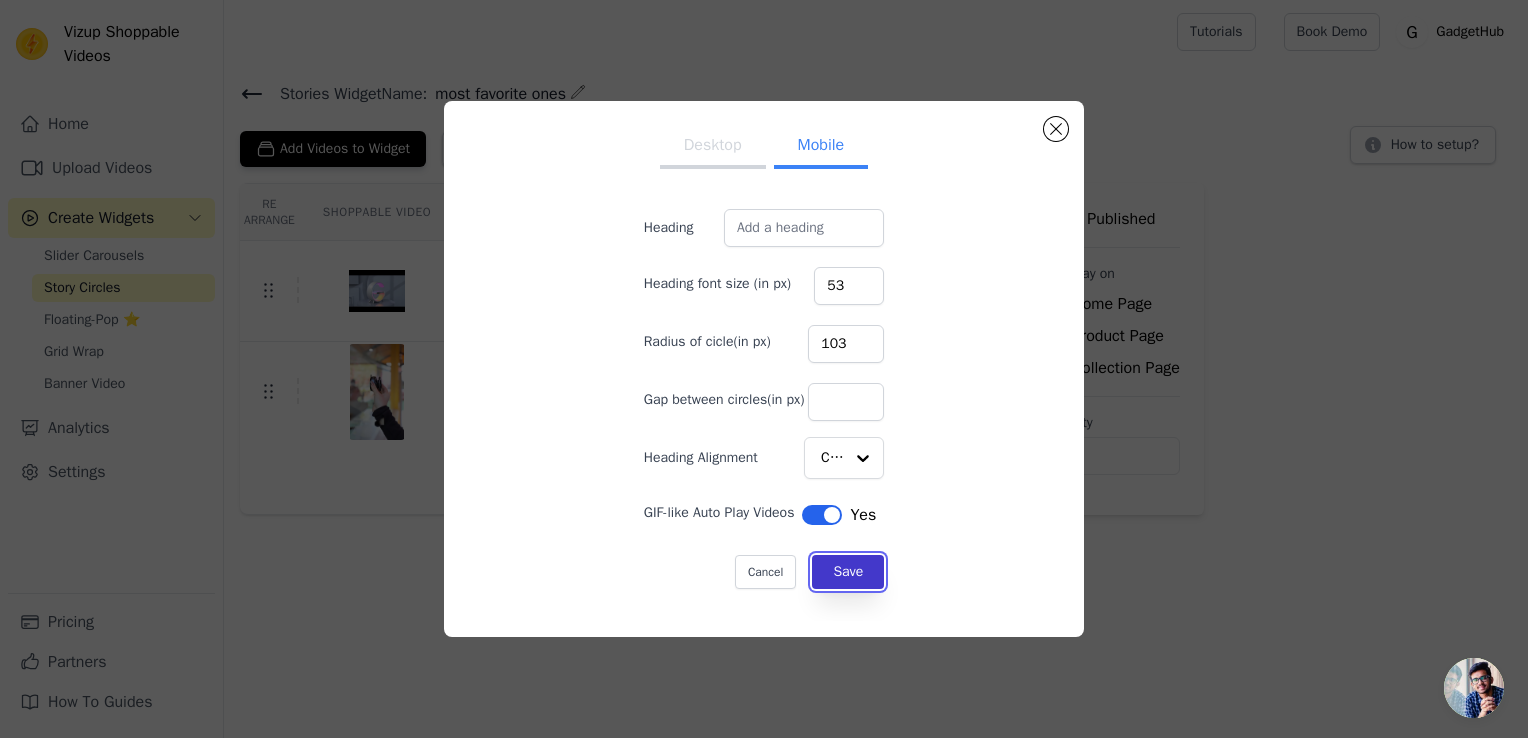 click on "Save" at bounding box center [848, 572] 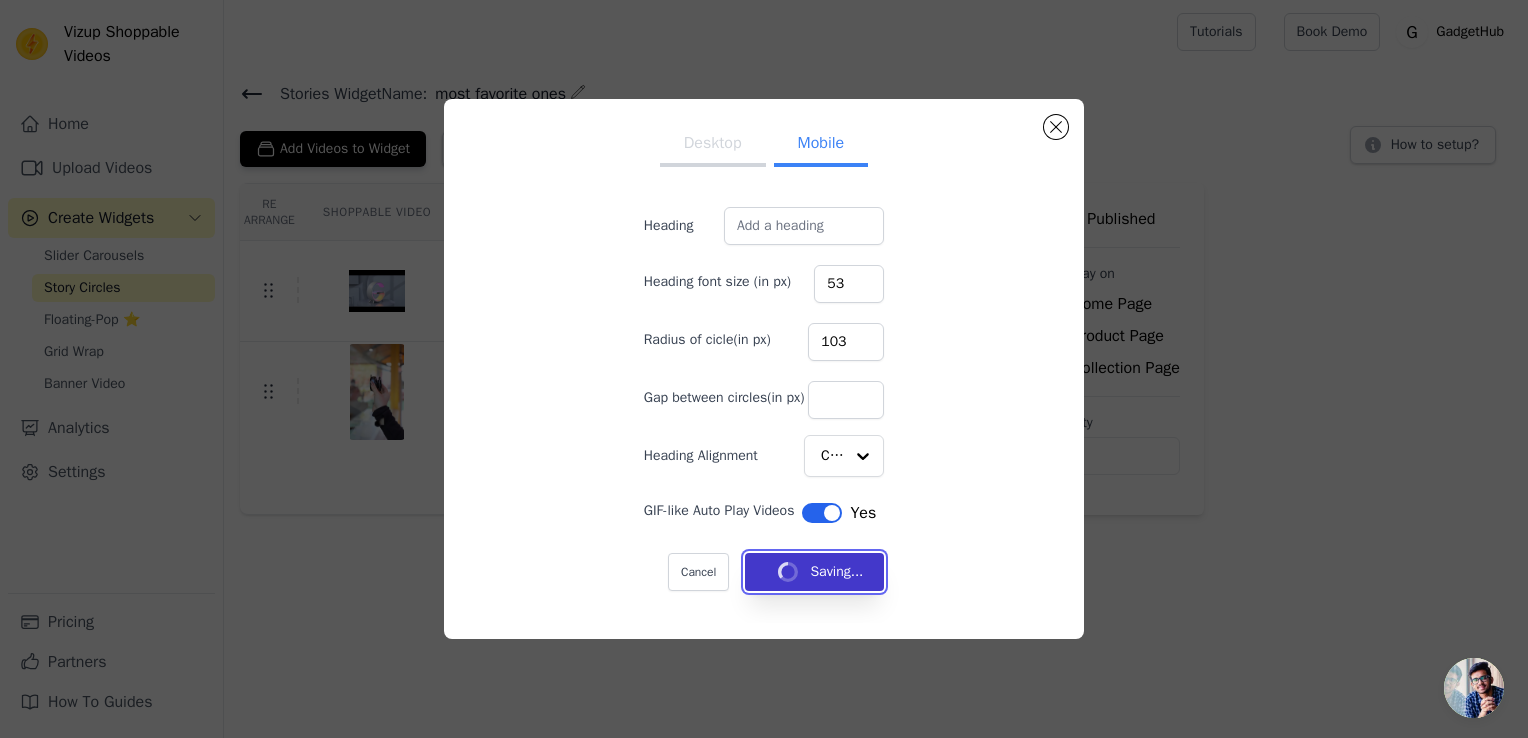 type 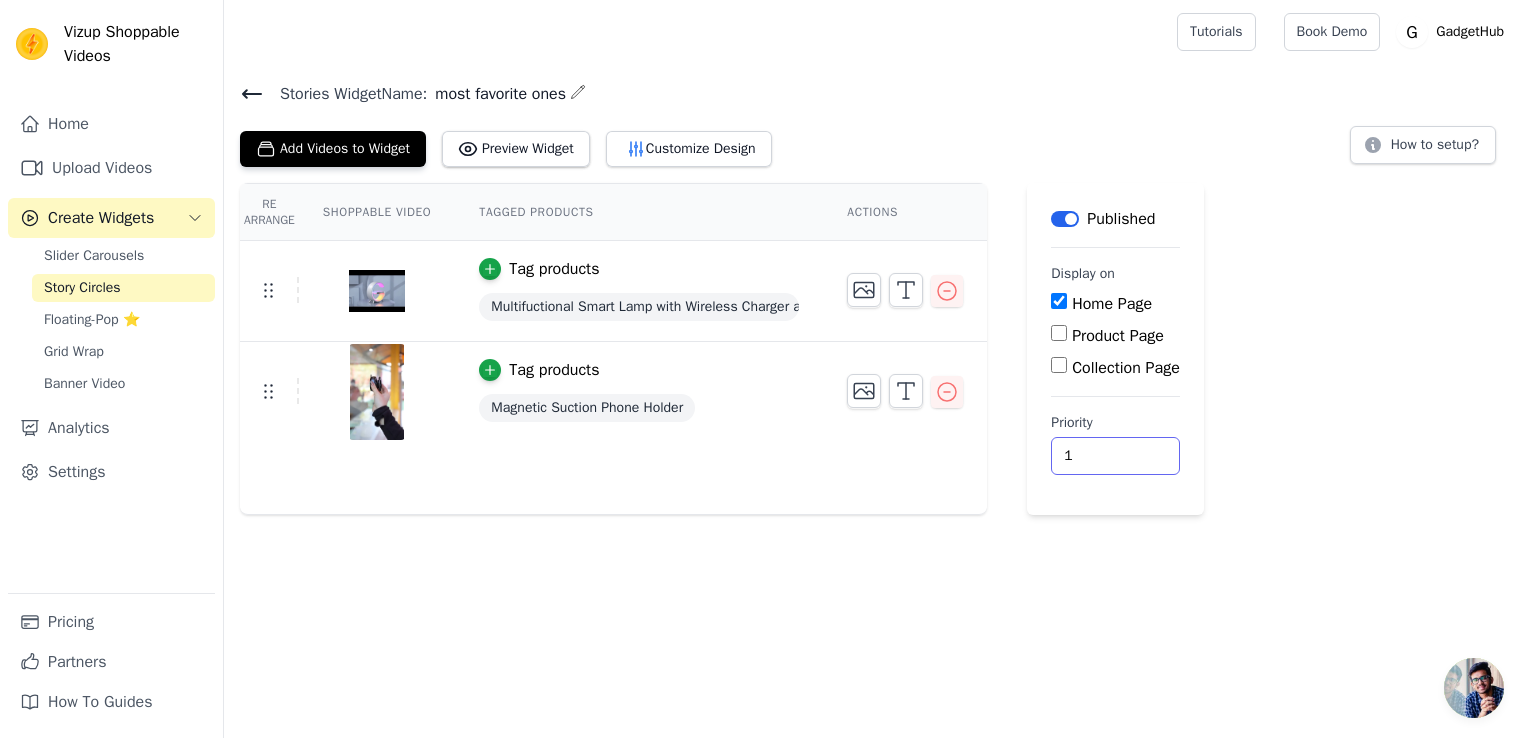 click on "1" at bounding box center (1115, 456) 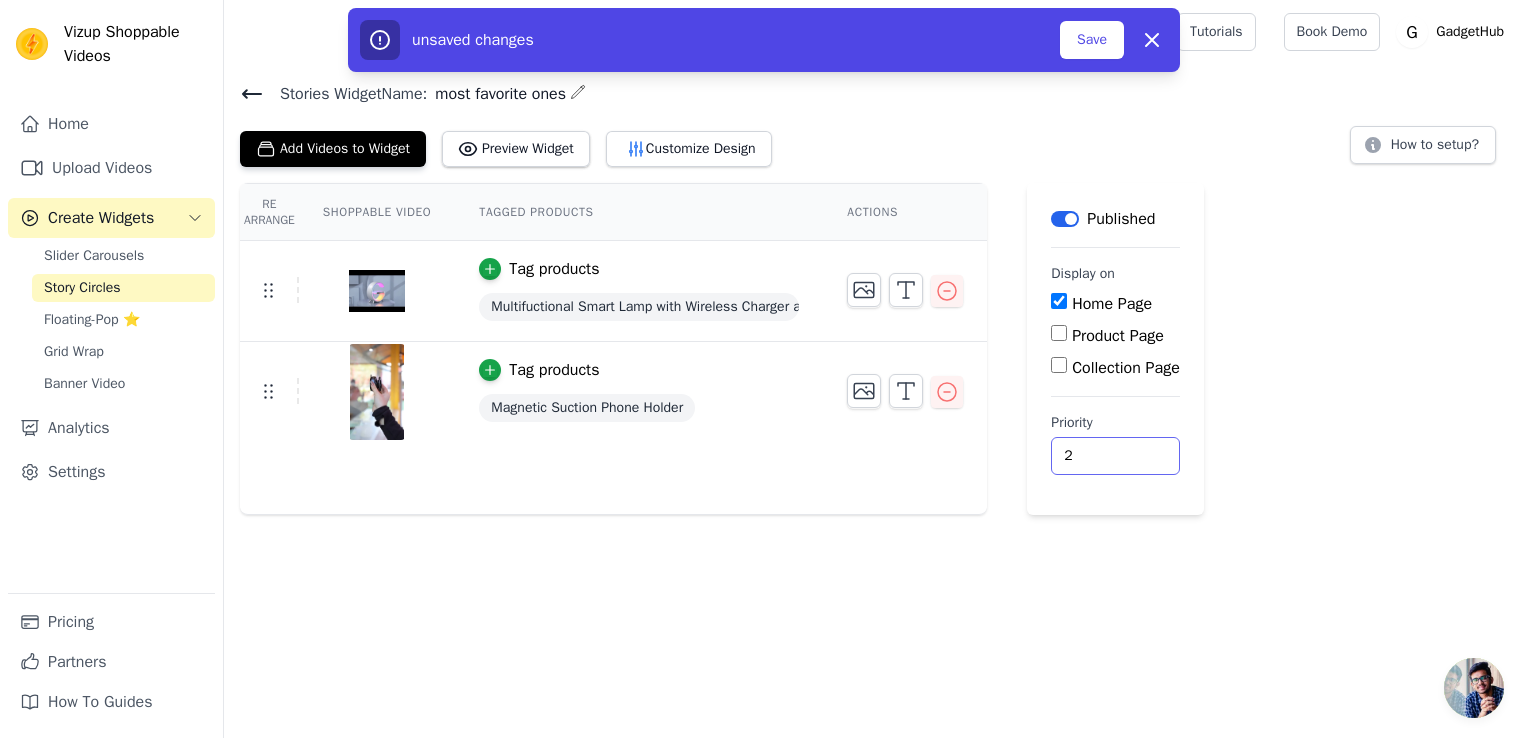 click on "2" at bounding box center [1115, 456] 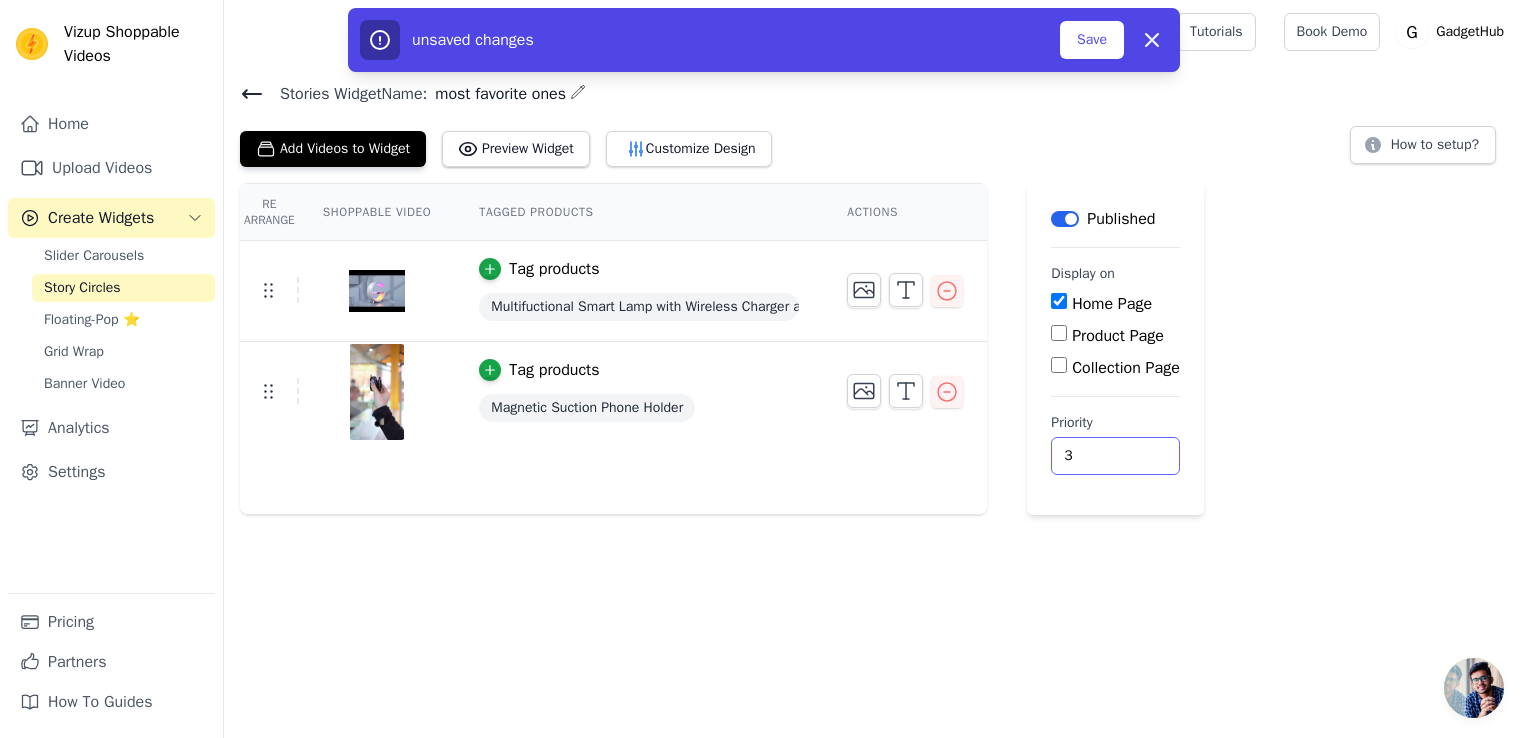 click on "3" at bounding box center (1115, 456) 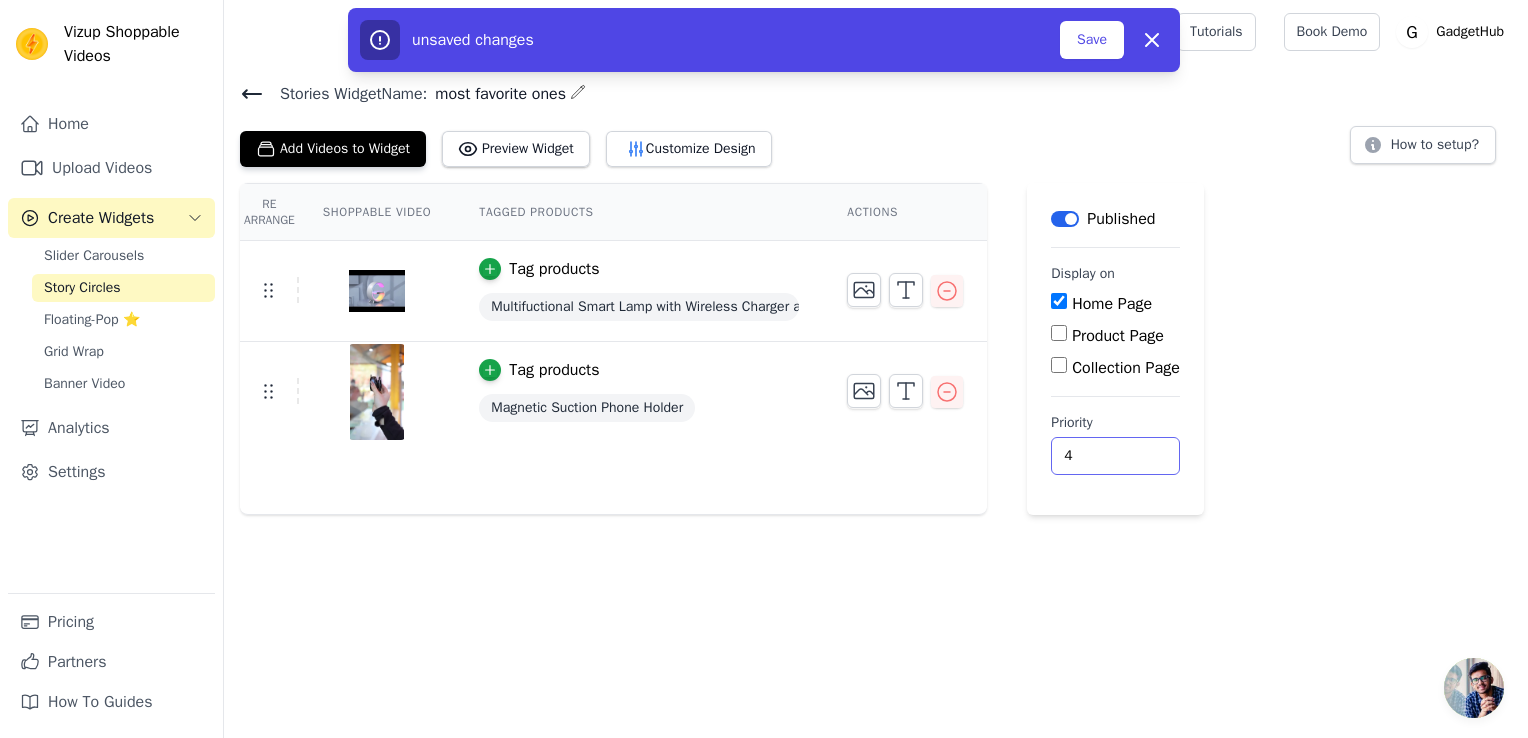 type on "4" 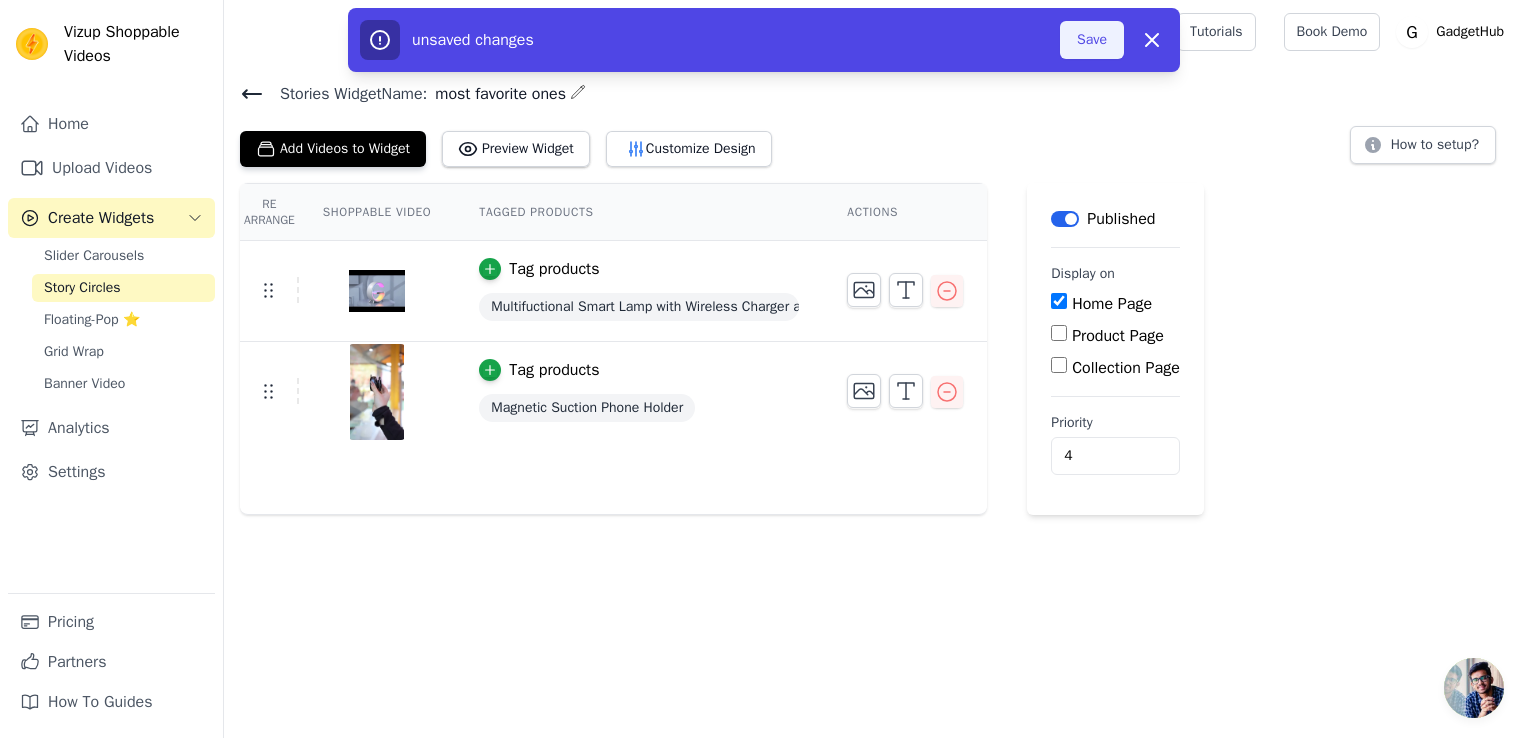 click on "Save" at bounding box center (1092, 40) 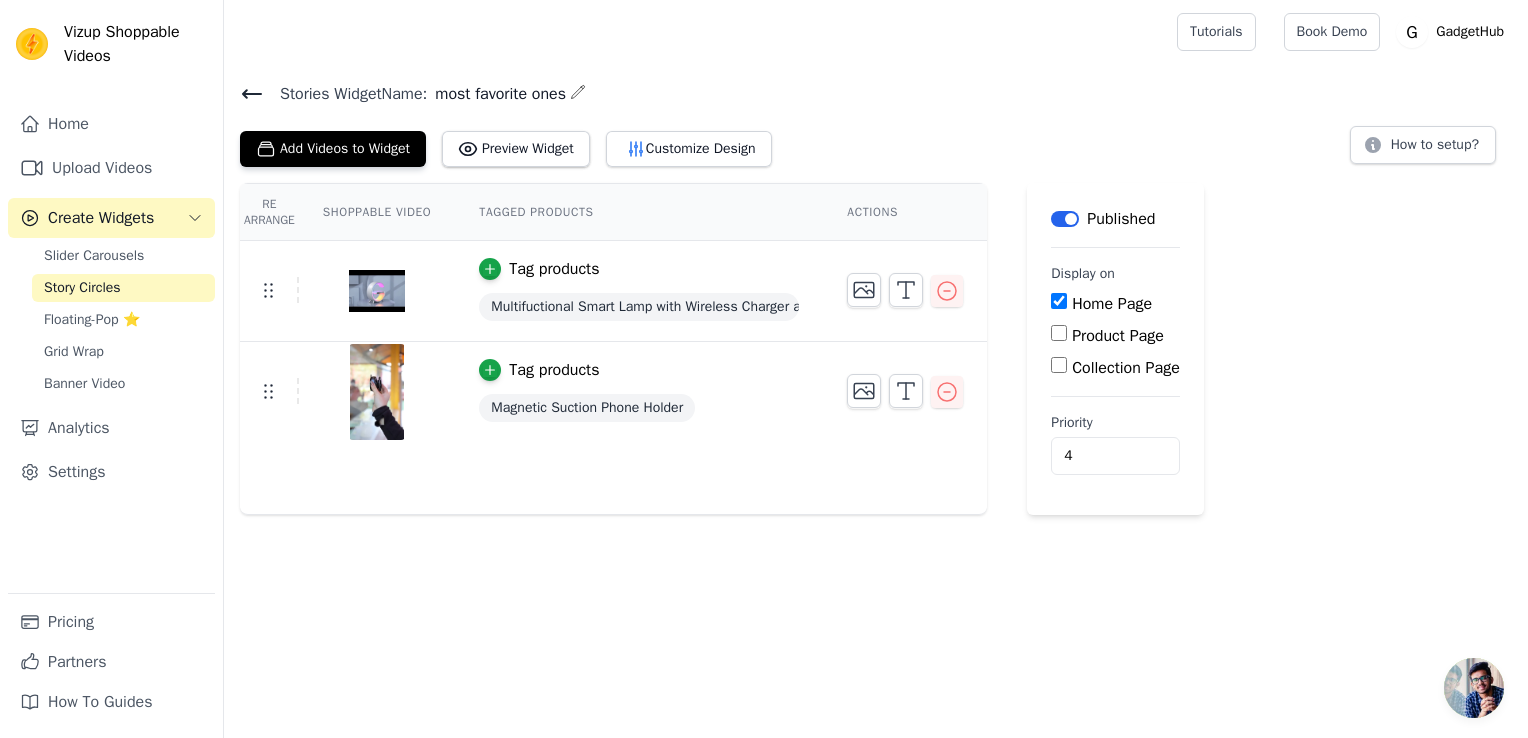 click 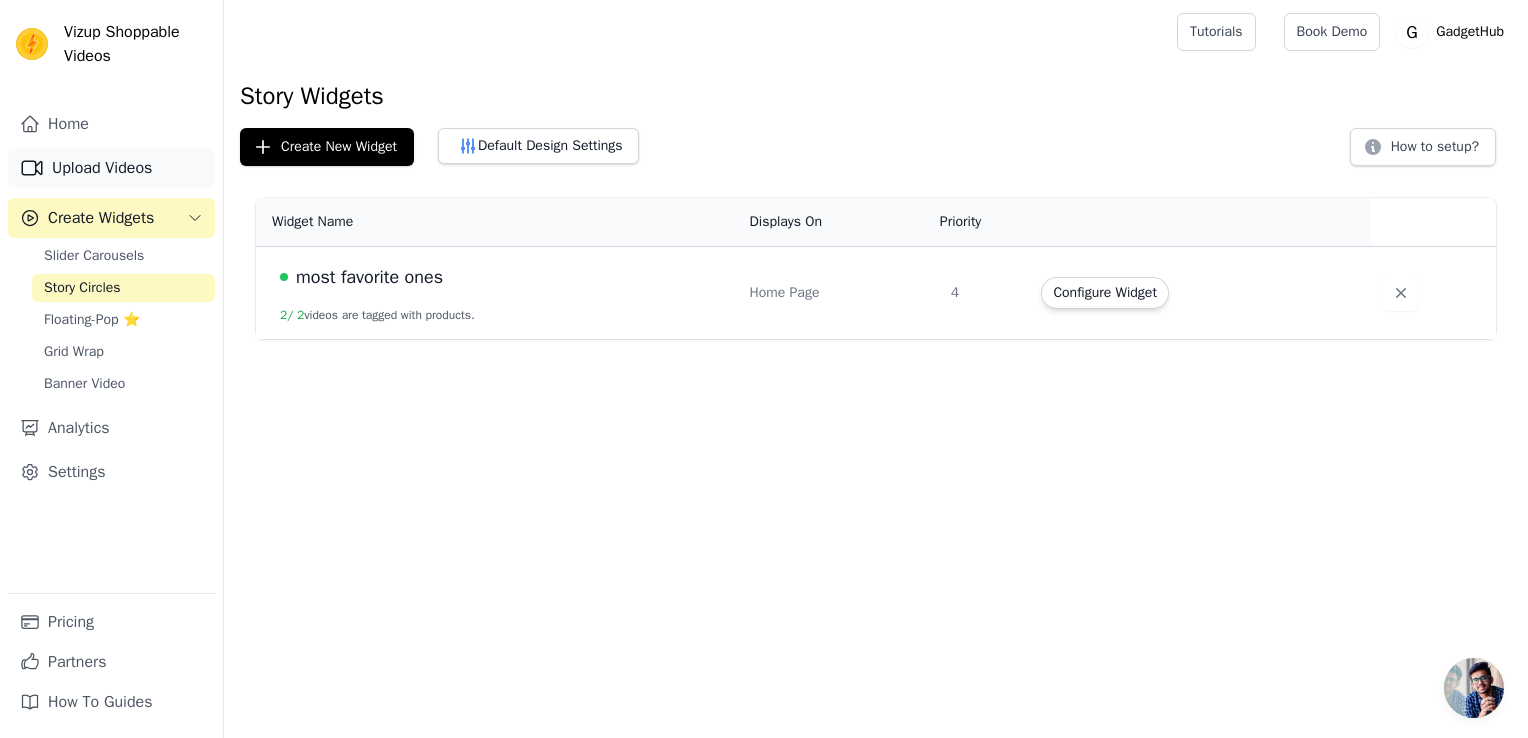 click on "Upload Videos" at bounding box center (111, 168) 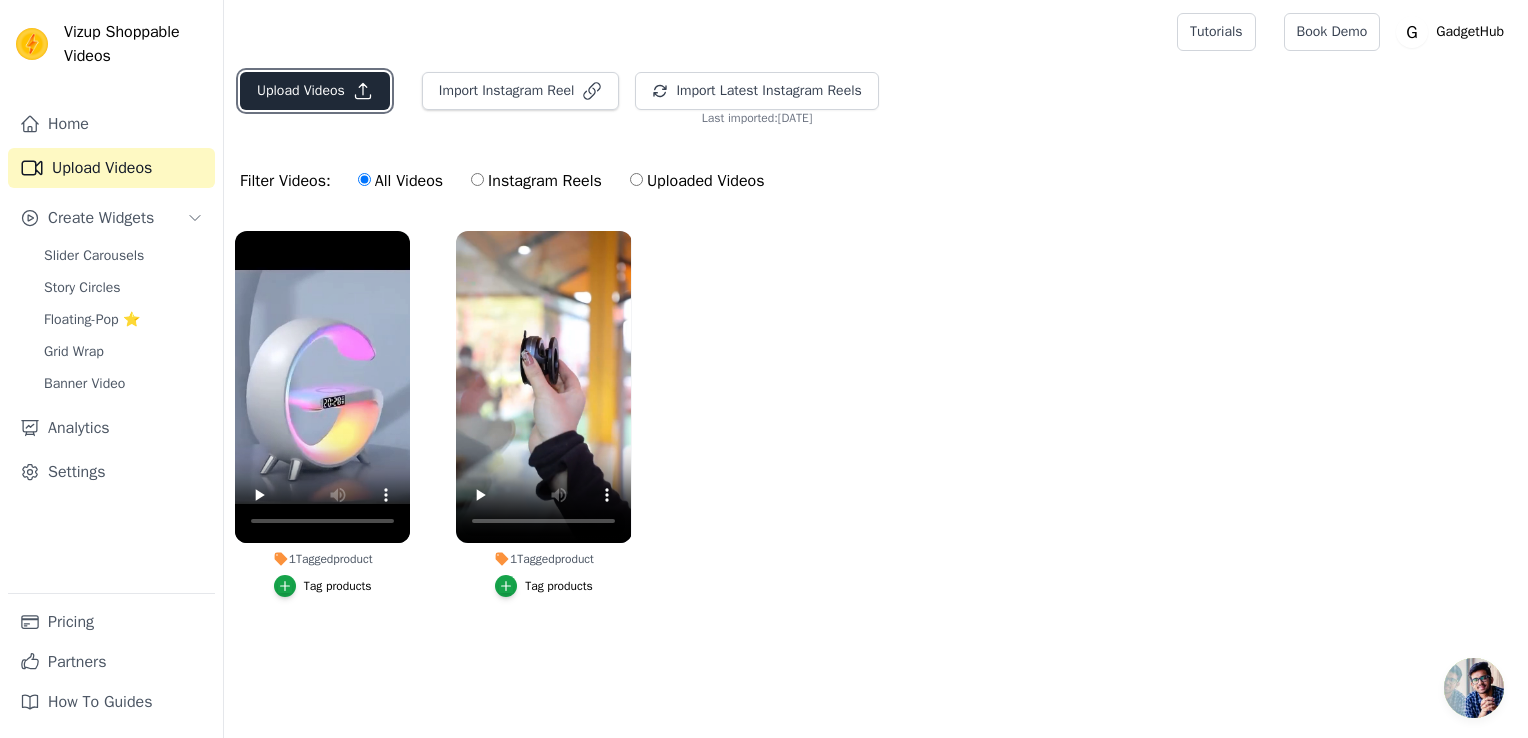 click on "Upload Videos" at bounding box center (315, 91) 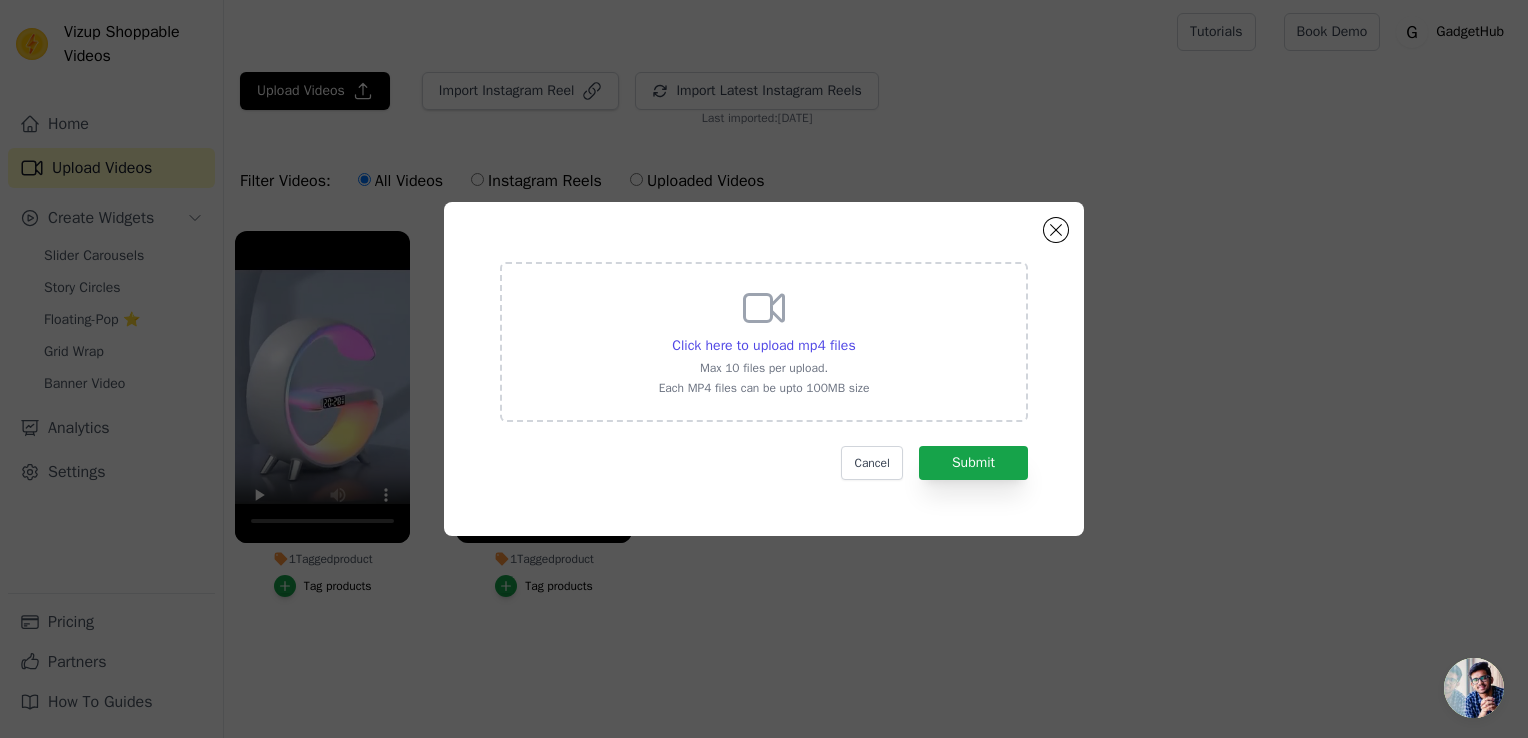 click on "Max 10 files per upload." at bounding box center [764, 368] 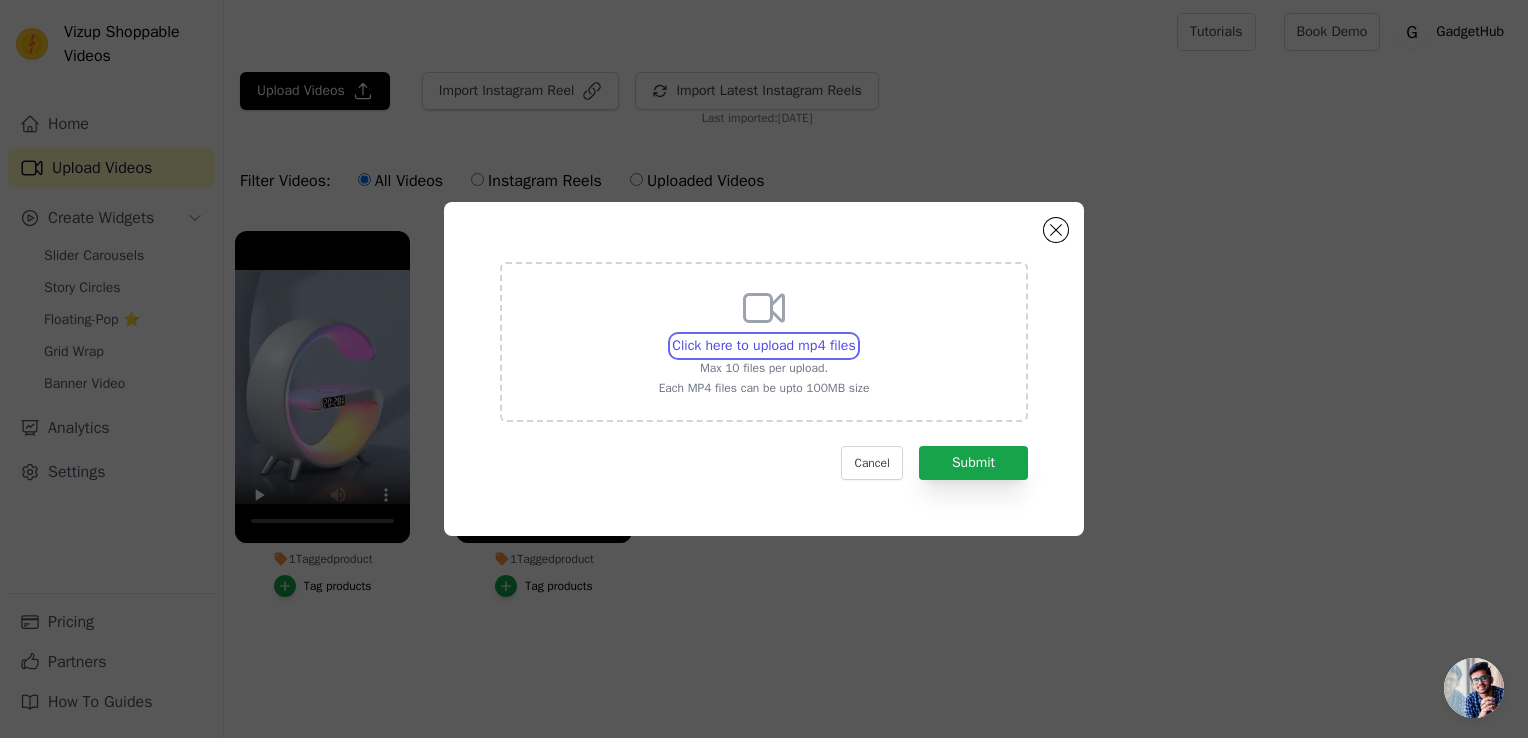click on "Click here to upload mp4 files     Max 10 files per upload.   Each MP4 files can be upto 100MB size" at bounding box center (855, 335) 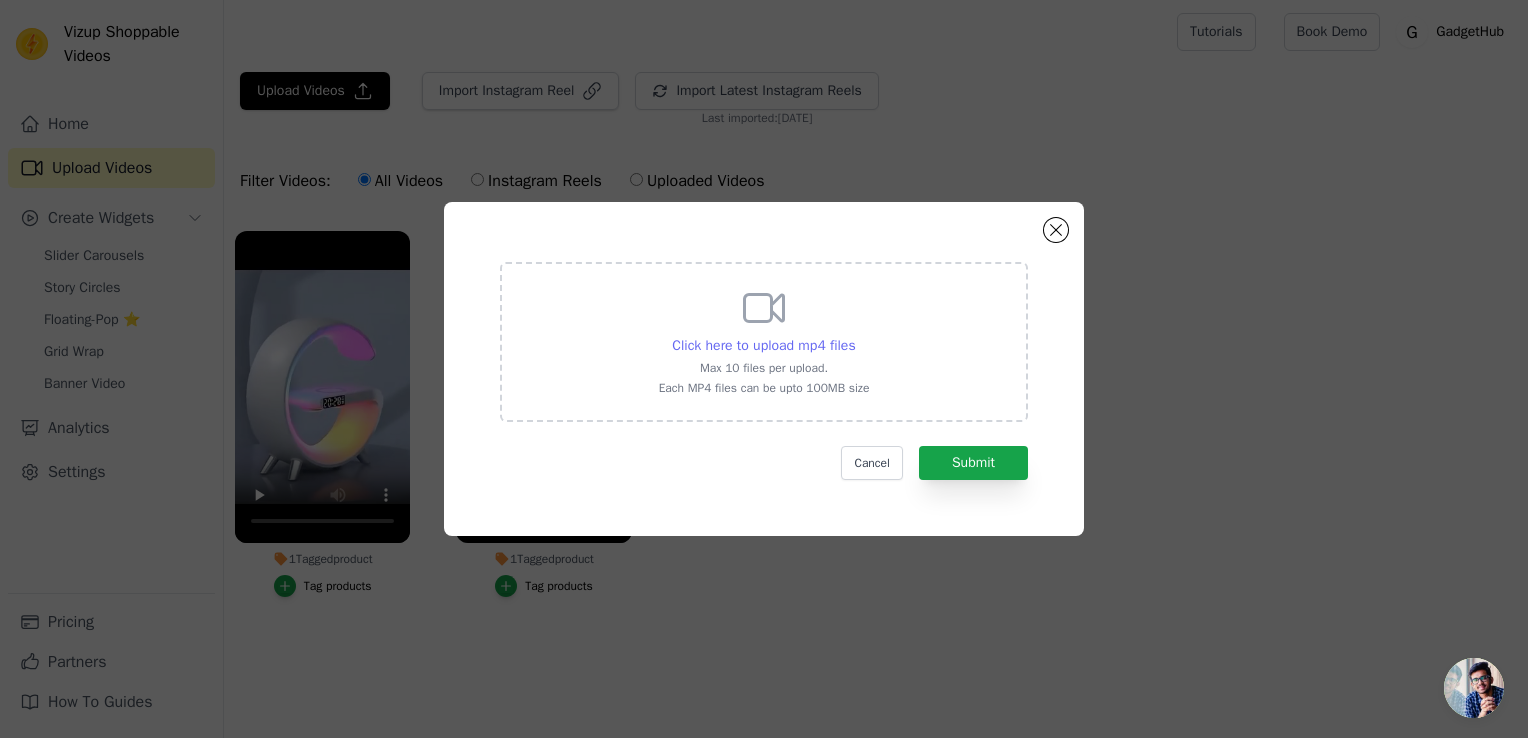 click on "Click here to upload mp4 files" at bounding box center (763, 345) 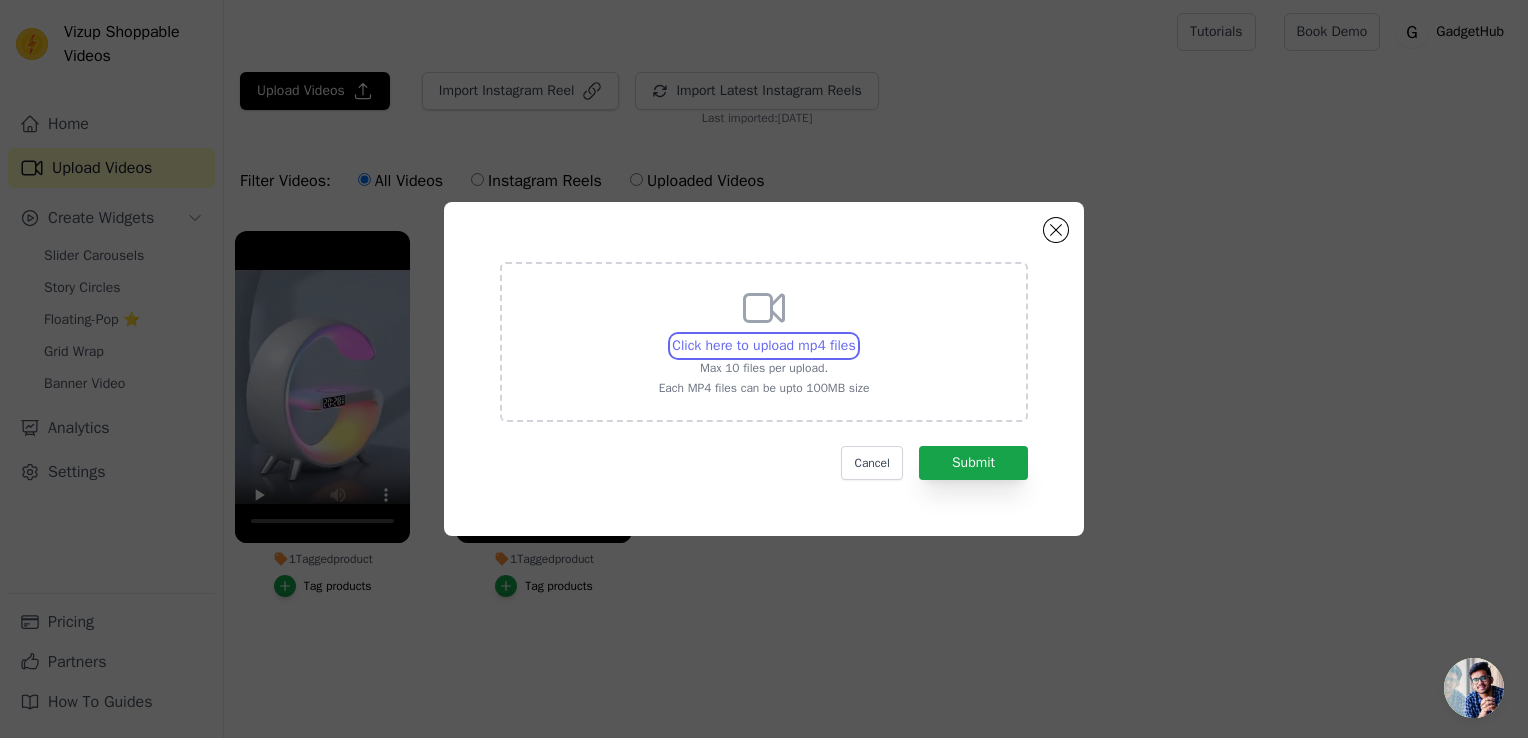 click on "Click here to upload mp4 files     Max 10 files per upload.   Each MP4 files can be upto 100MB size" at bounding box center (855, 335) 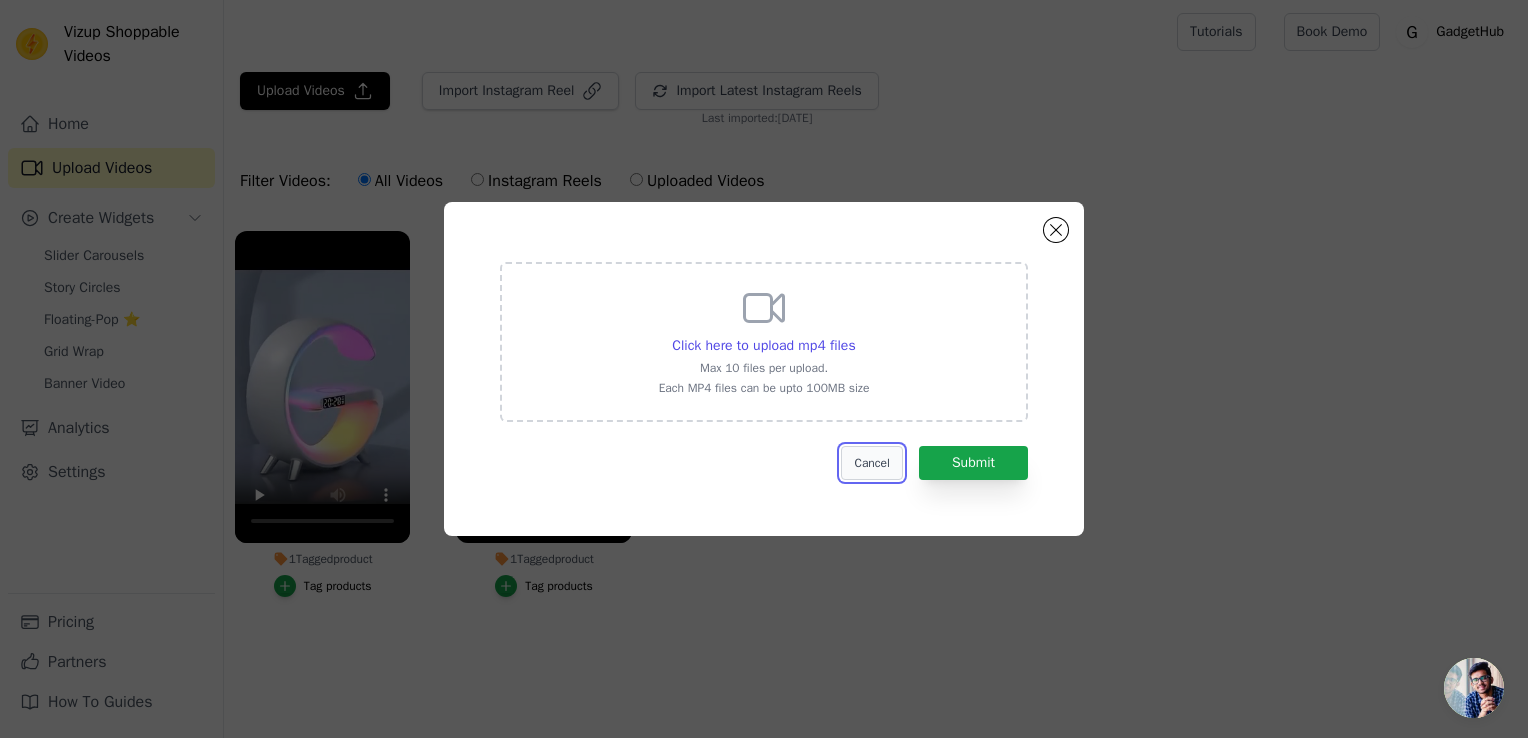 click on "Cancel" at bounding box center [871, 463] 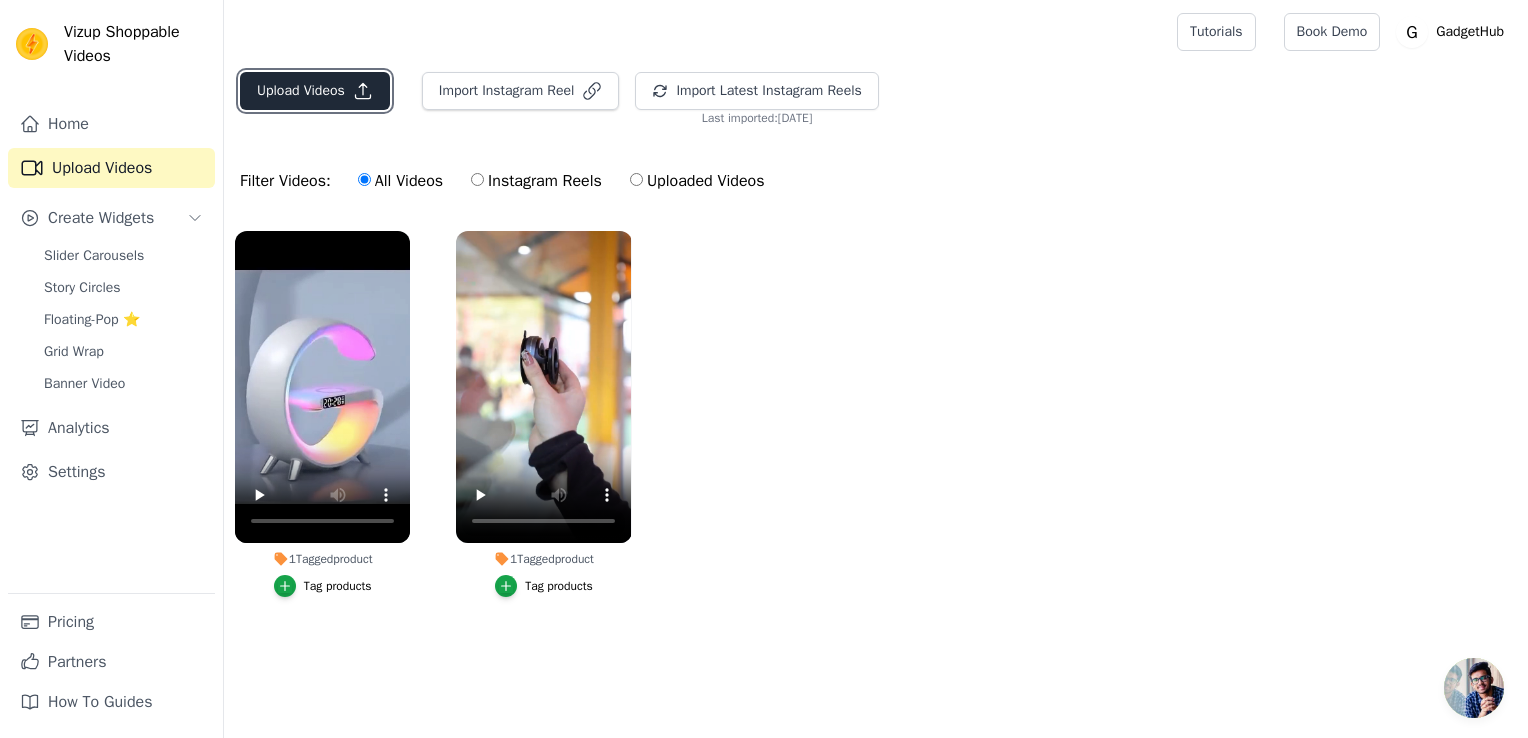 click on "Upload Videos" at bounding box center [315, 91] 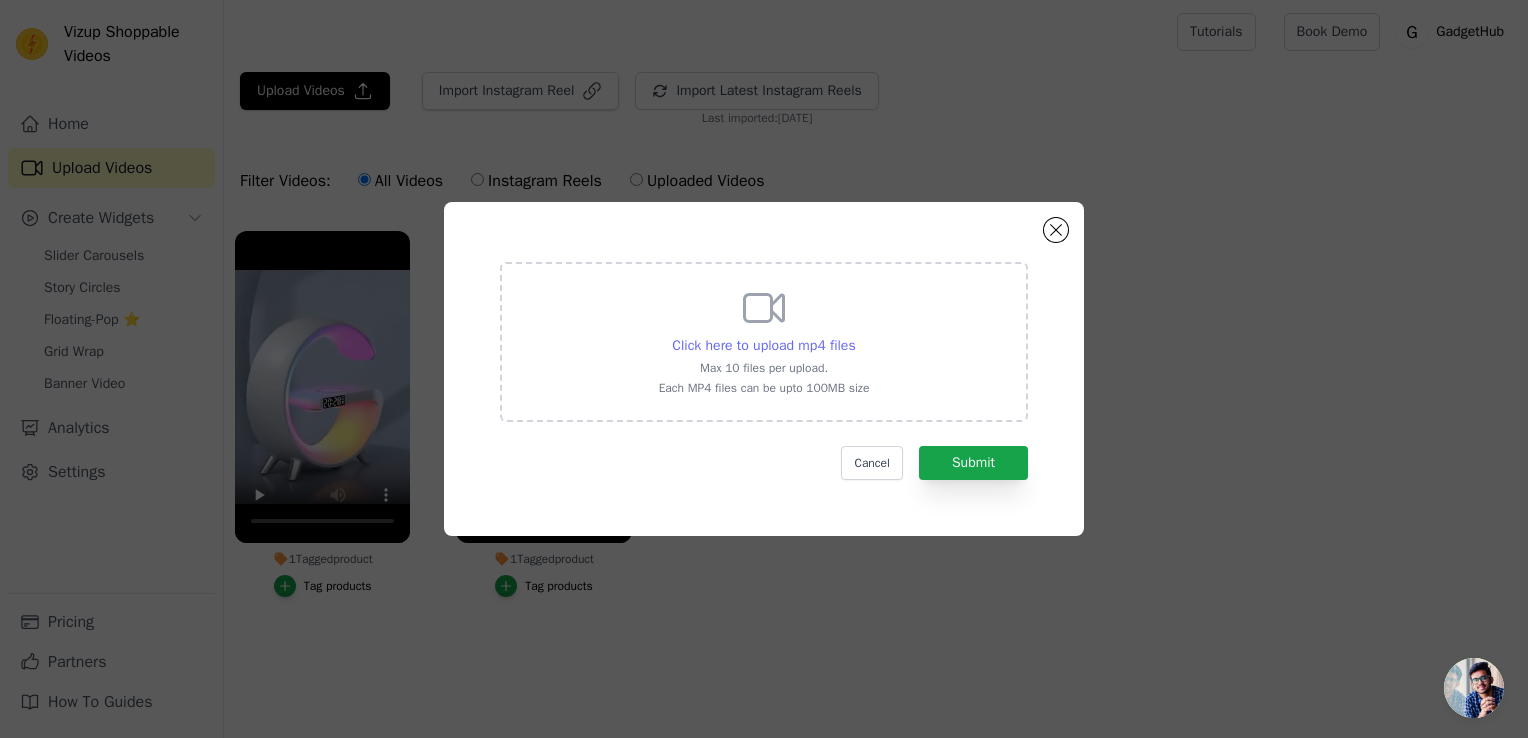click on "Click here to upload mp4 files" at bounding box center (763, 345) 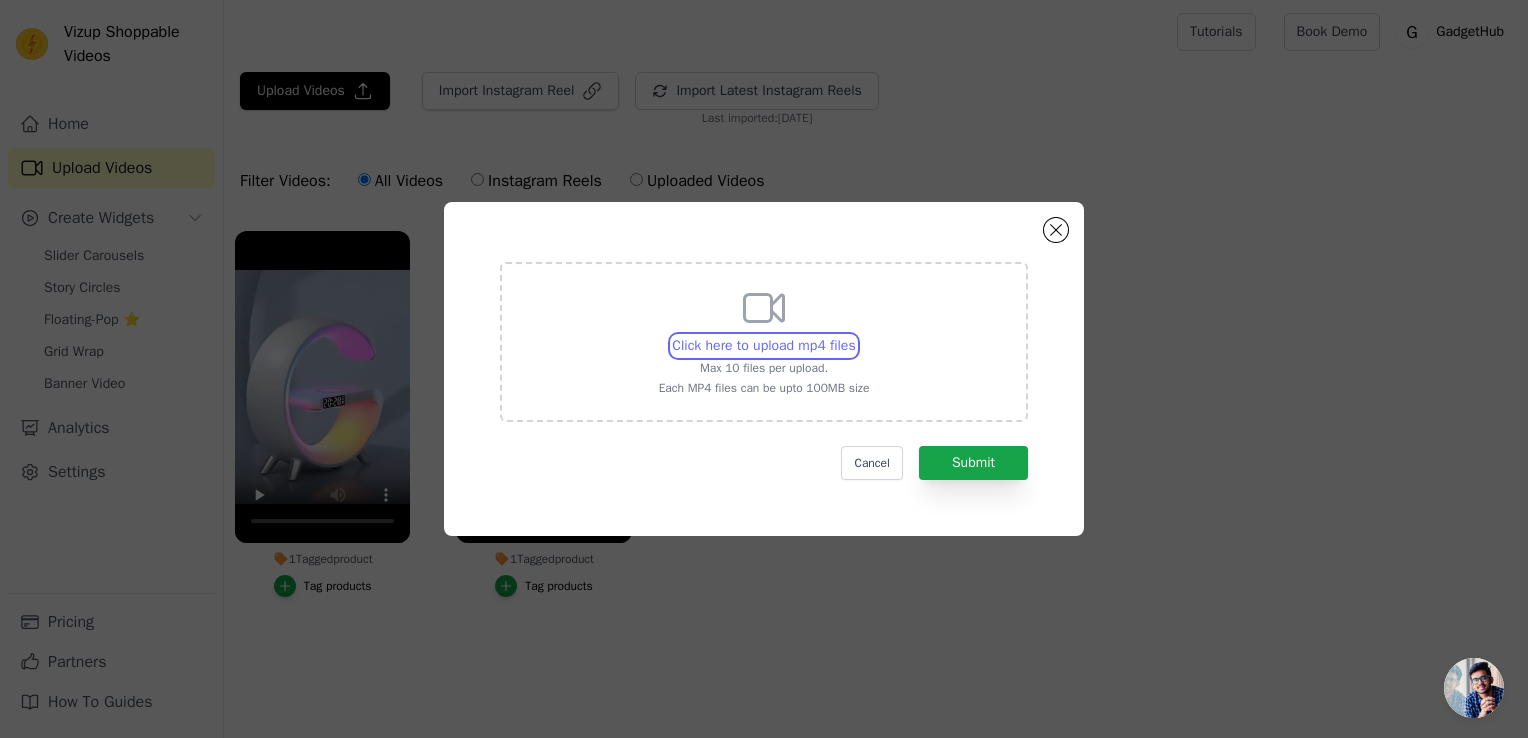 click on "Click here to upload mp4 files     Max 10 files per upload.   Each MP4 files can be upto 100MB size" at bounding box center (855, 335) 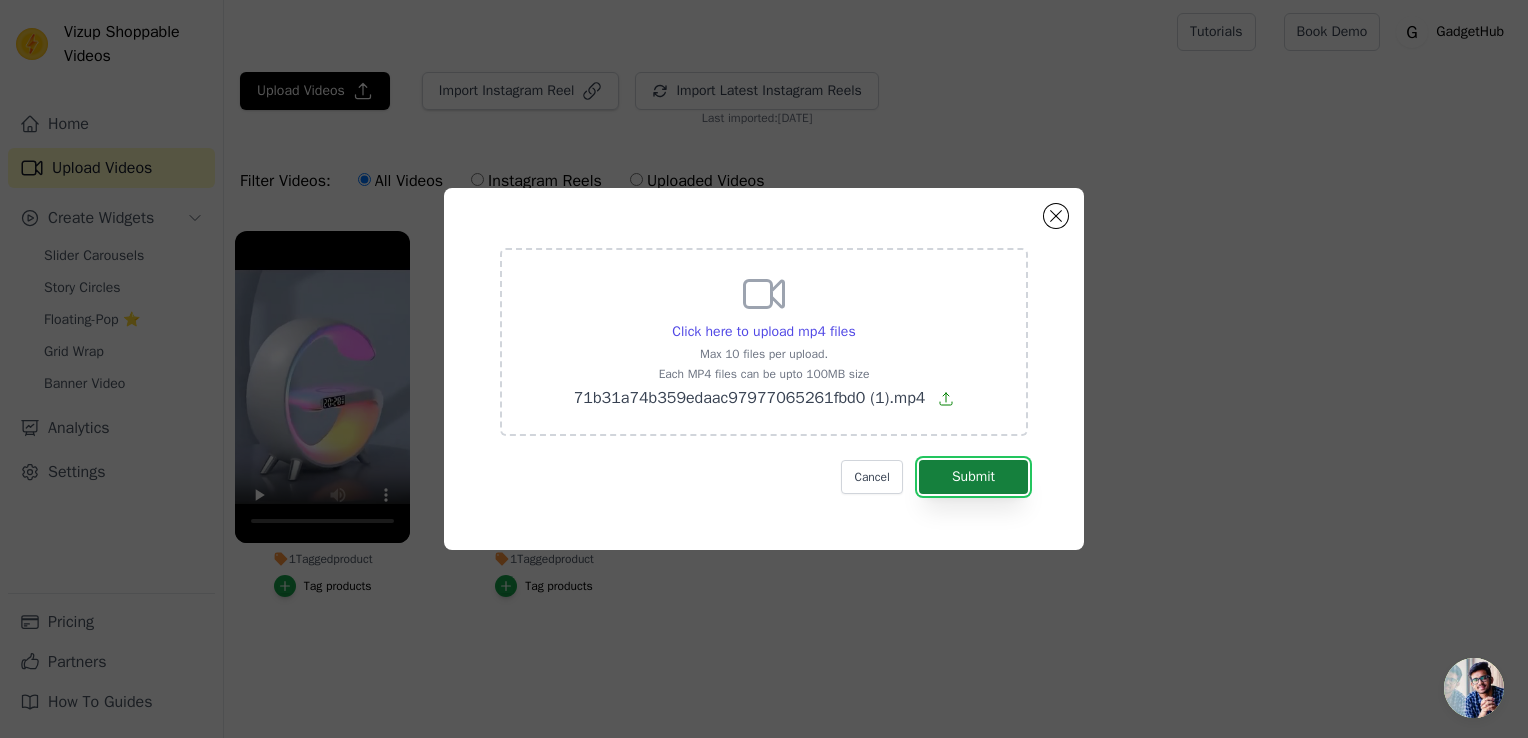 click on "Submit" at bounding box center [973, 477] 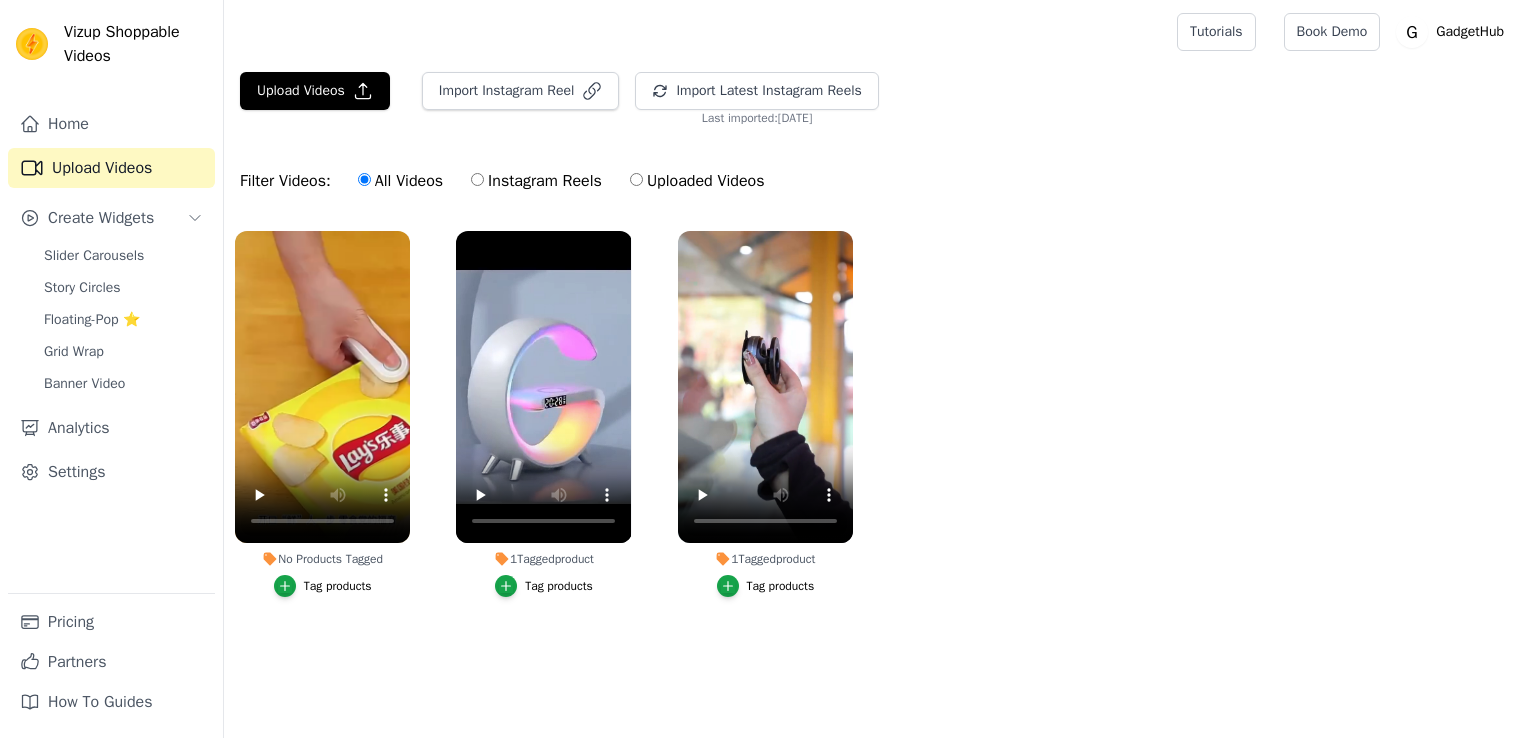 scroll, scrollTop: 0, scrollLeft: 0, axis: both 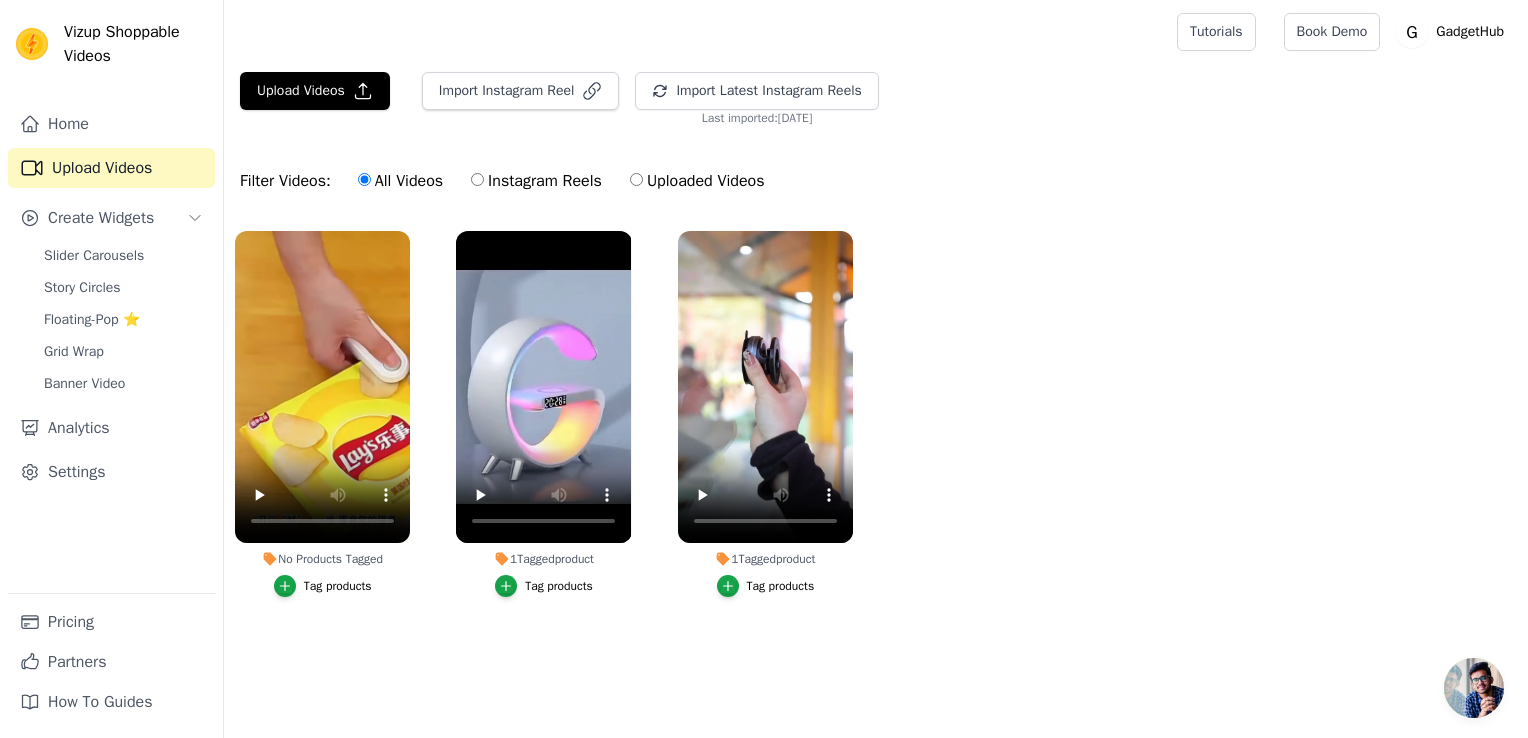 click on "Tag products" at bounding box center [338, 586] 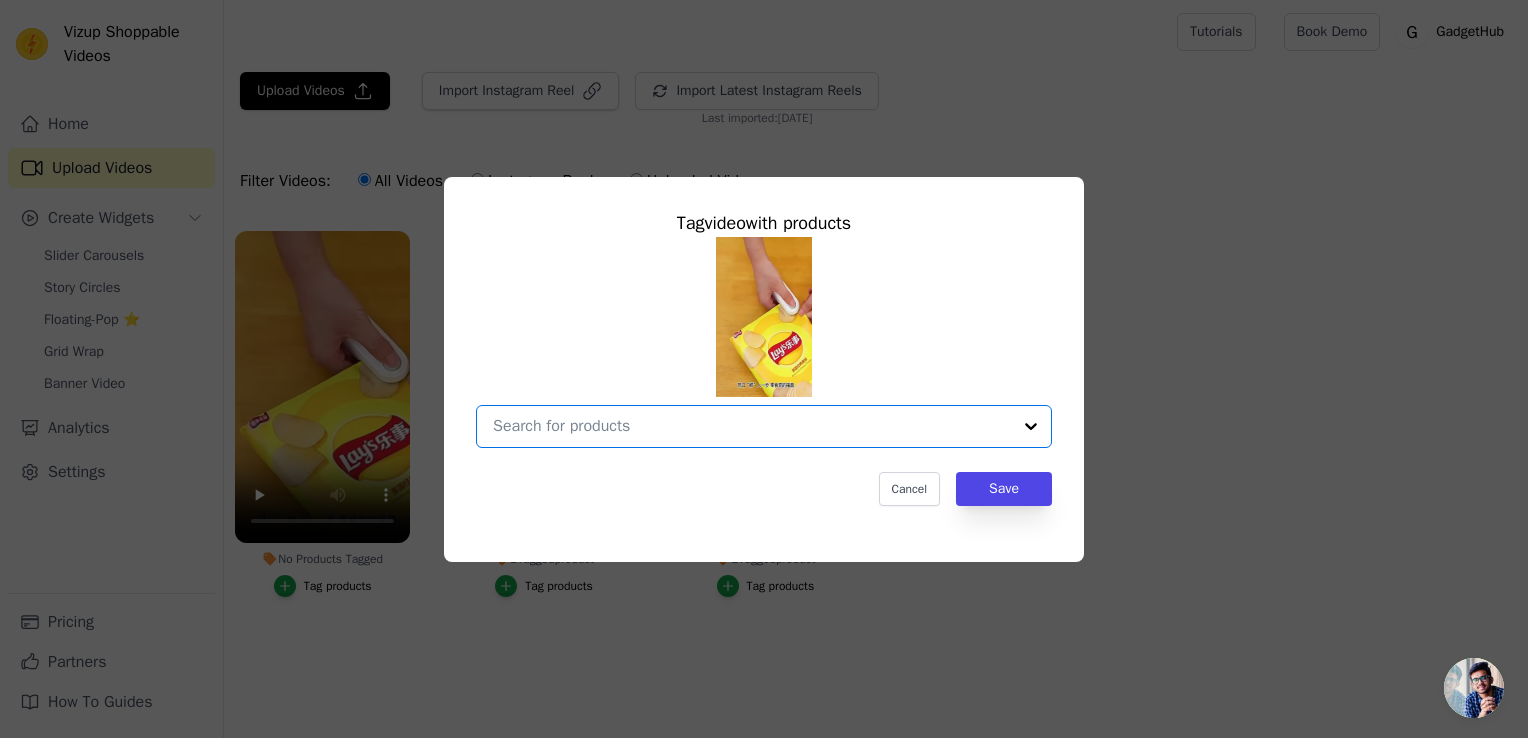 click on "No Products Tagged     Tag  video  with products       Option undefined, selected.   Select is focused, type to refine list, press down to open the menu.                   Cancel   Save     Tag products" at bounding box center (752, 426) 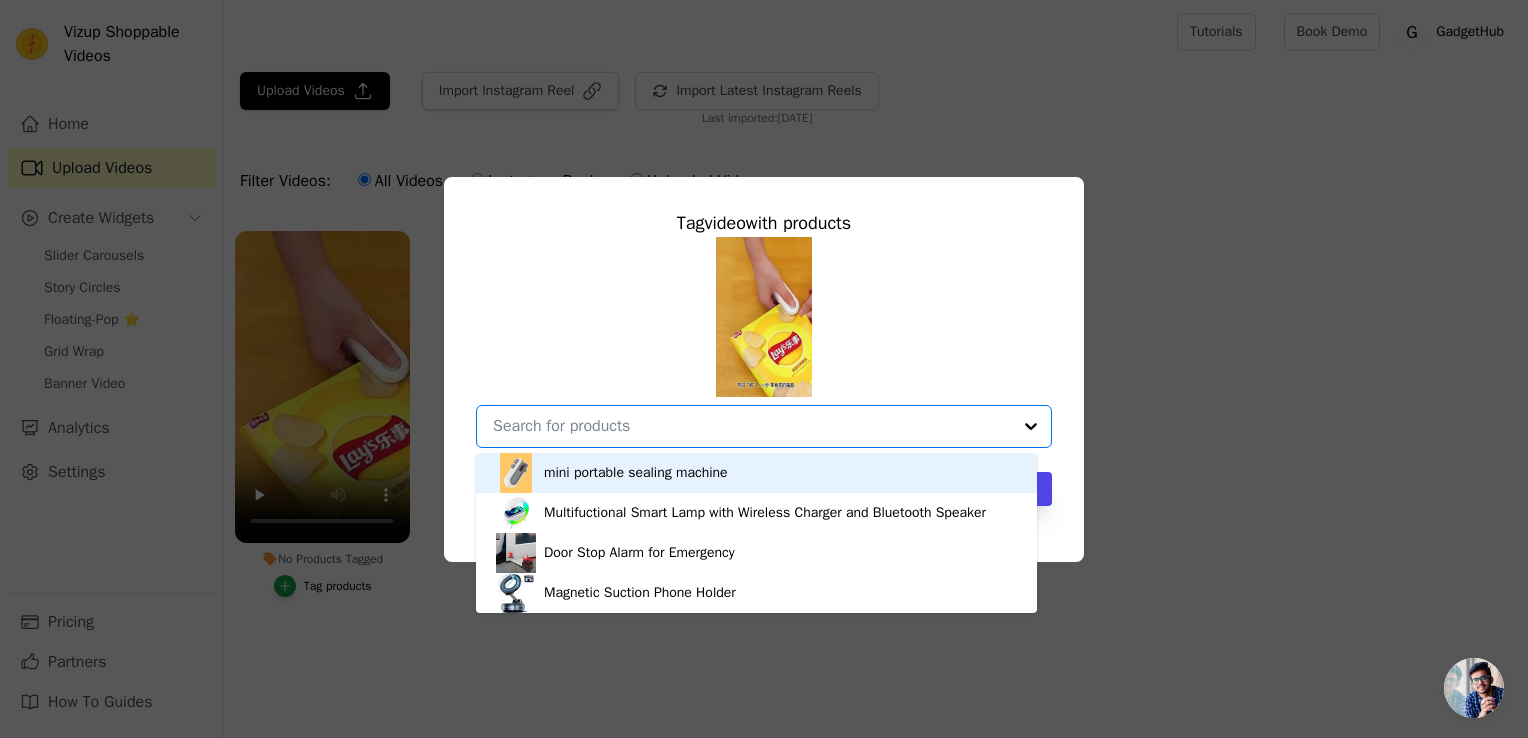 click on "mini portable sealing machine" at bounding box center (636, 473) 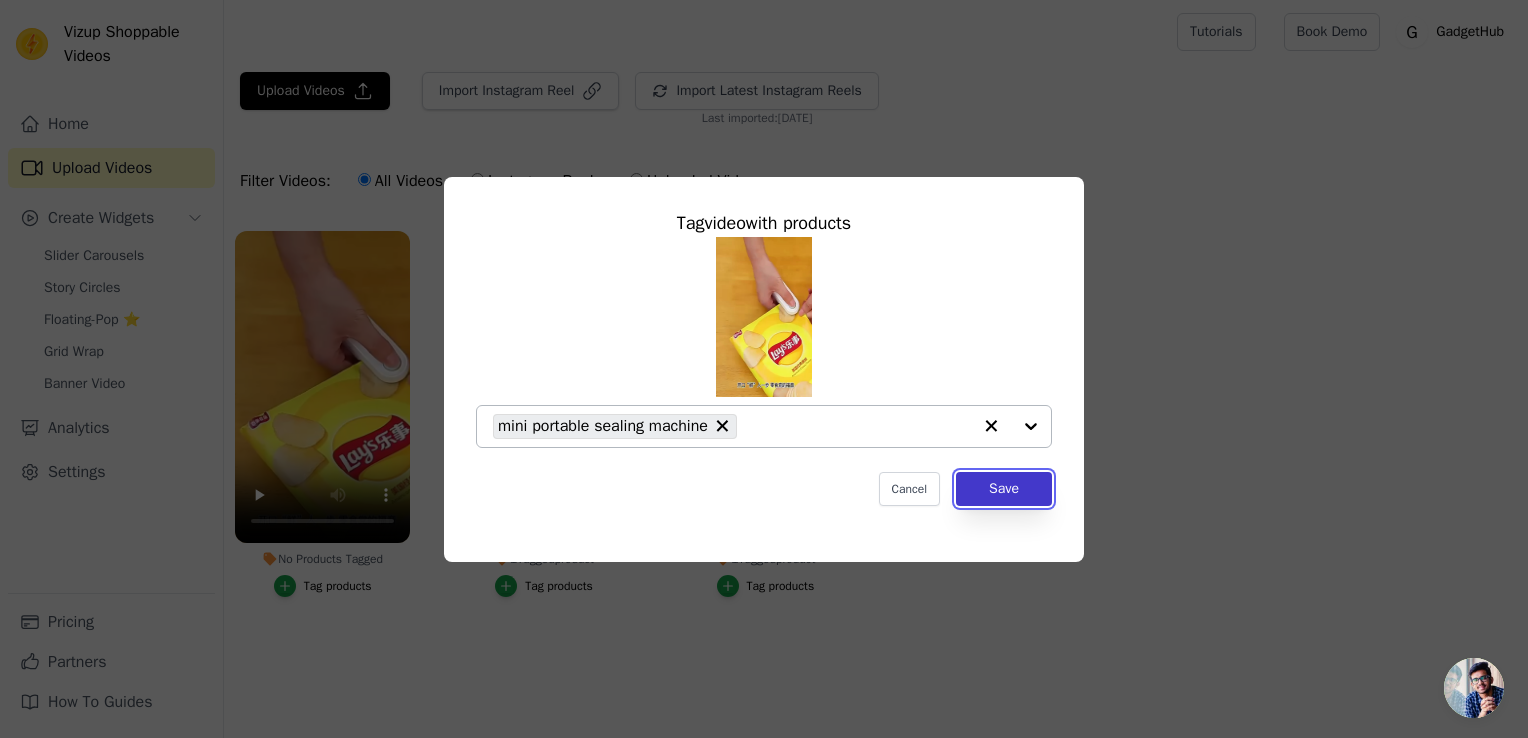 click on "Save" at bounding box center [1004, 489] 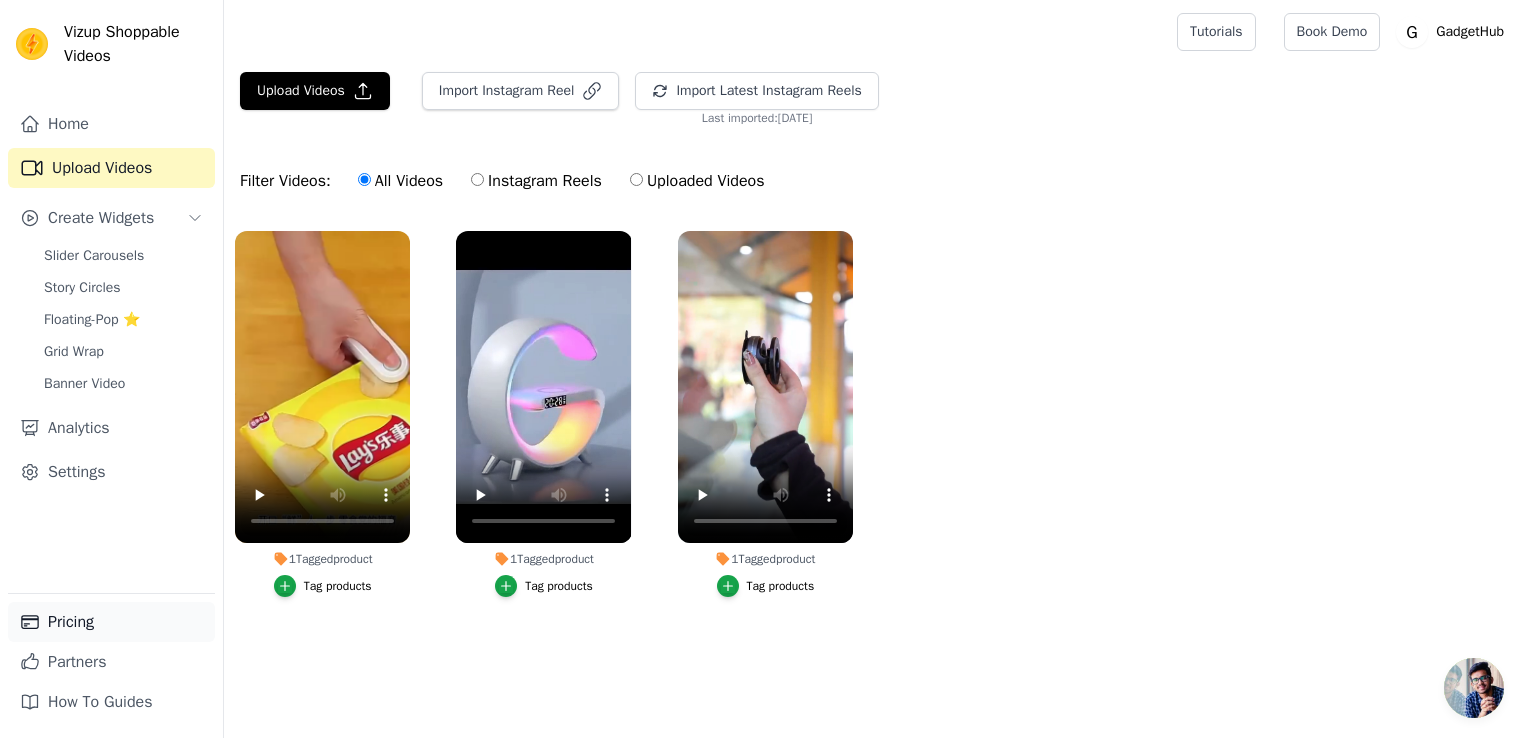 click on "Pricing" at bounding box center (111, 622) 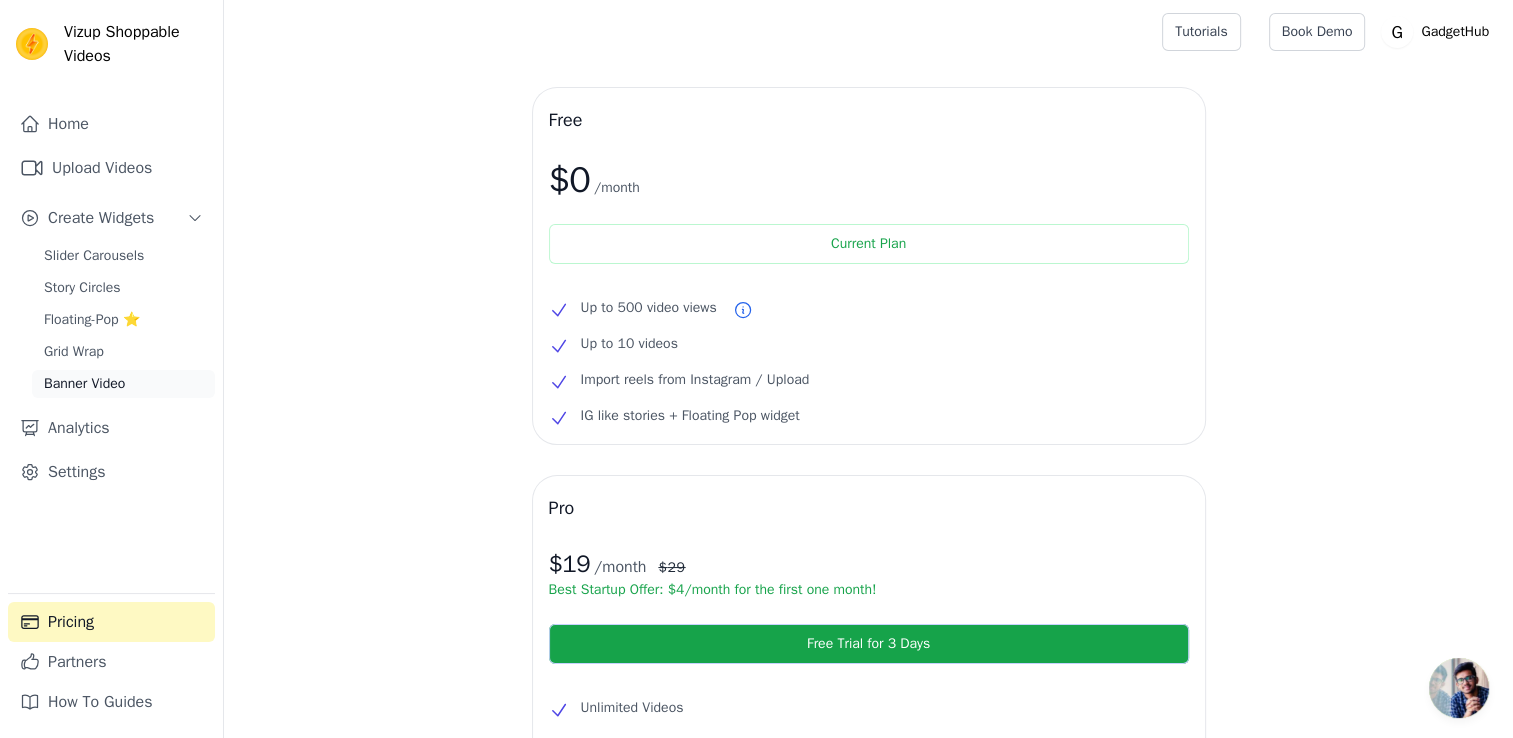 click on "Banner Video" at bounding box center (84, 384) 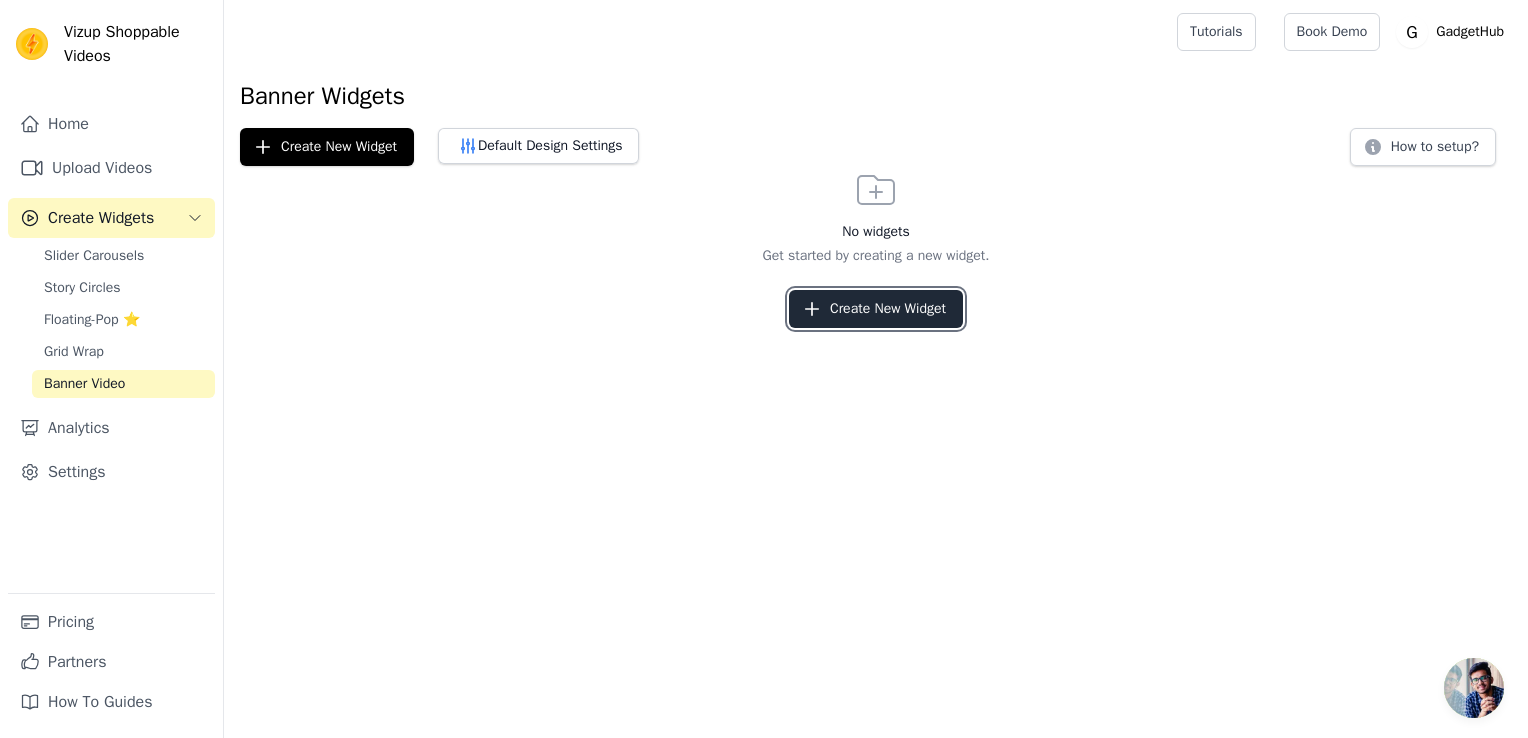 click on "Create New Widget" at bounding box center [876, 309] 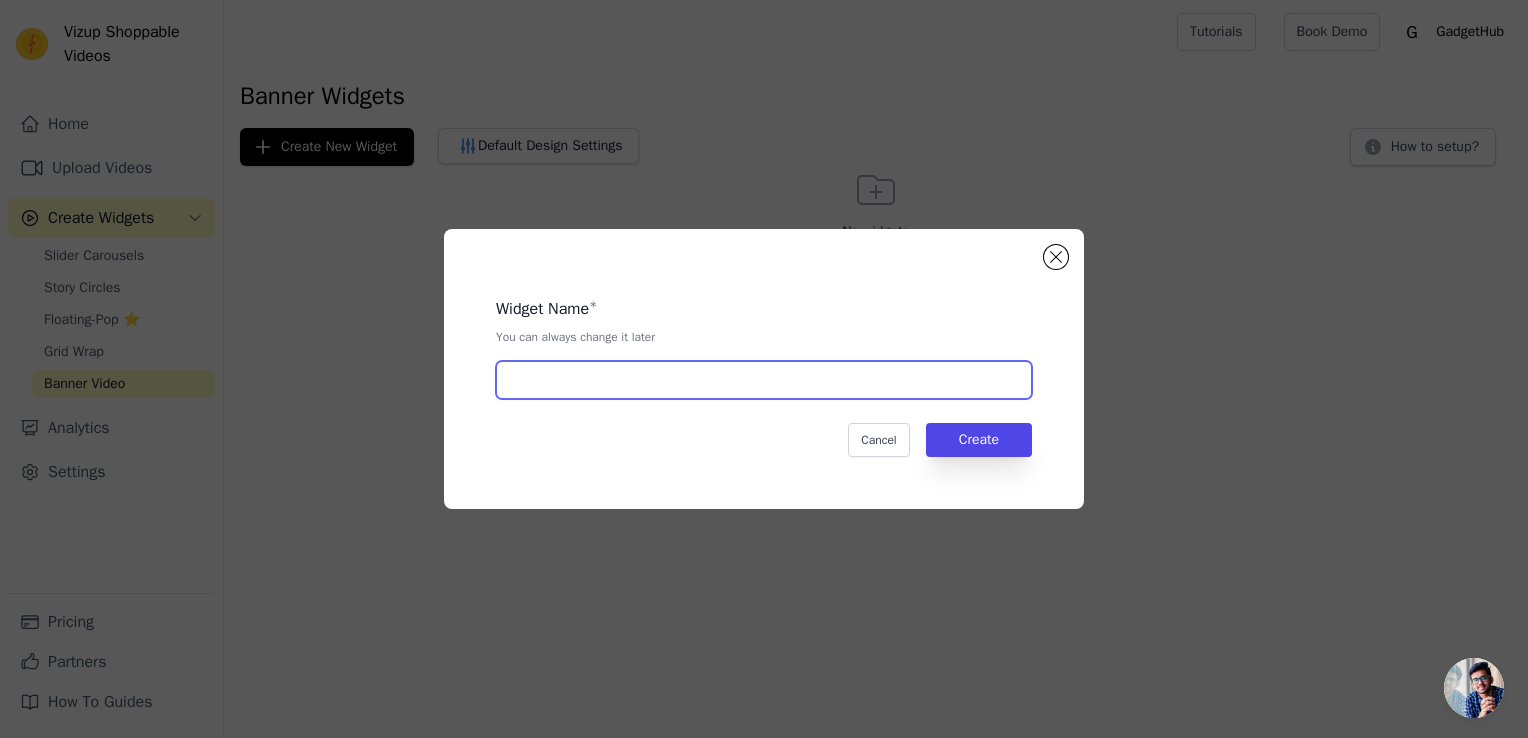 click at bounding box center (764, 380) 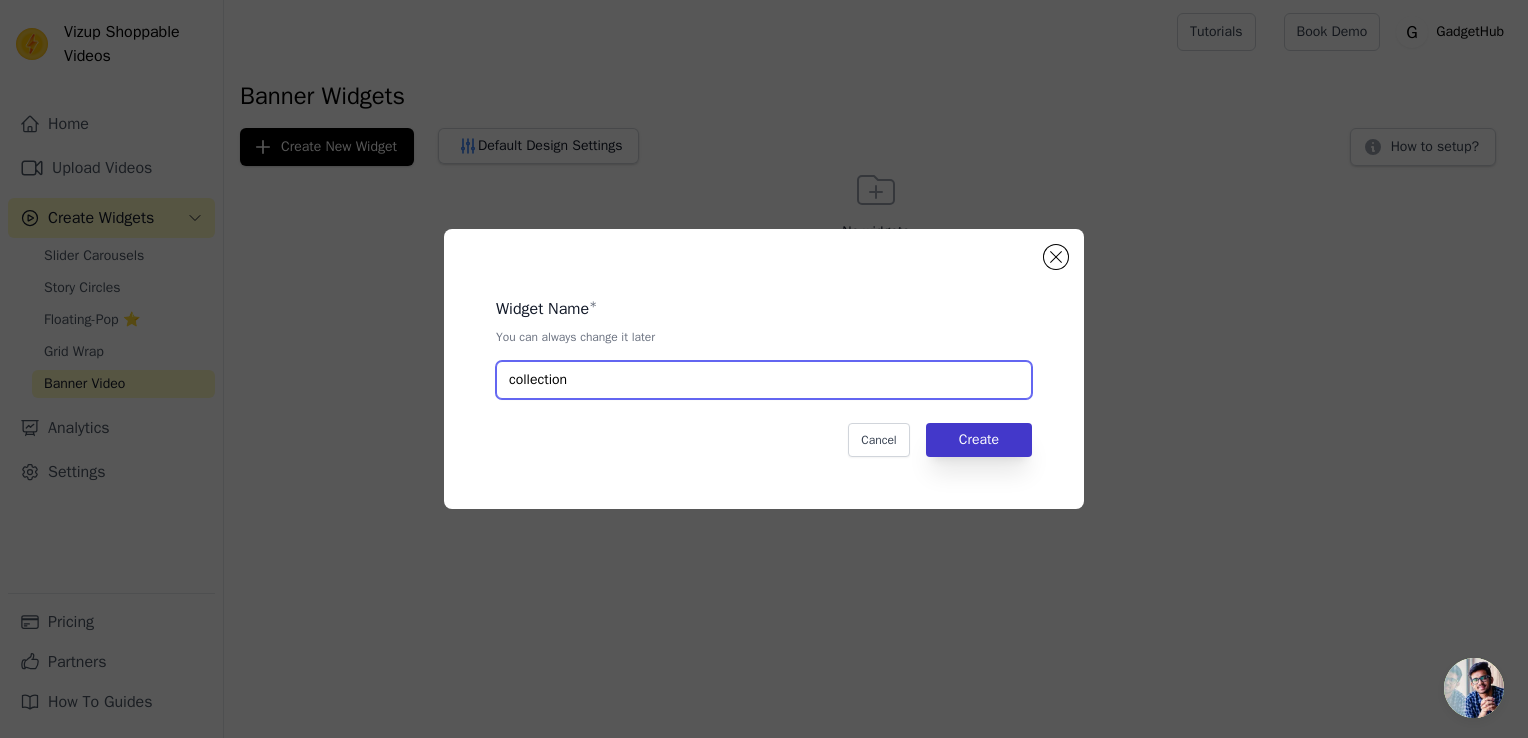 type on "collection" 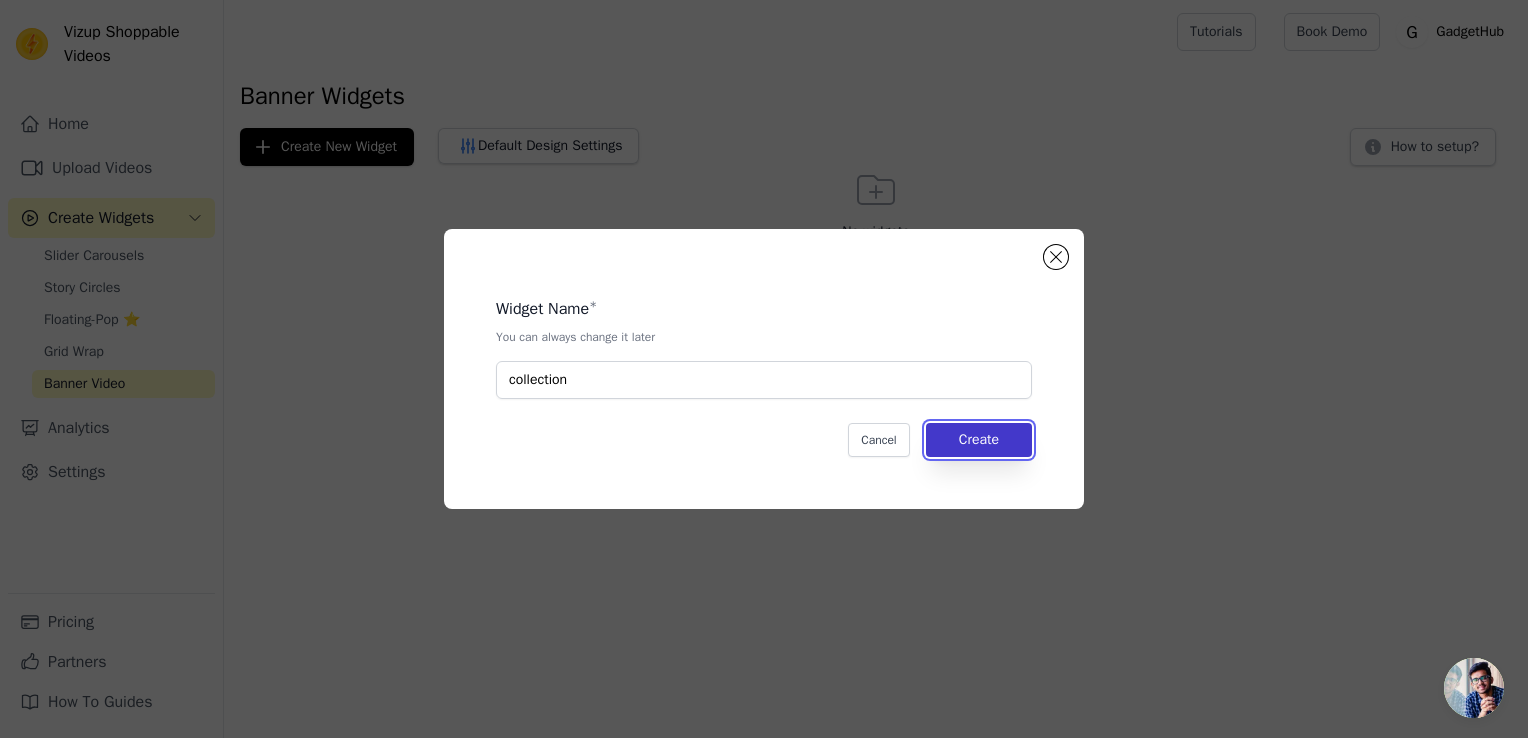 click on "Create" at bounding box center [979, 440] 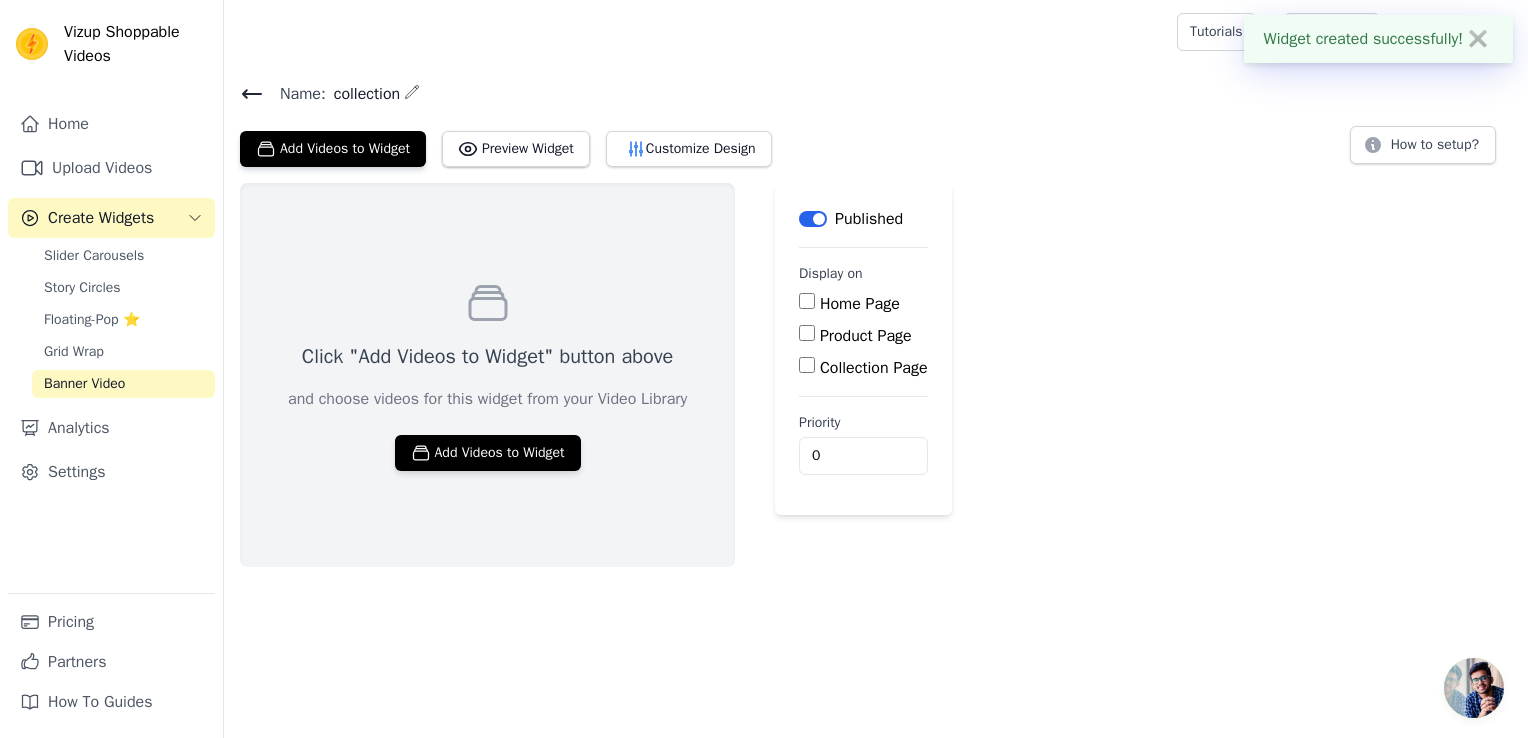 click on "Home Page" at bounding box center [807, 301] 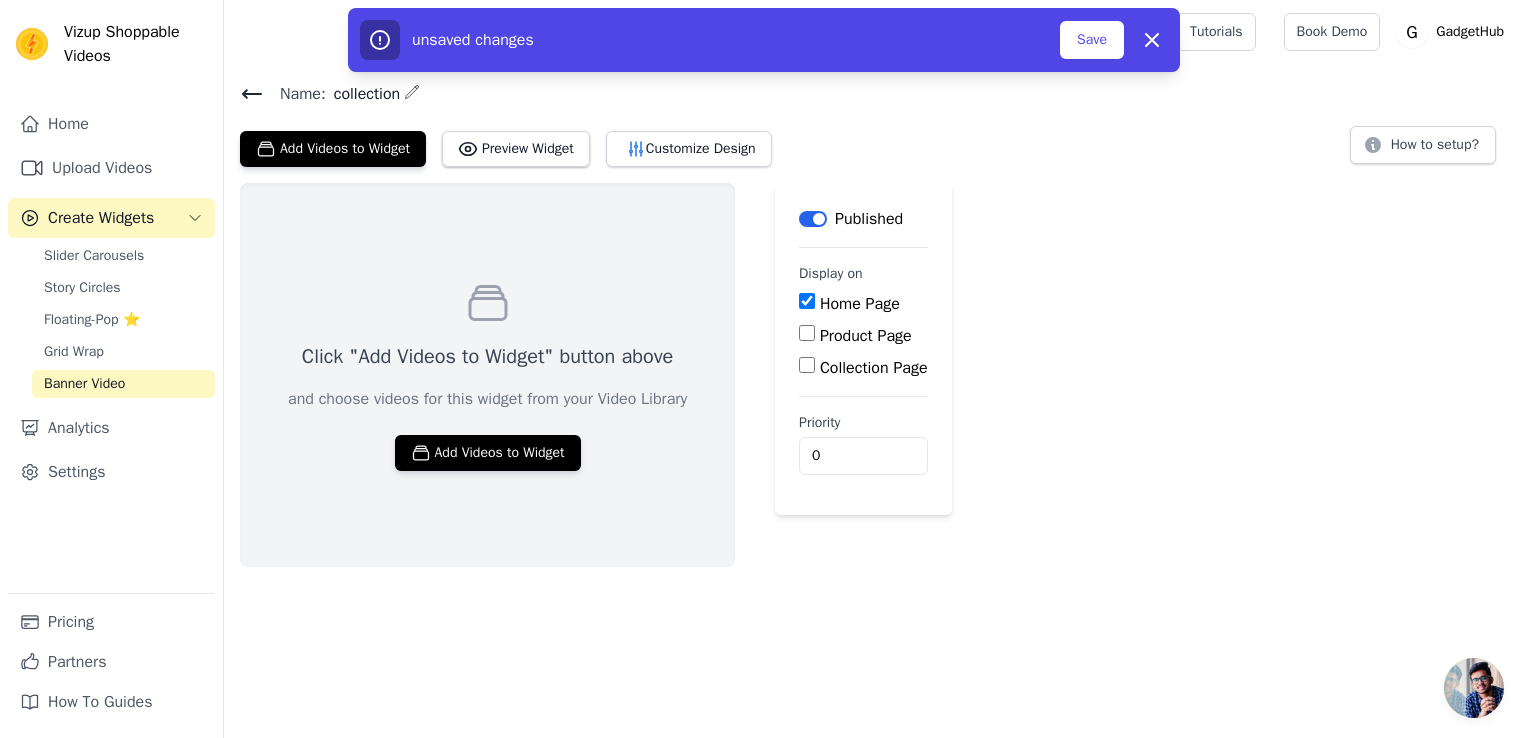 click on "Product Page" at bounding box center [807, 333] 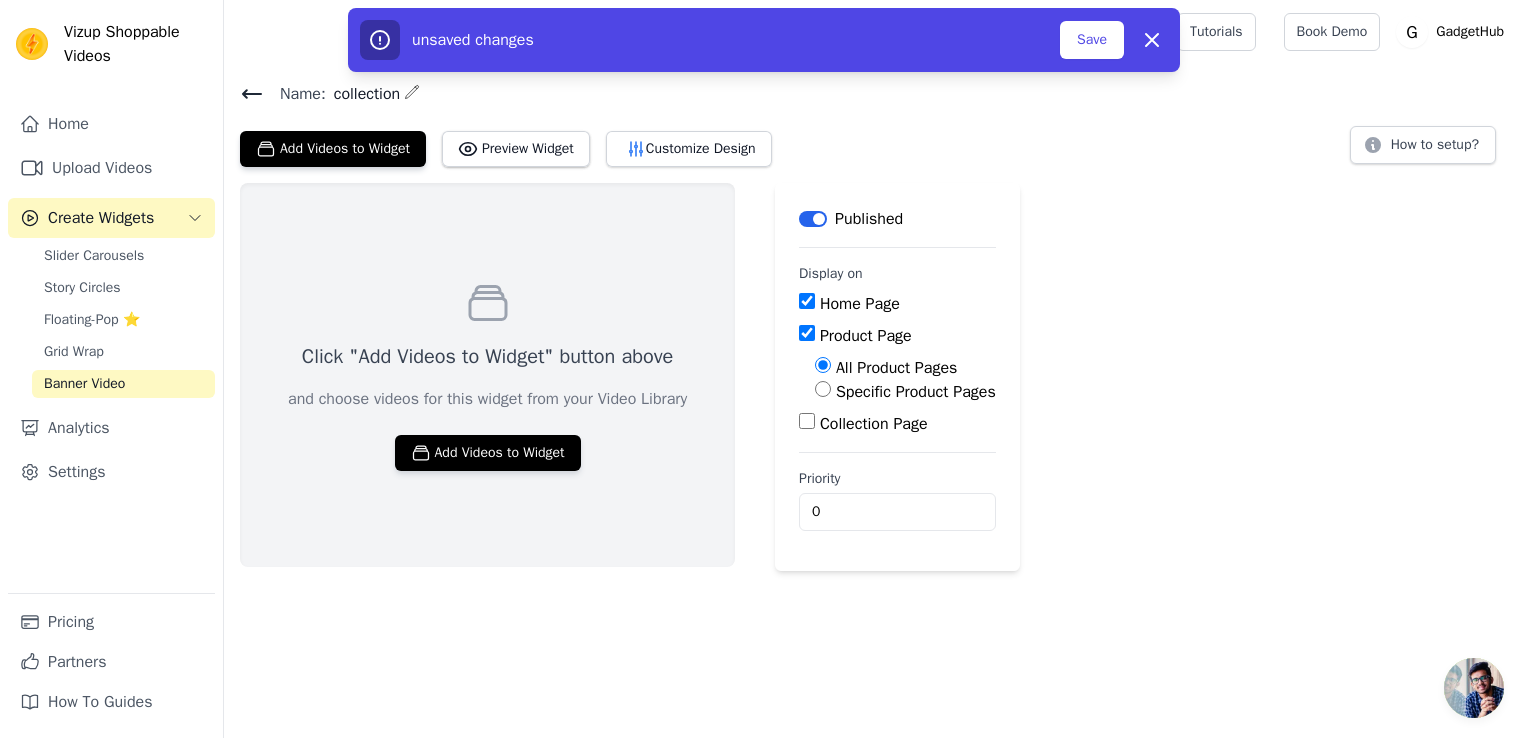 click on "Collection Page" at bounding box center (807, 421) 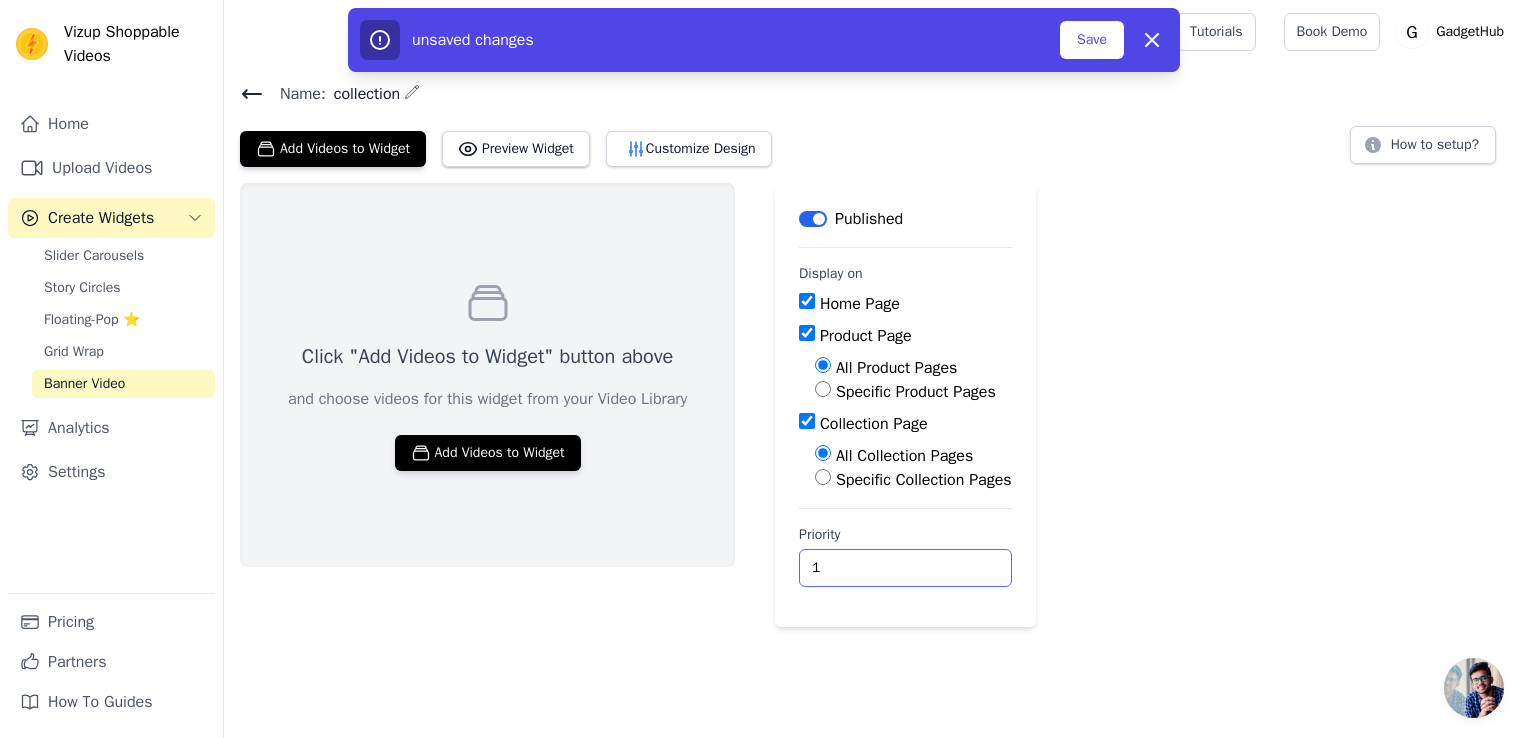 click on "1" at bounding box center (905, 568) 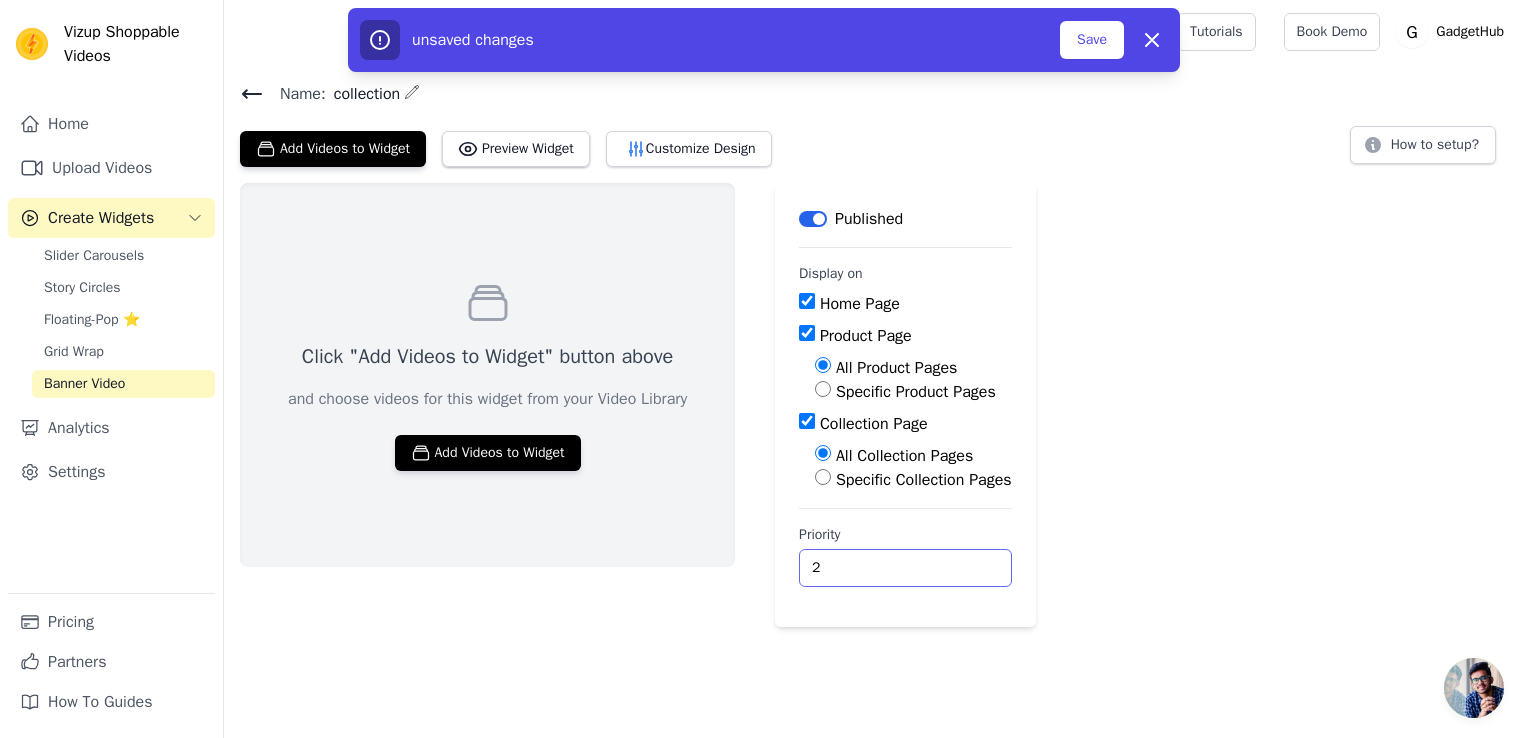 click on "2" at bounding box center [905, 568] 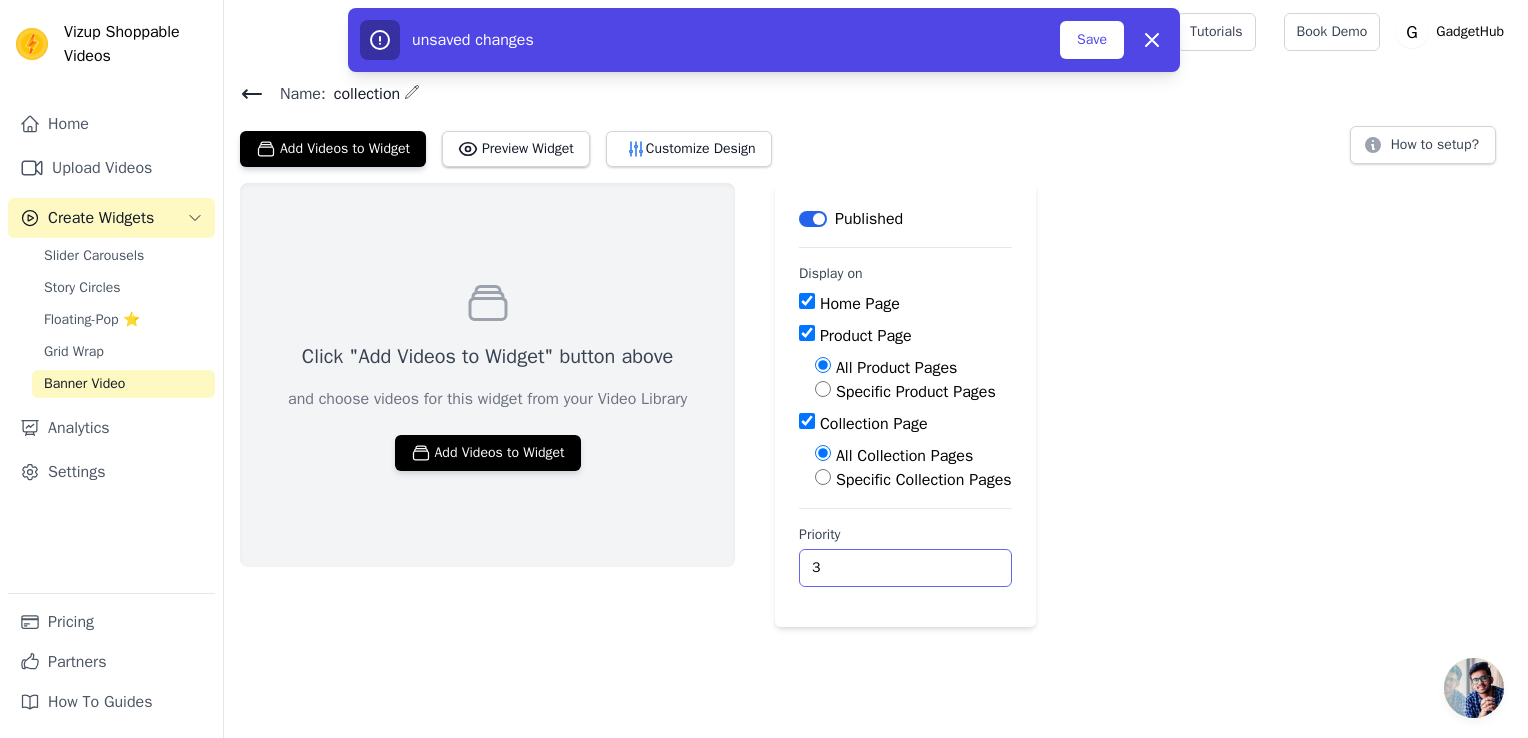 click on "3" at bounding box center [905, 568] 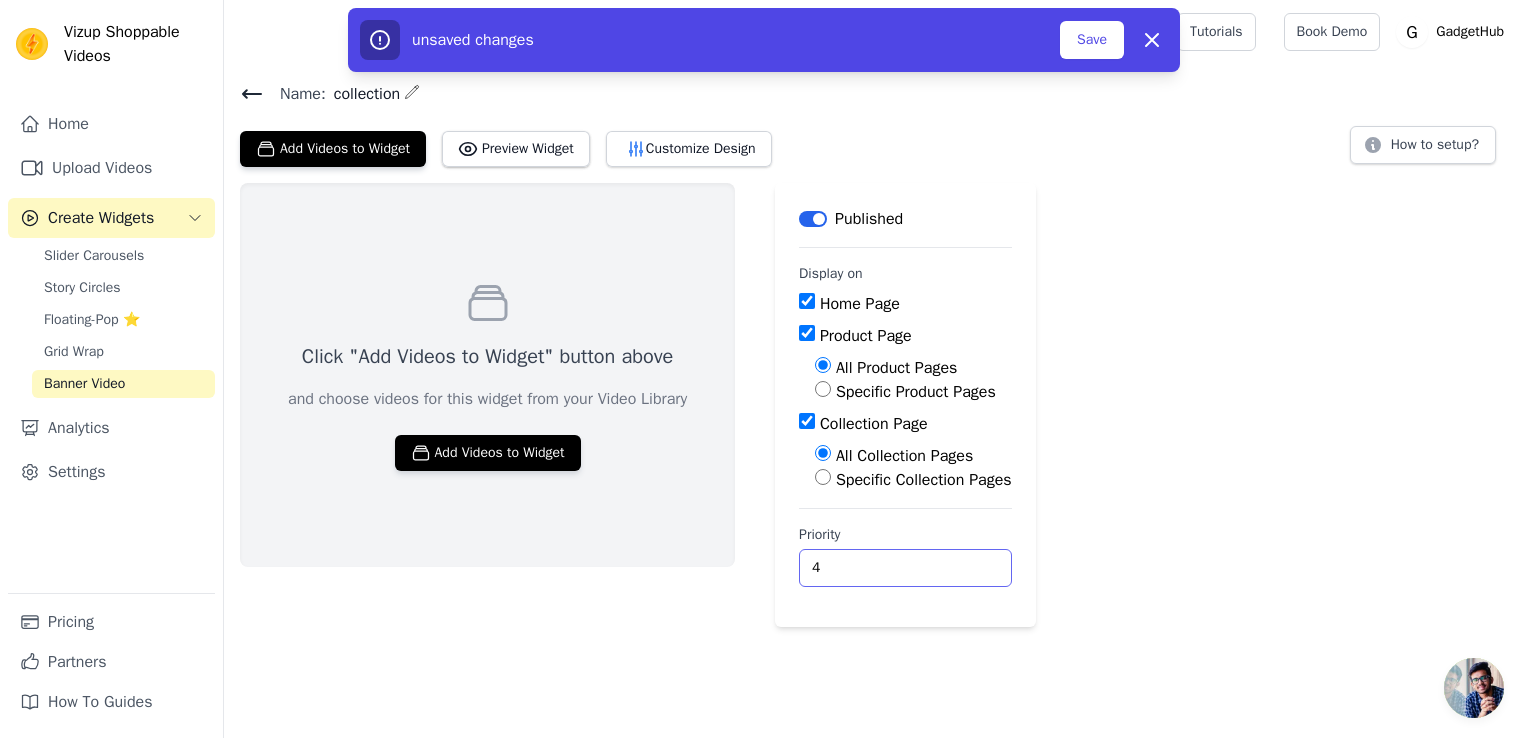 type on "4" 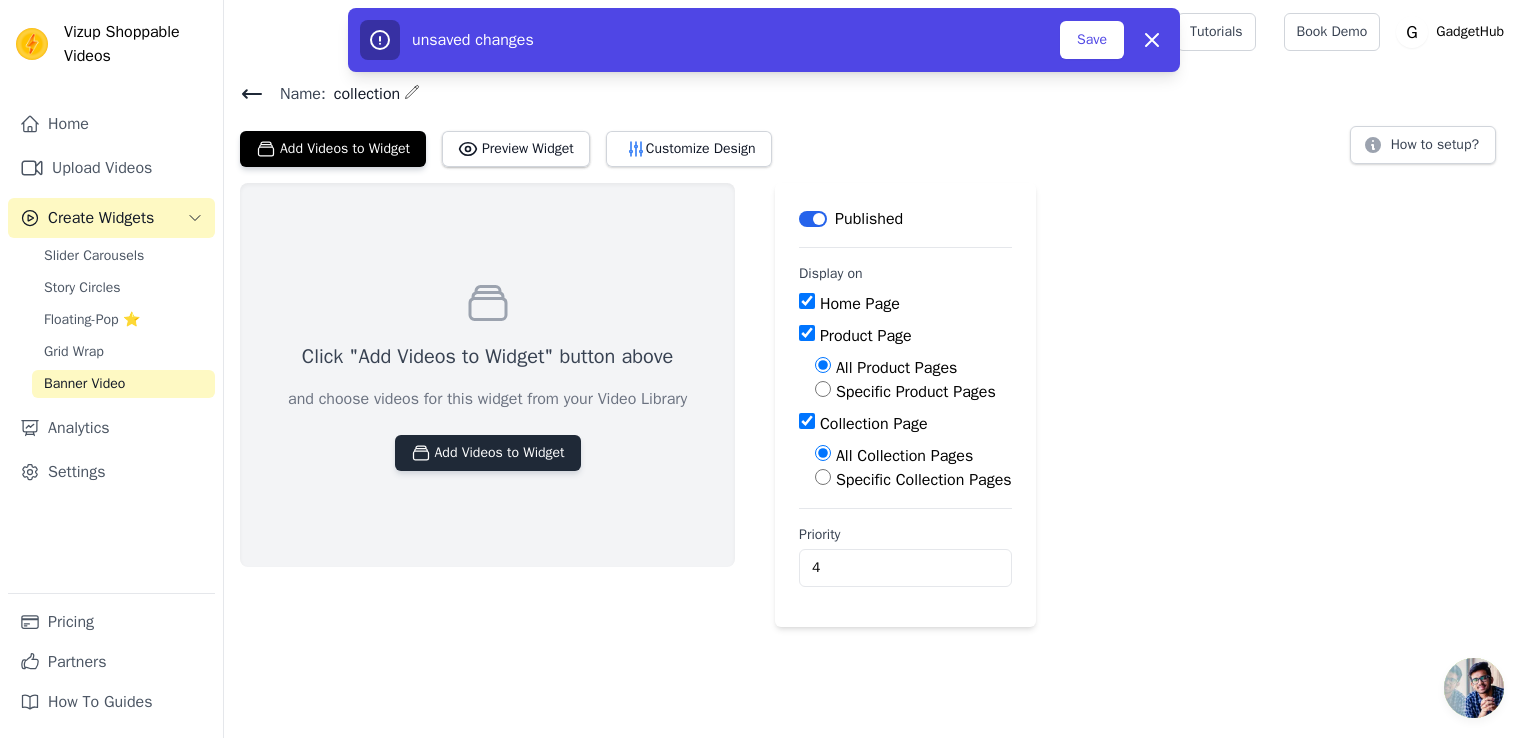 click on "Add Videos to Widget" at bounding box center [488, 453] 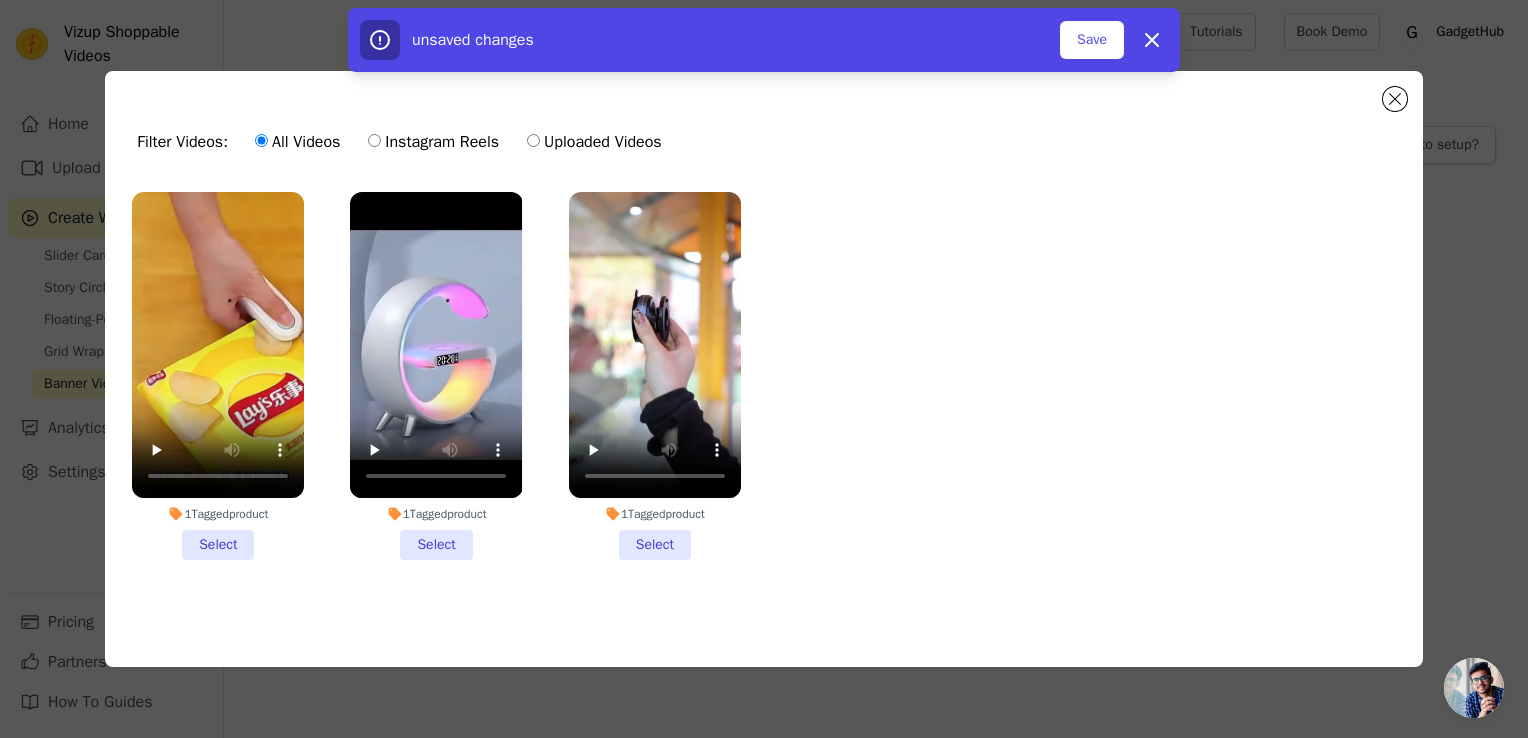 click on "1  Tagged  product     Select" at bounding box center (218, 376) 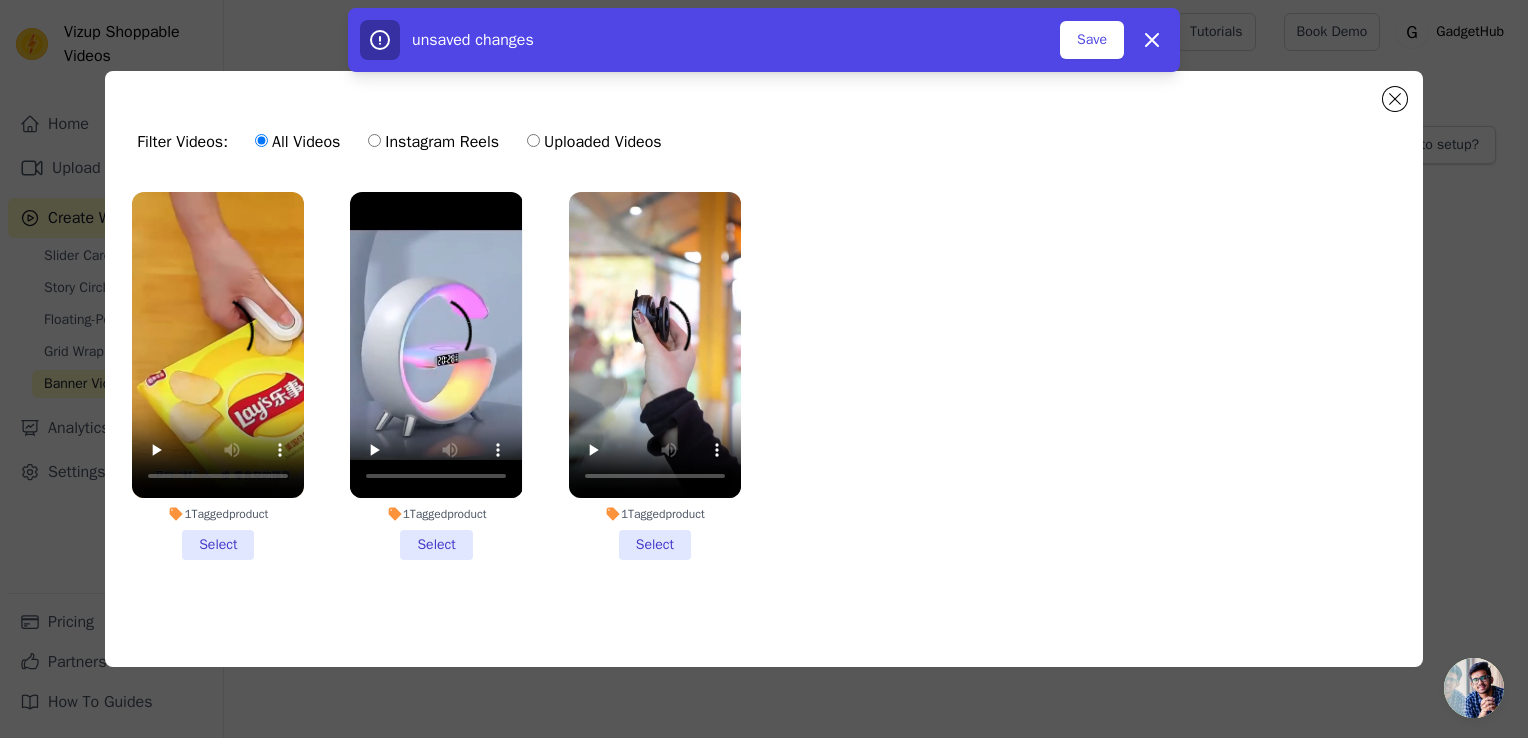 click on "1  Tagged  product     Select" at bounding box center (0, 0) 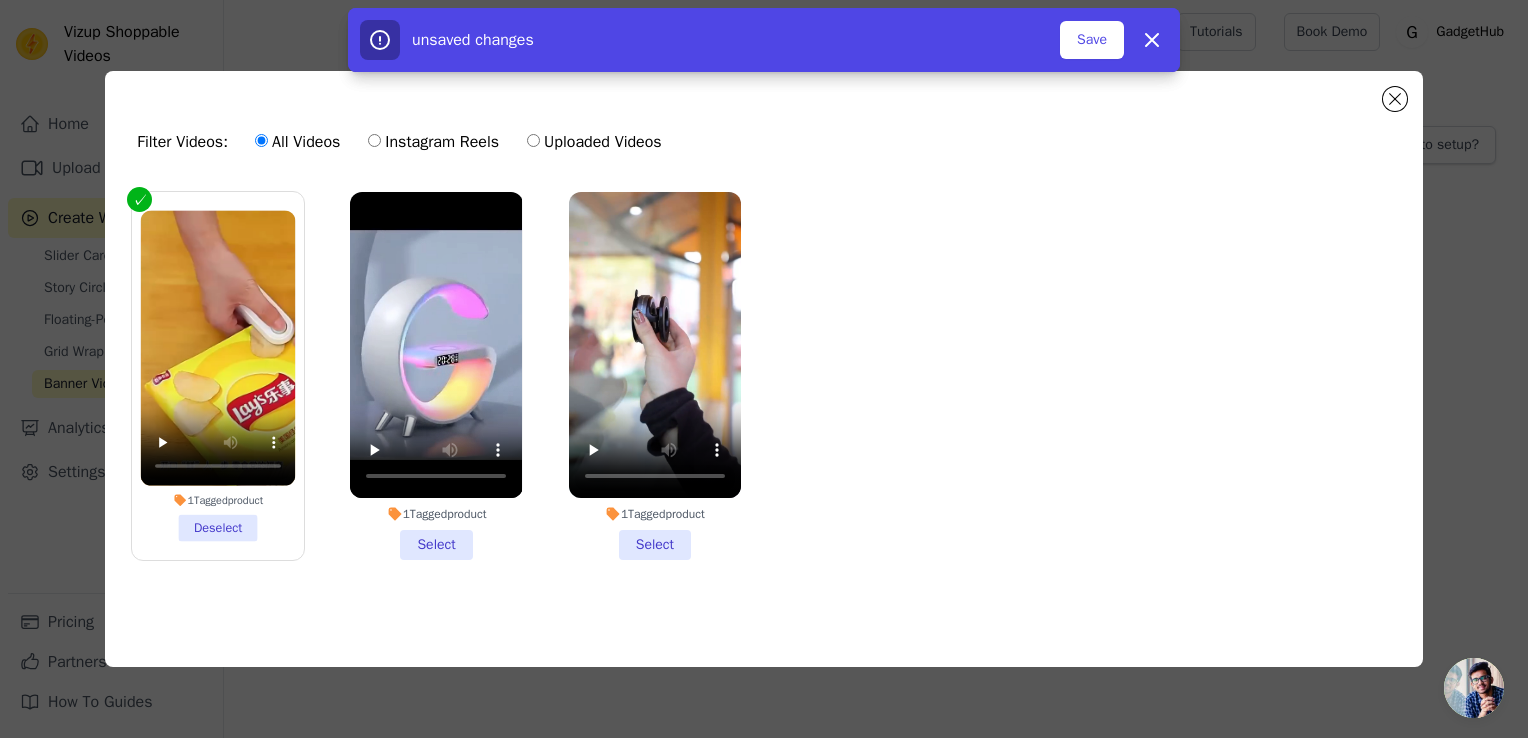 click on "1  Tagged  product     Select" at bounding box center (436, 376) 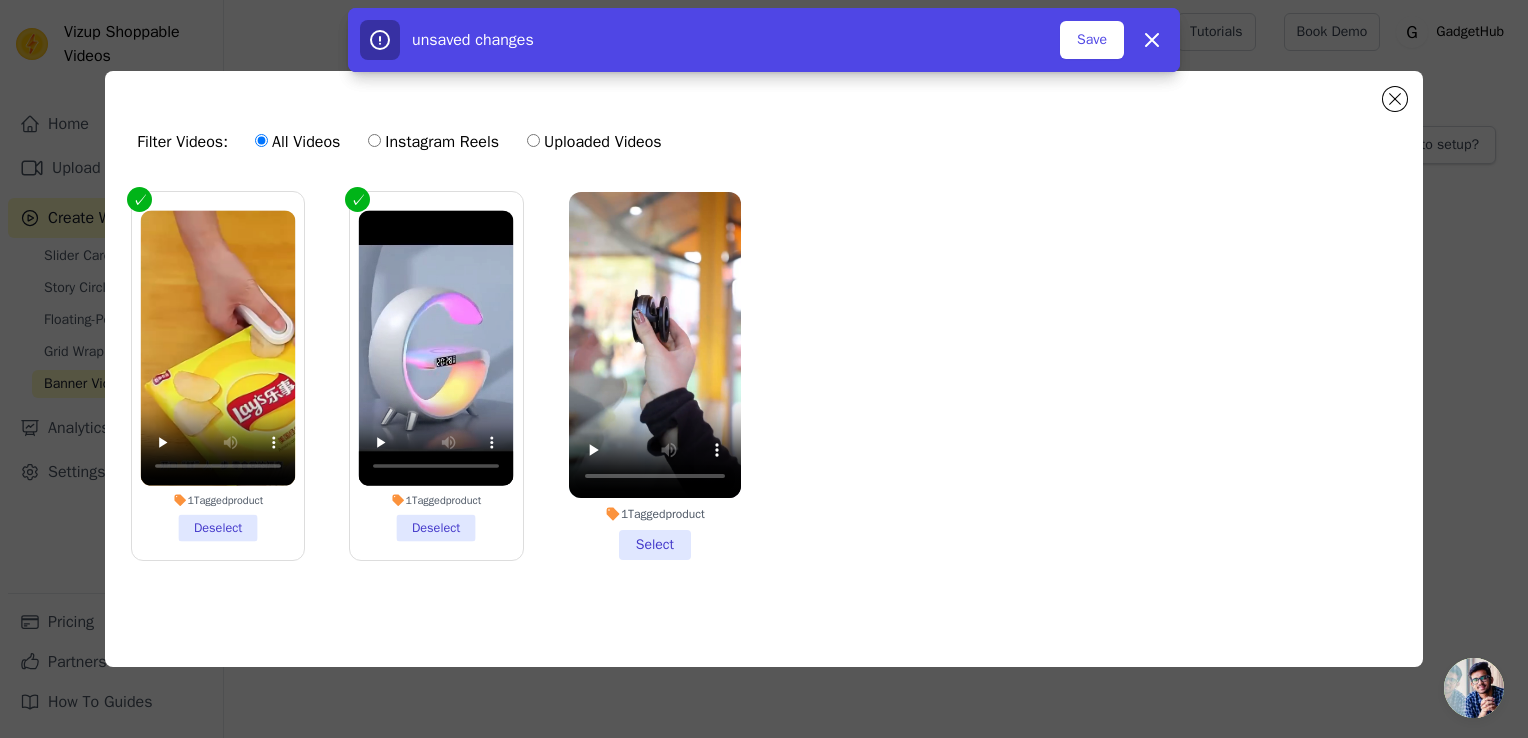 click on "1  Tagged  product     Select" at bounding box center [655, 376] 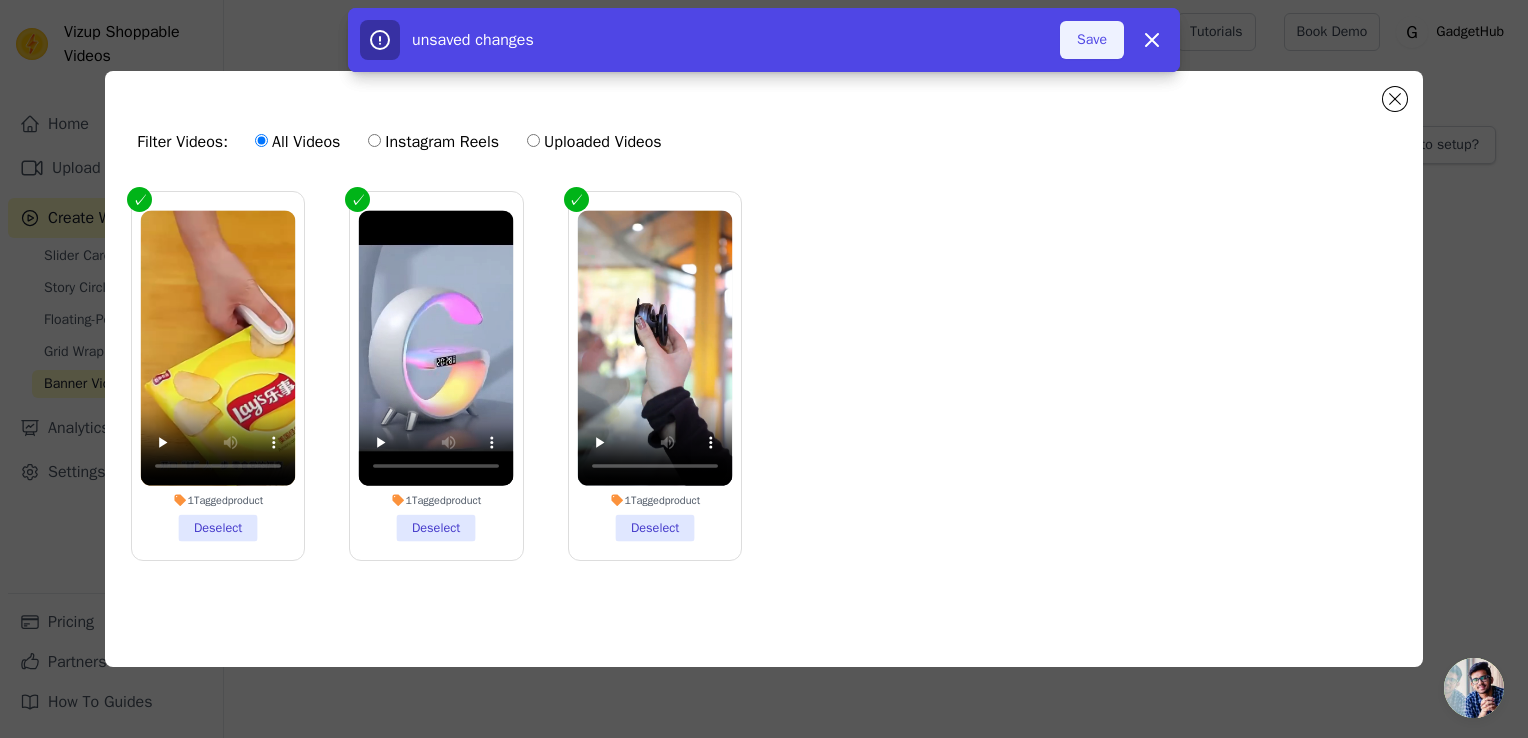 click on "Save" at bounding box center [1092, 40] 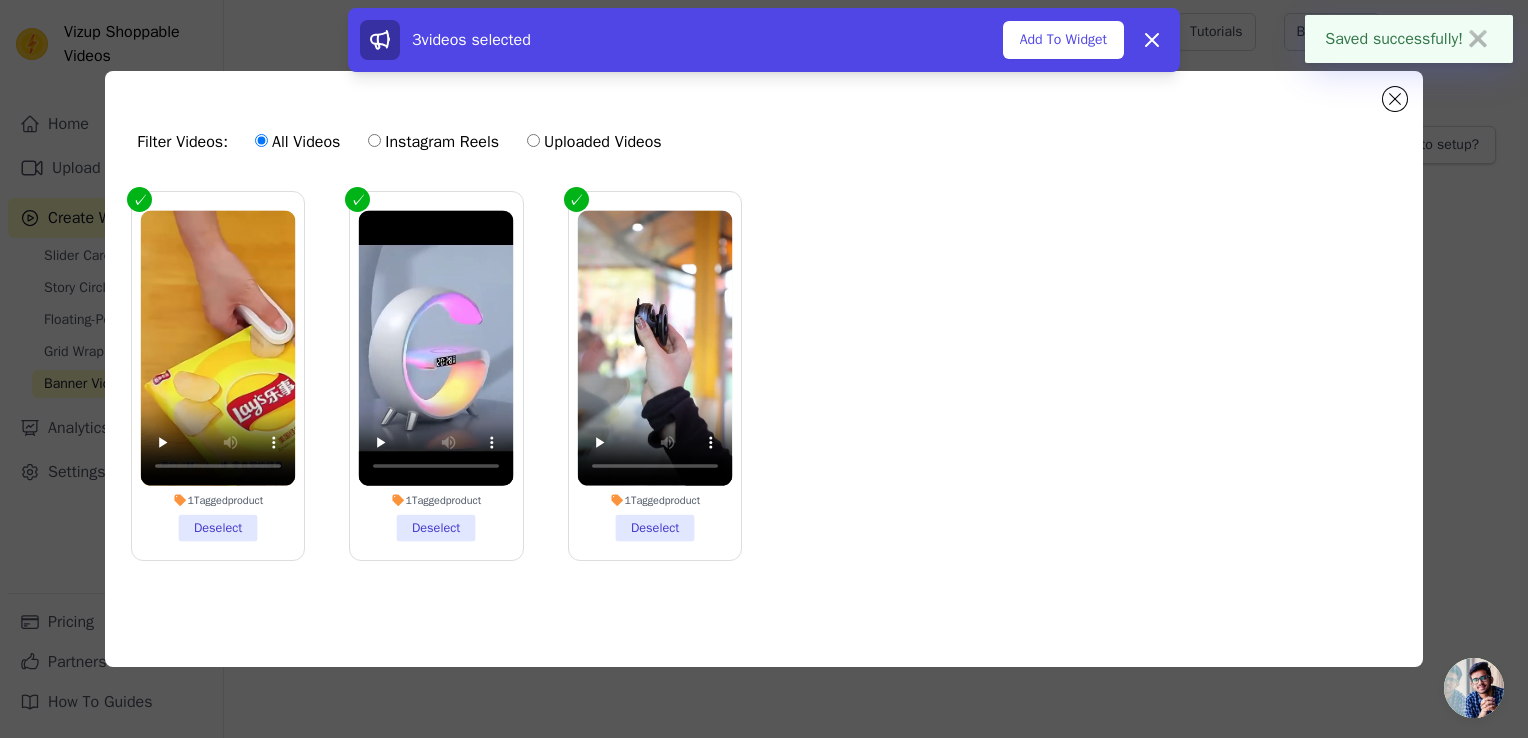 click on "Add To Widget" at bounding box center (1063, 40) 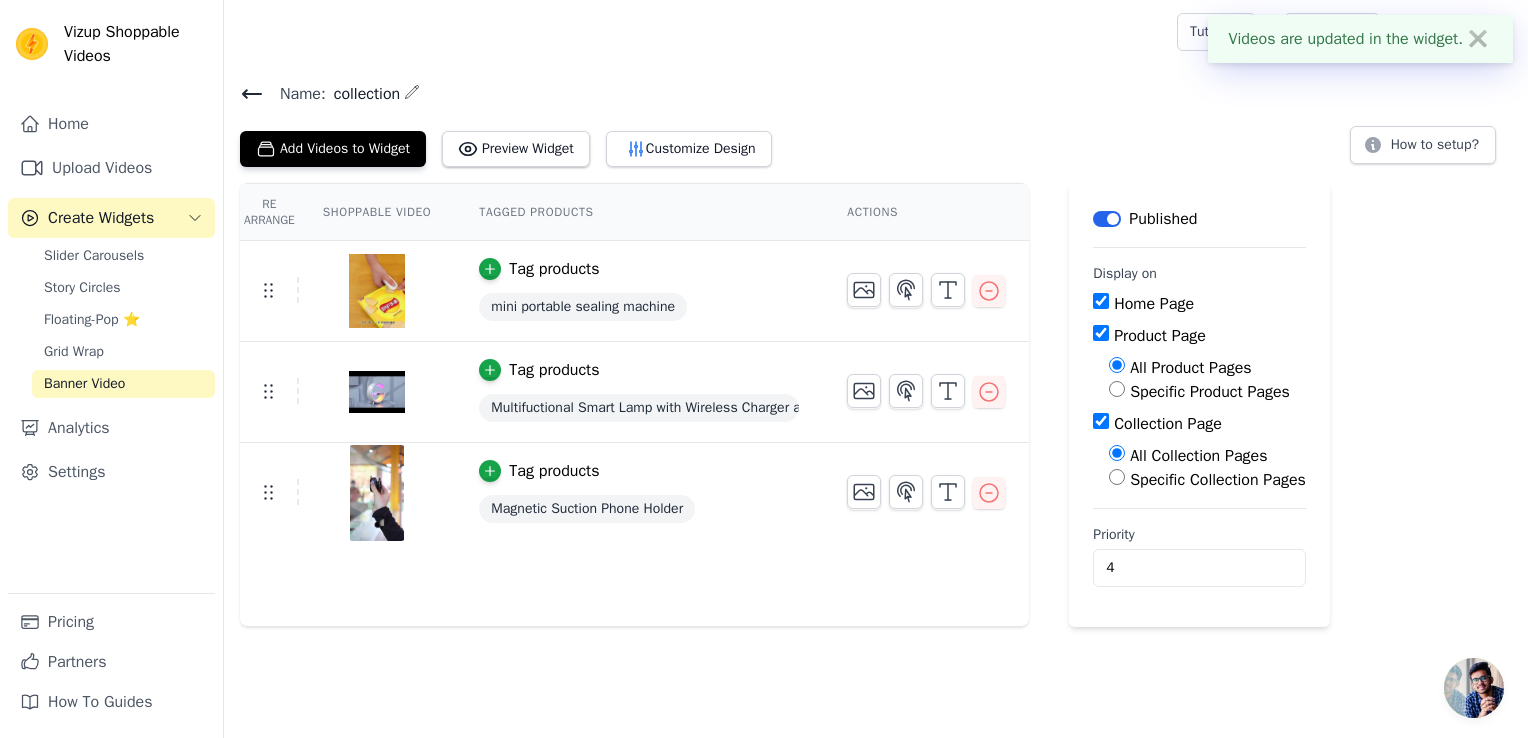 click 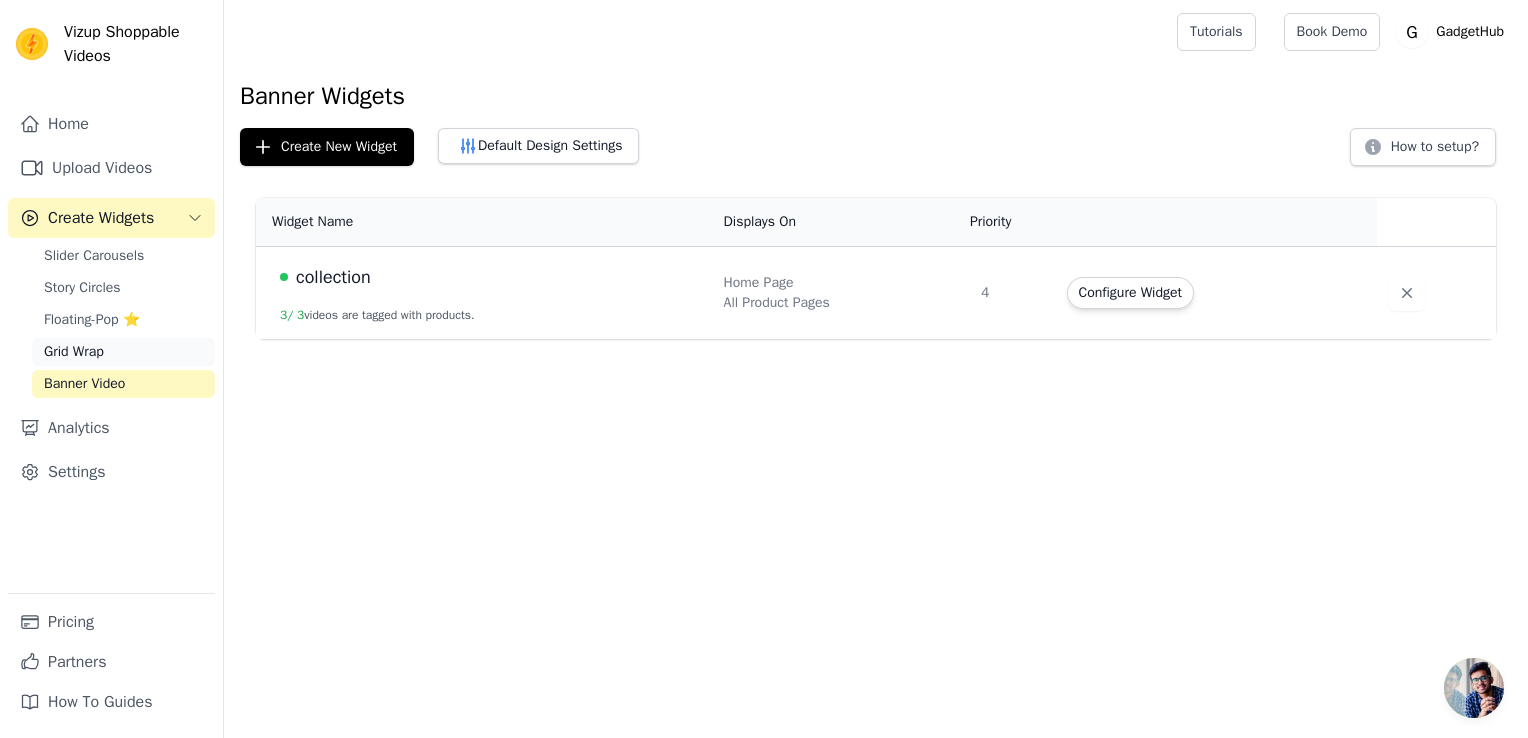 click on "Grid Wrap" at bounding box center [74, 352] 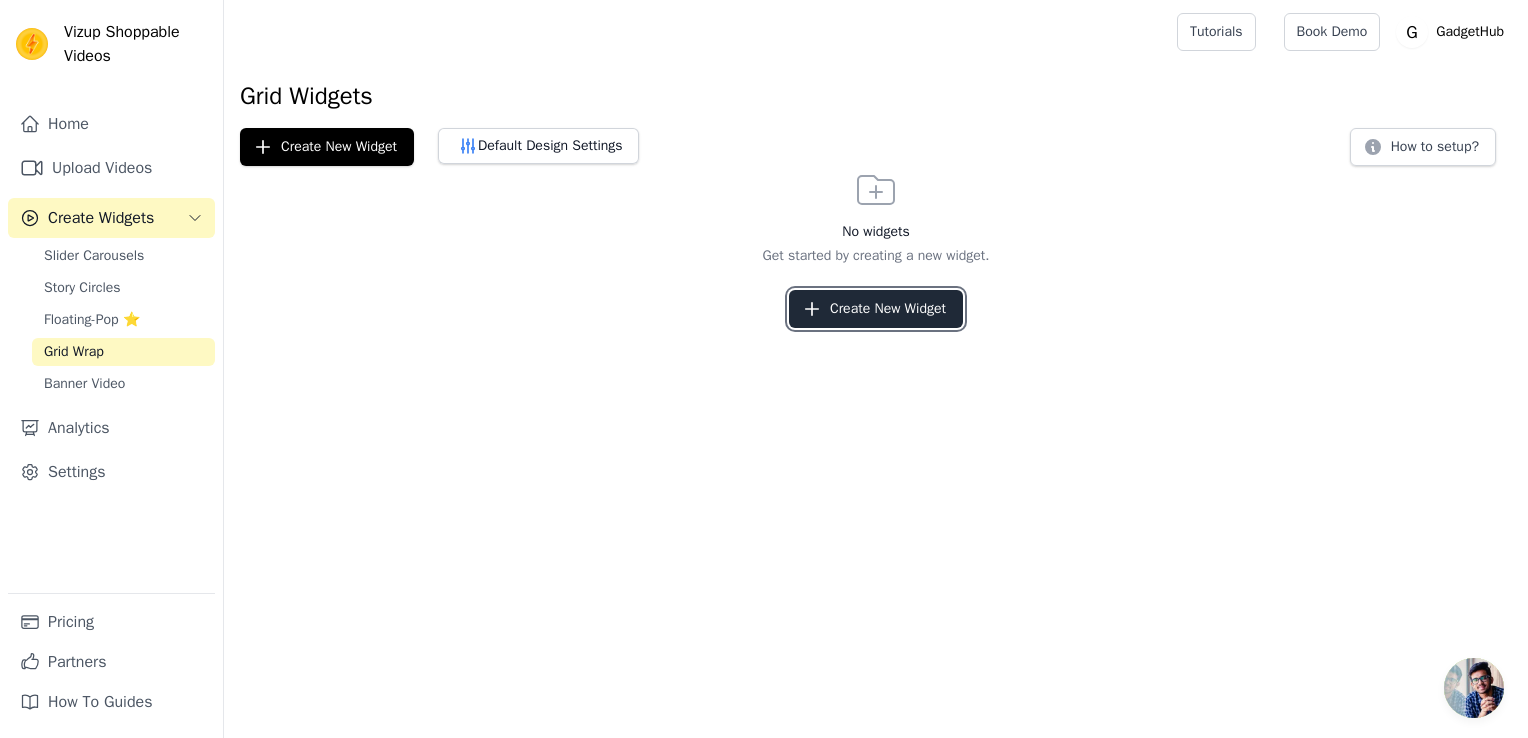 click 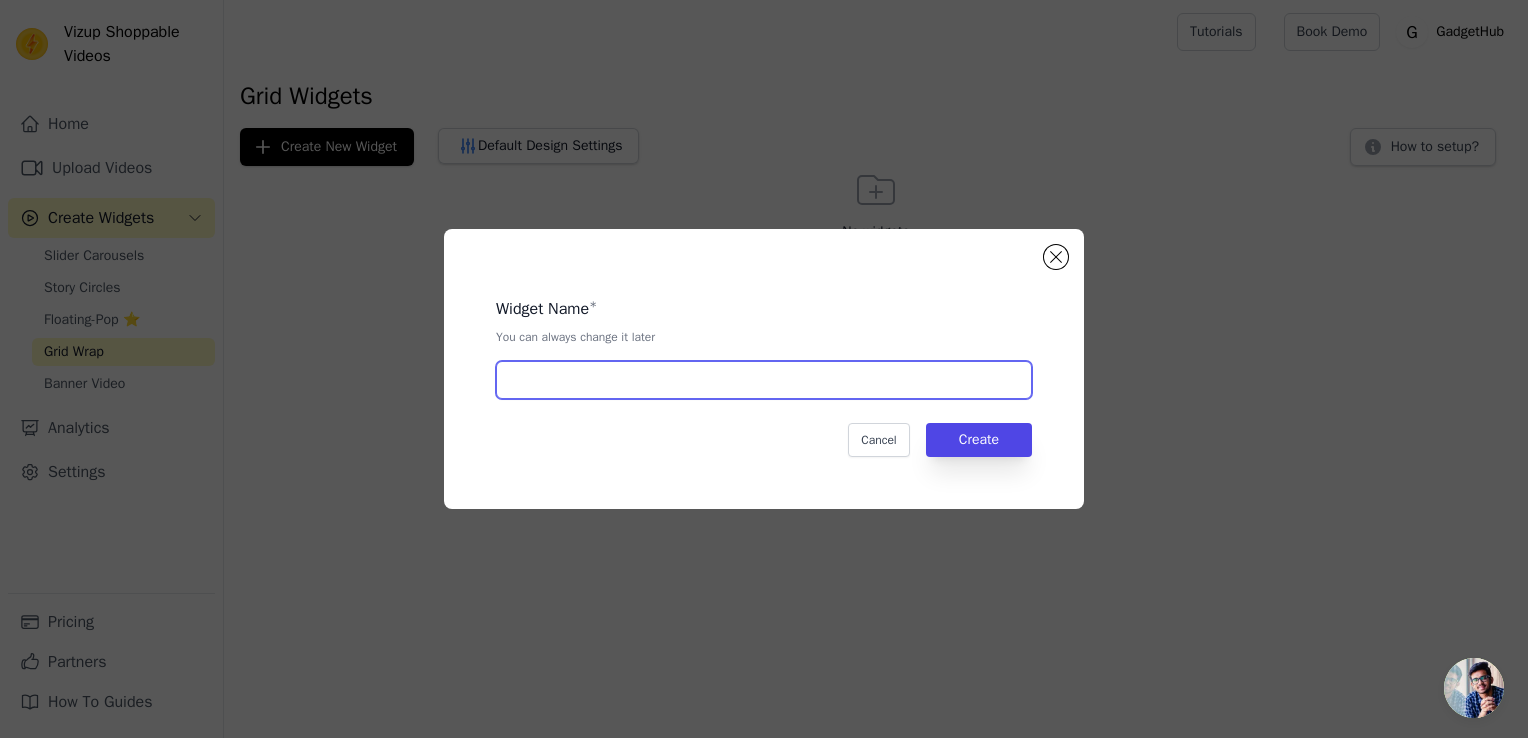 click at bounding box center (764, 380) 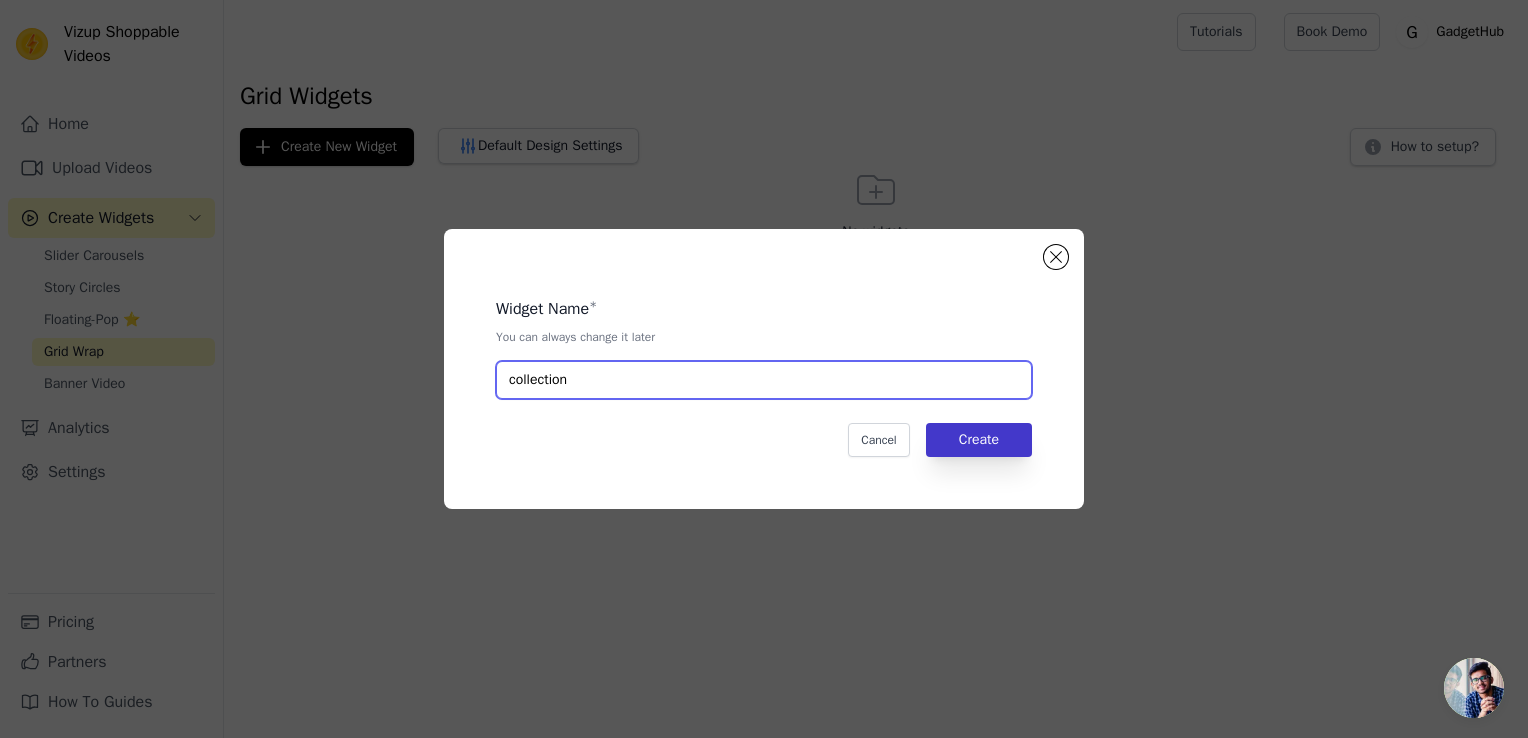 type on "collection" 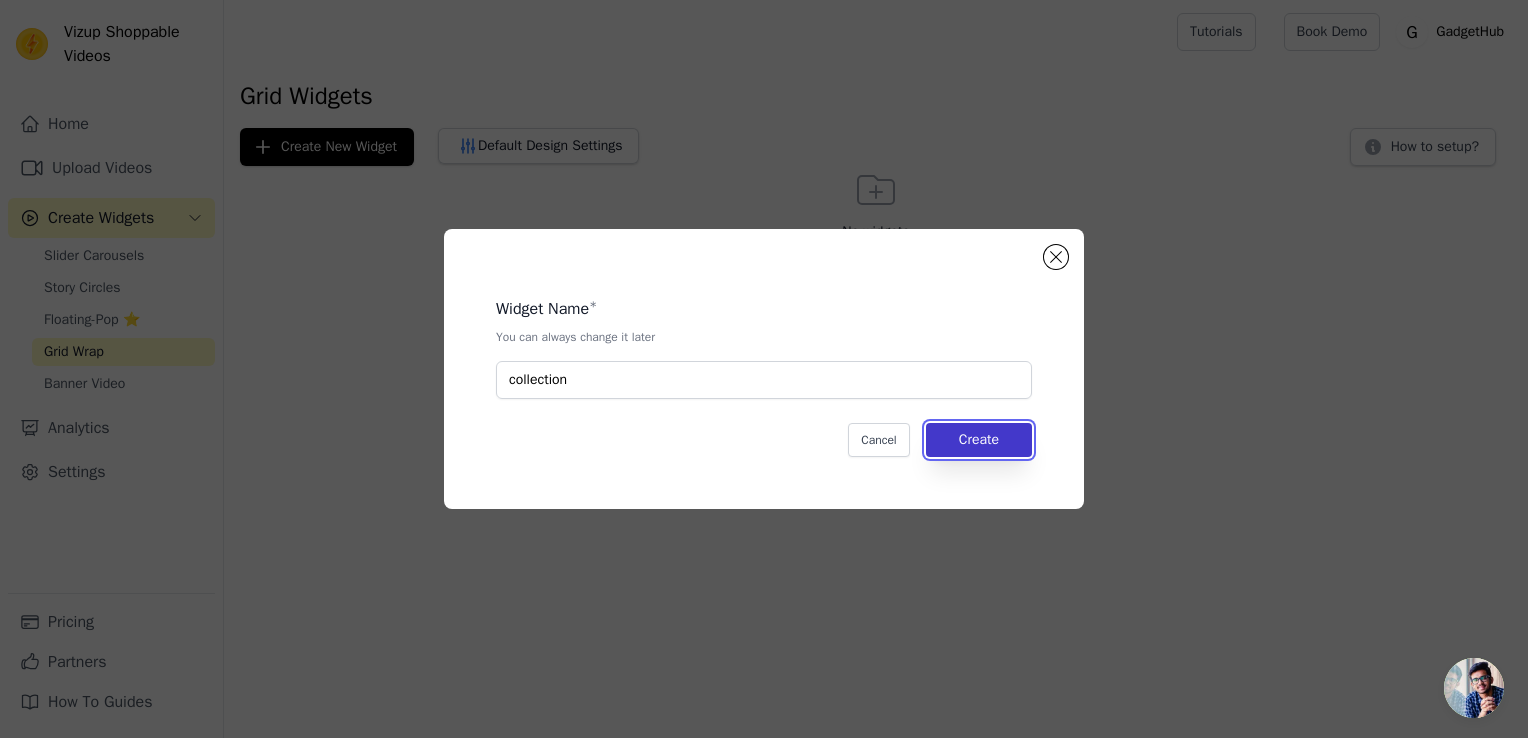 click on "Create" at bounding box center (979, 440) 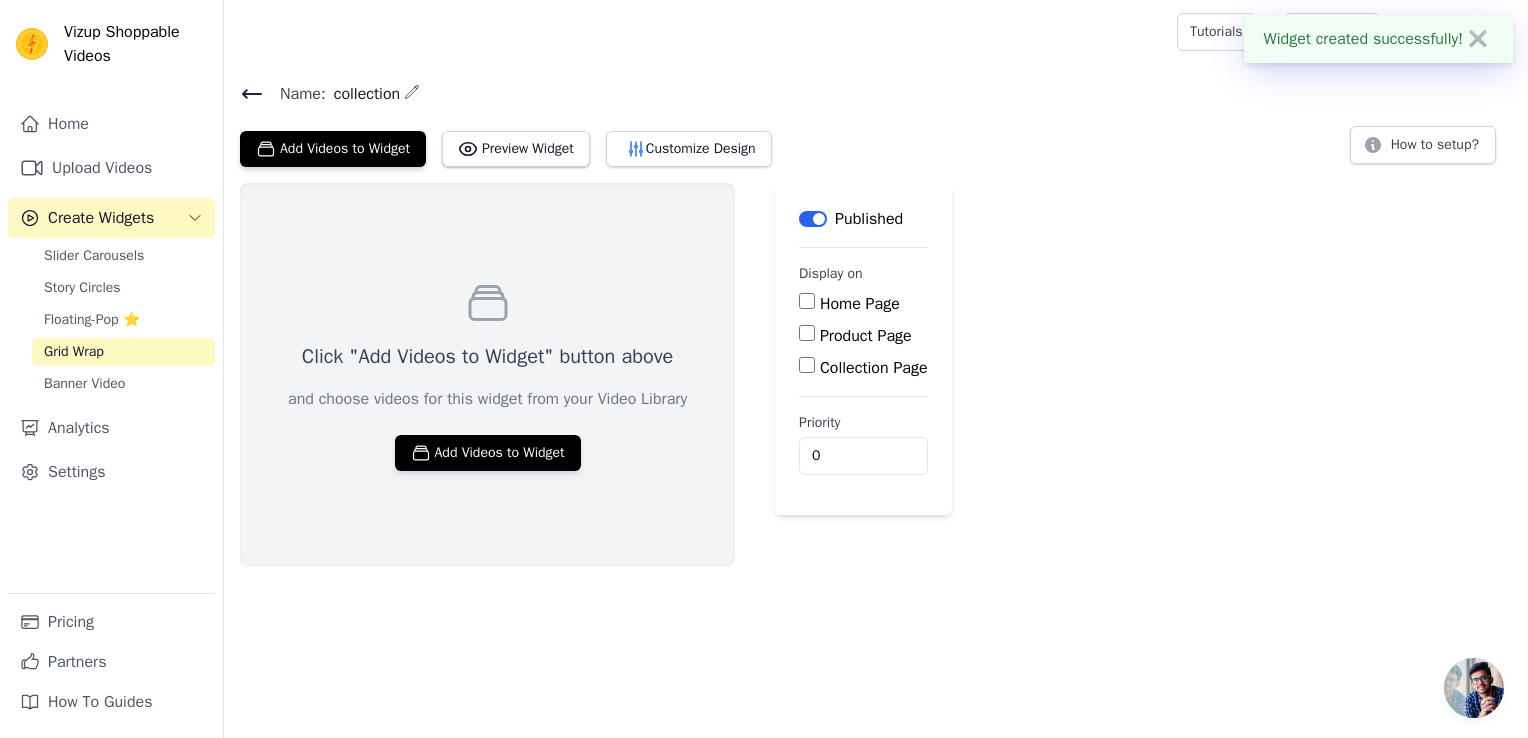 click on "Home Page" at bounding box center (807, 301) 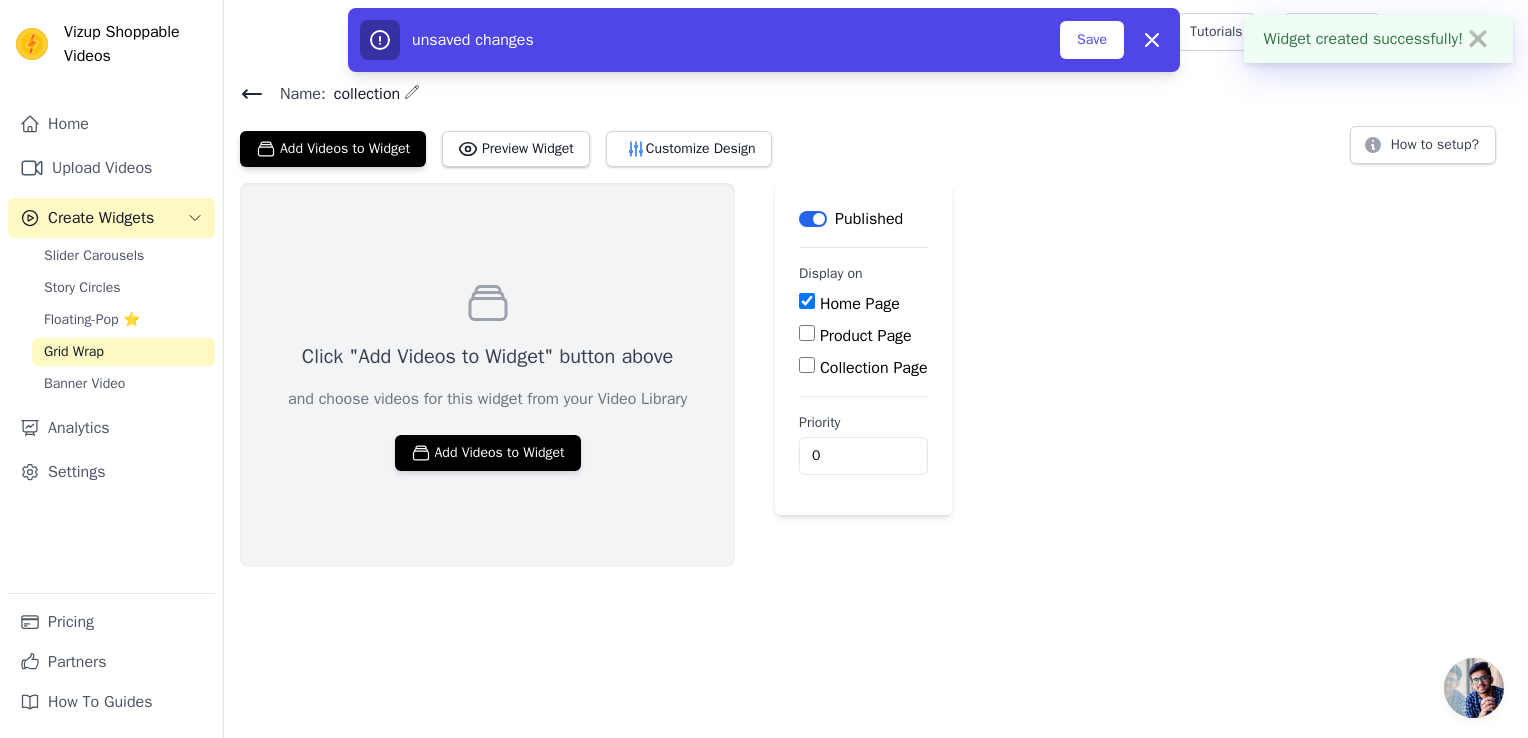 click on "Product Page" at bounding box center (807, 333) 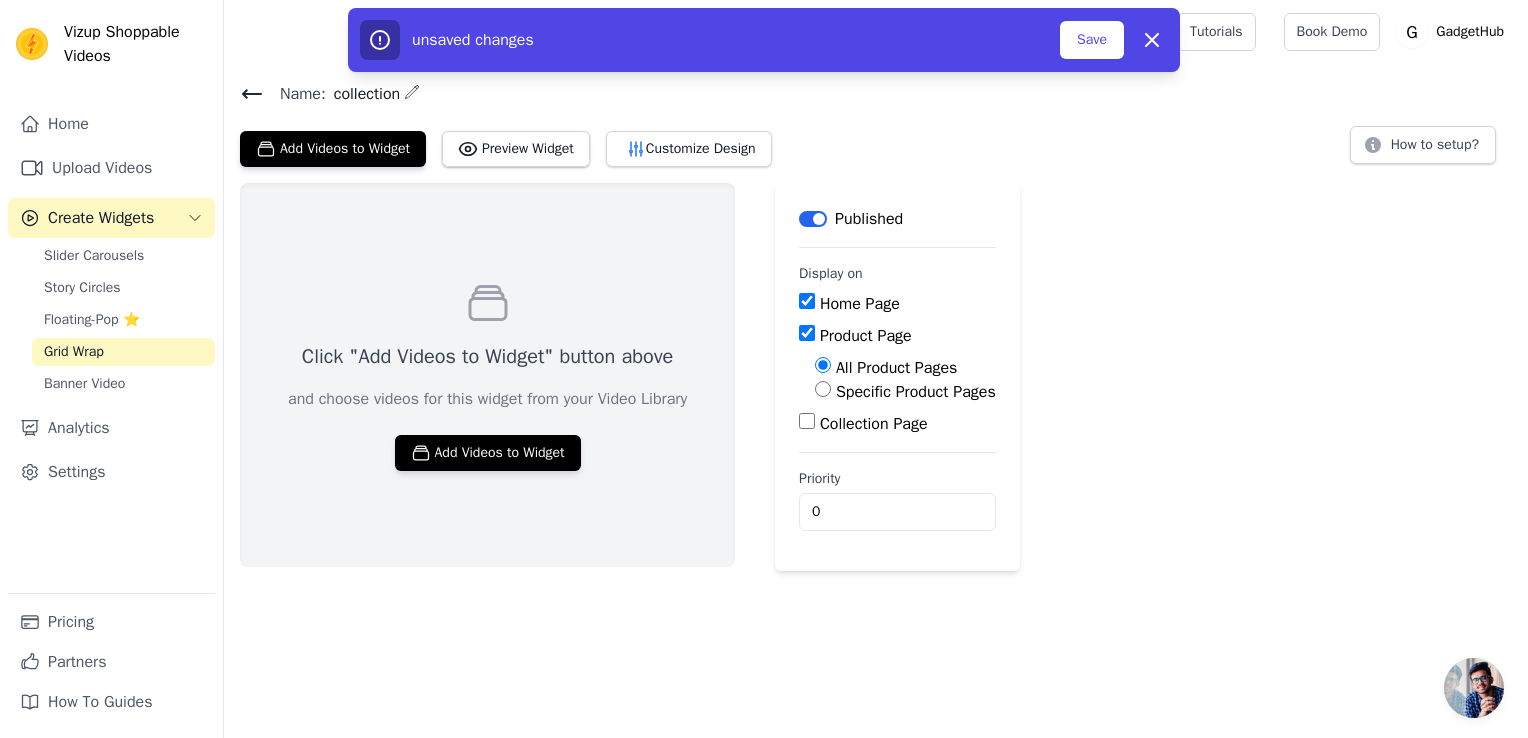 drag, startPoint x: 810, startPoint y: 336, endPoint x: 818, endPoint y: 425, distance: 89.358826 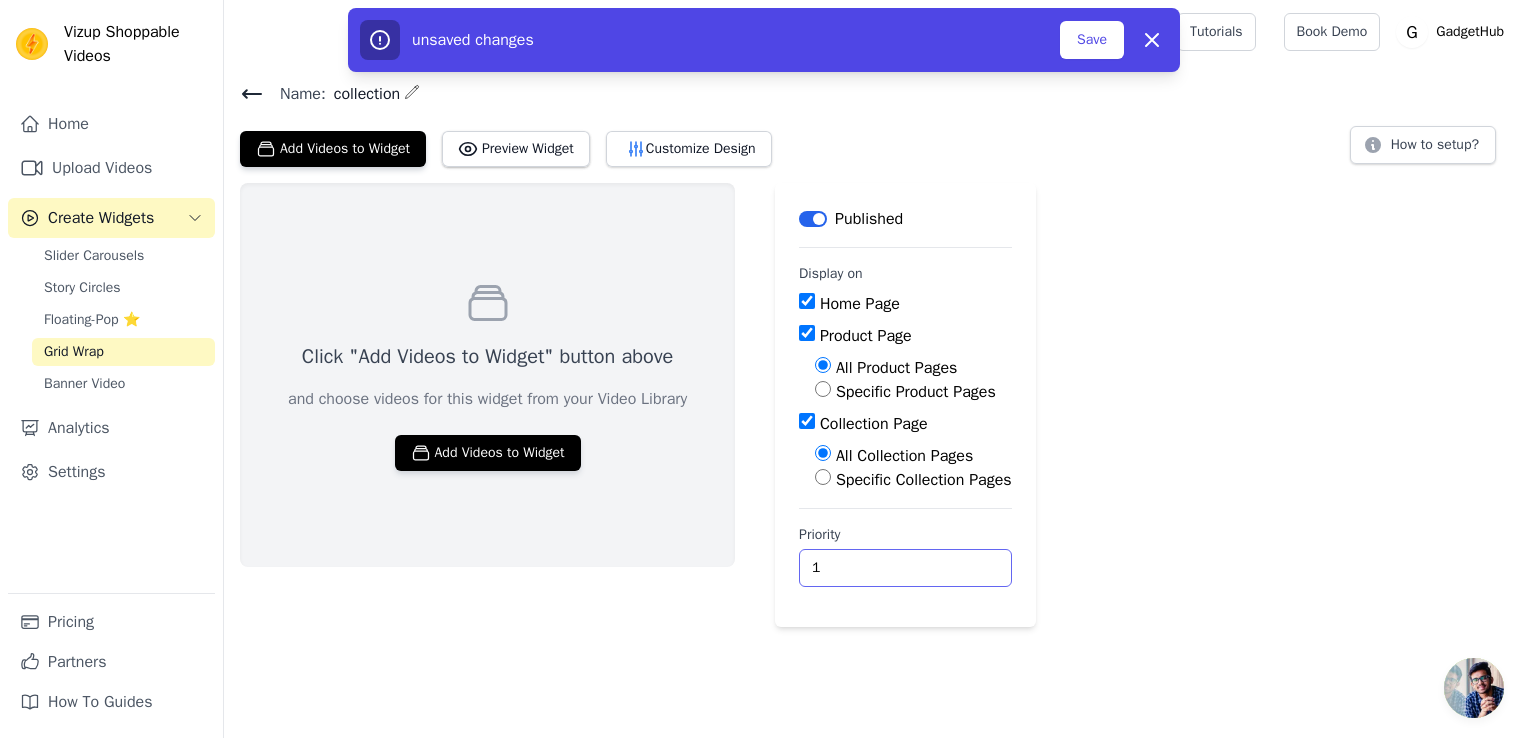 click on "1" at bounding box center (905, 568) 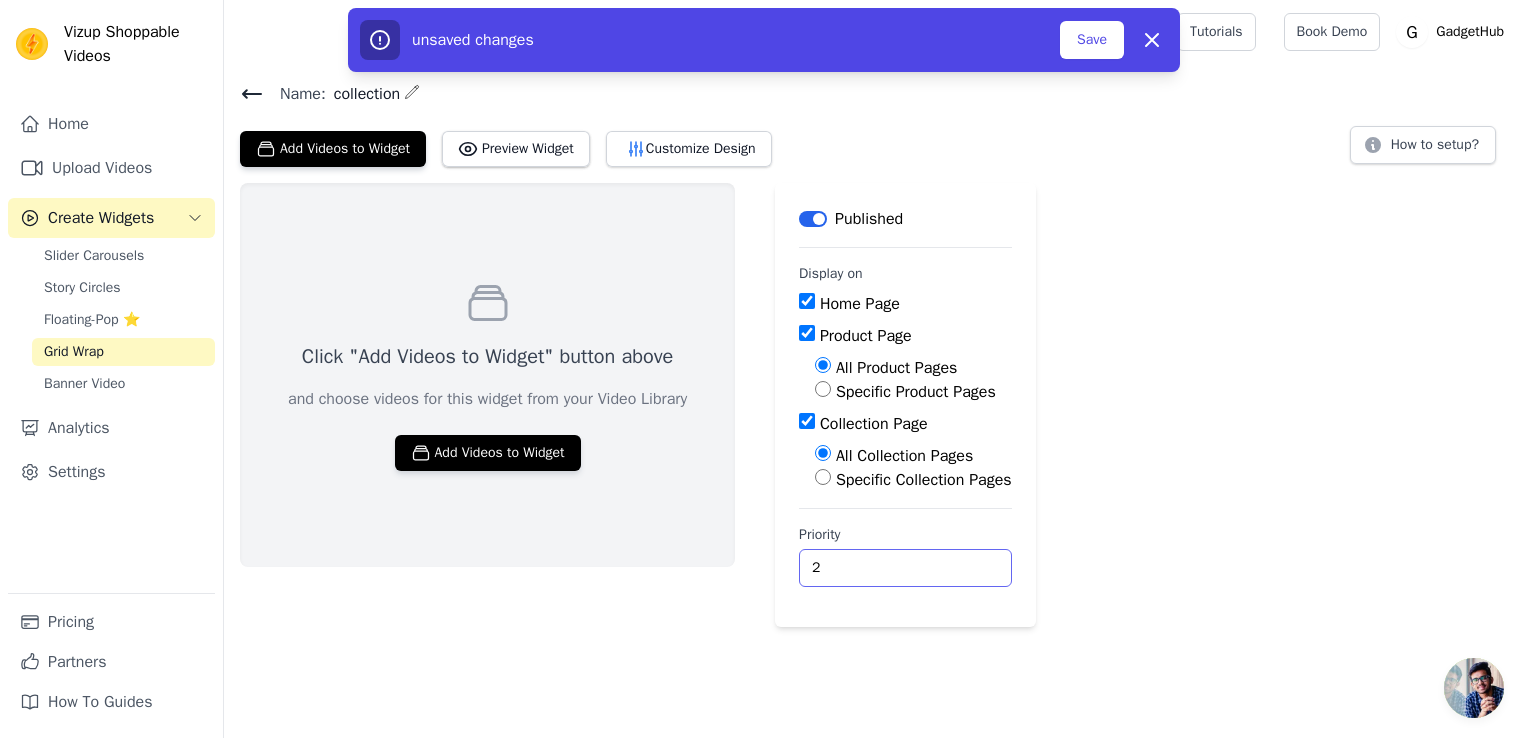 click on "2" at bounding box center [905, 568] 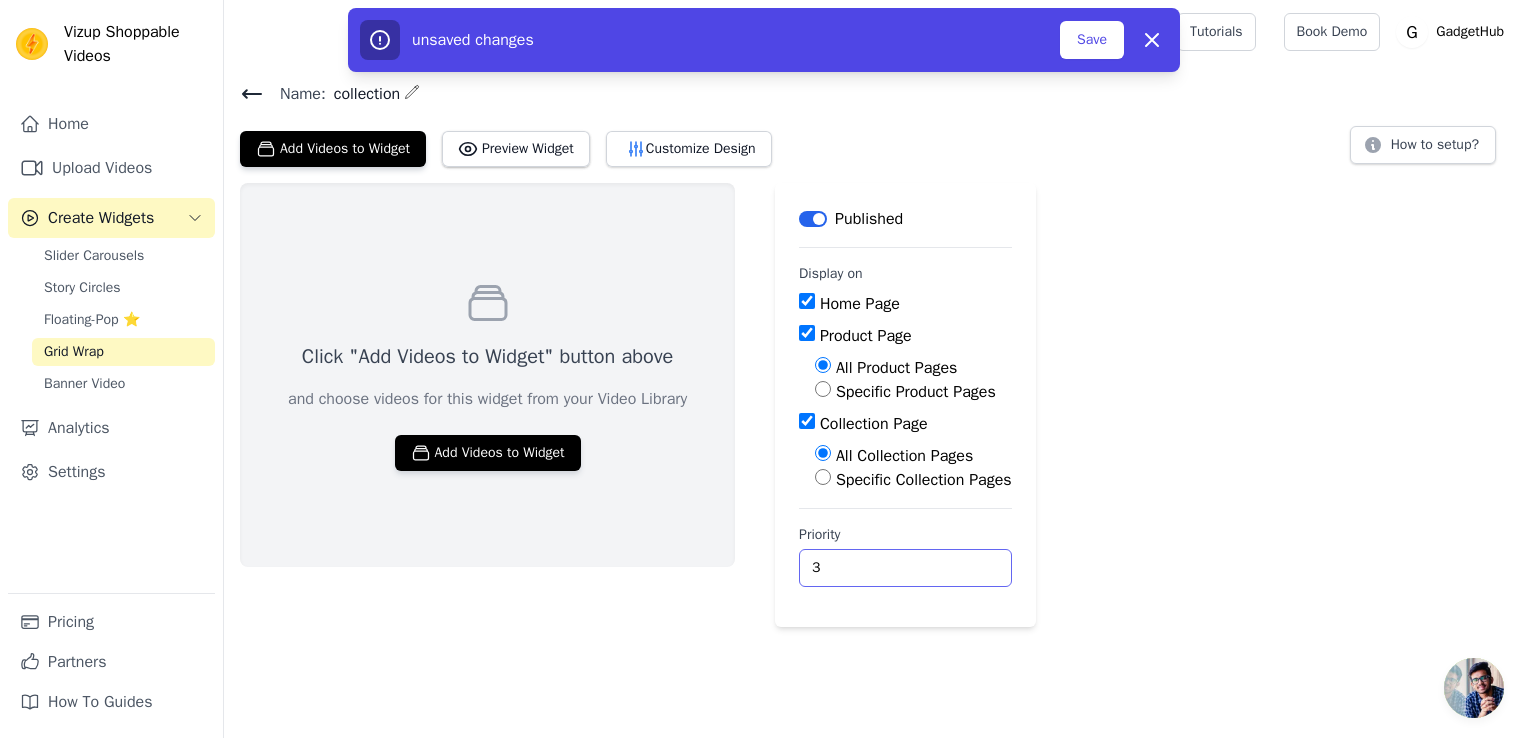 click on "3" at bounding box center (905, 568) 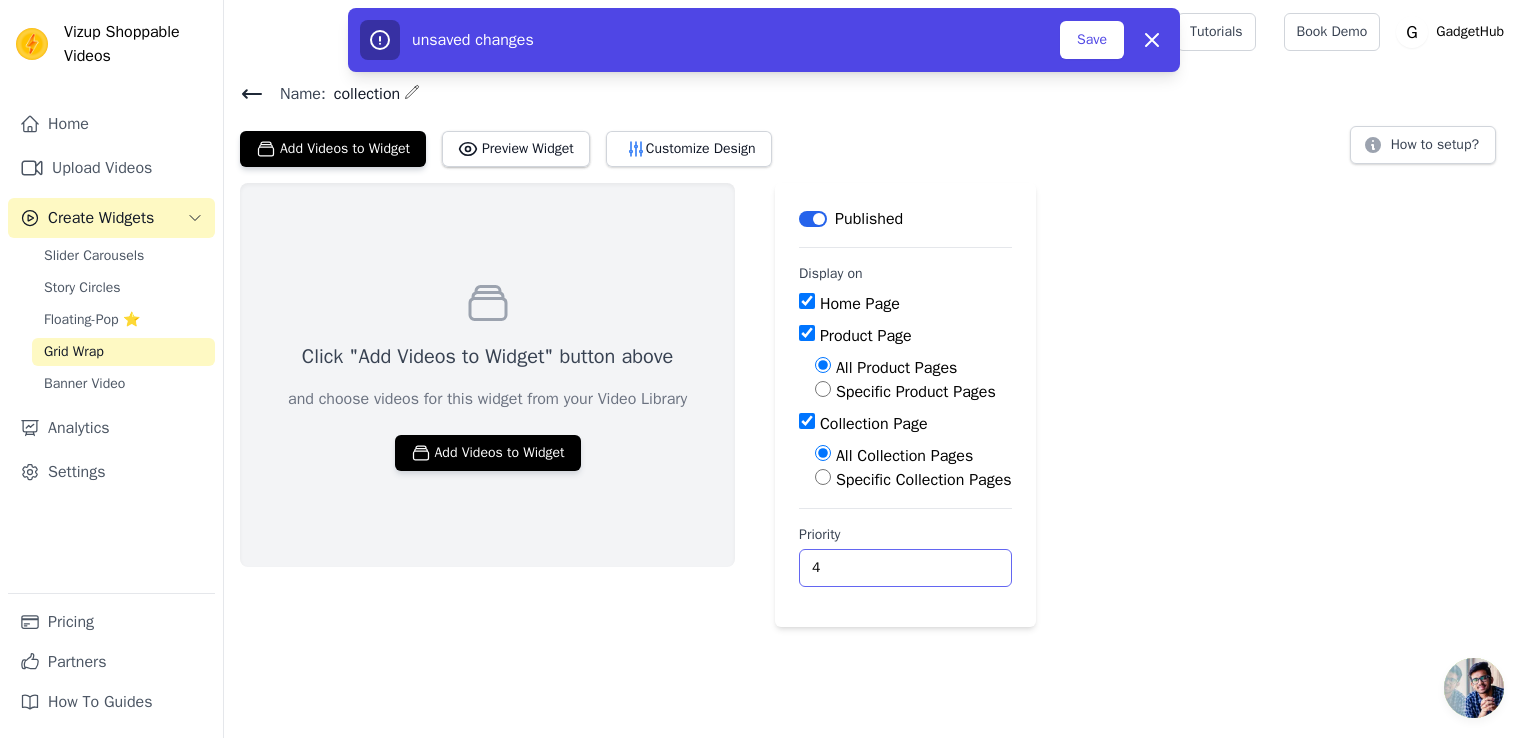 type on "4" 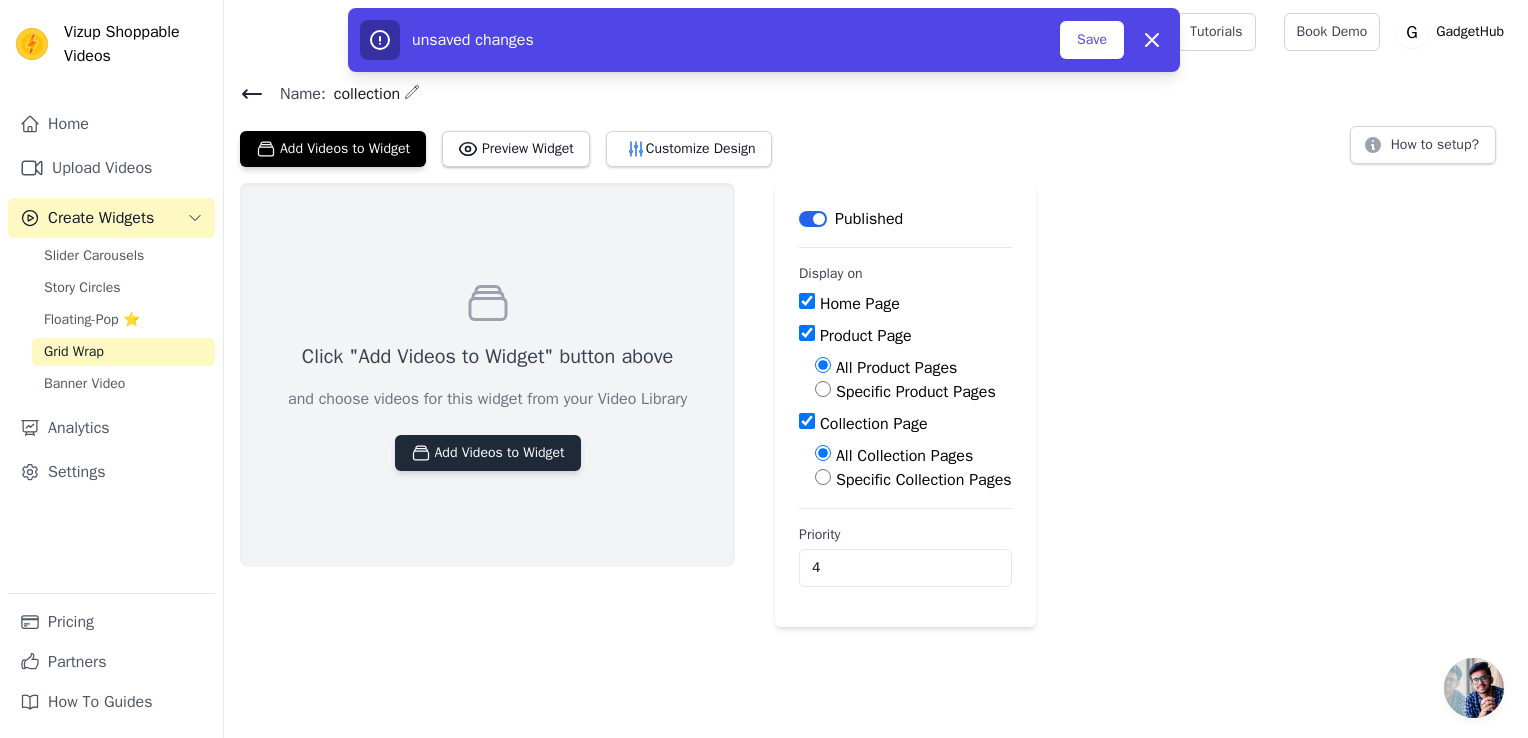 click on "Add Videos to Widget" at bounding box center (488, 453) 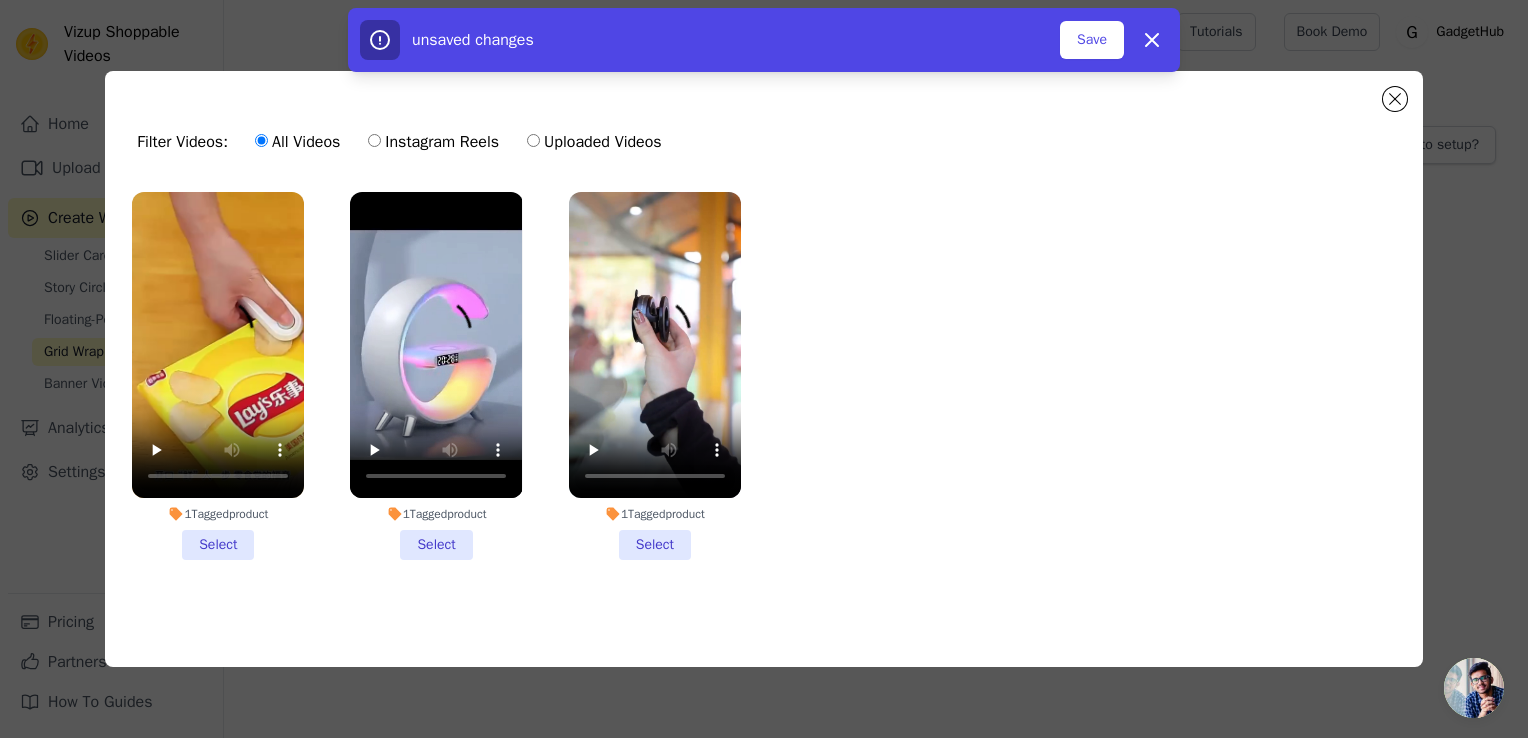 click on "1  Tagged  product     Select" at bounding box center [218, 376] 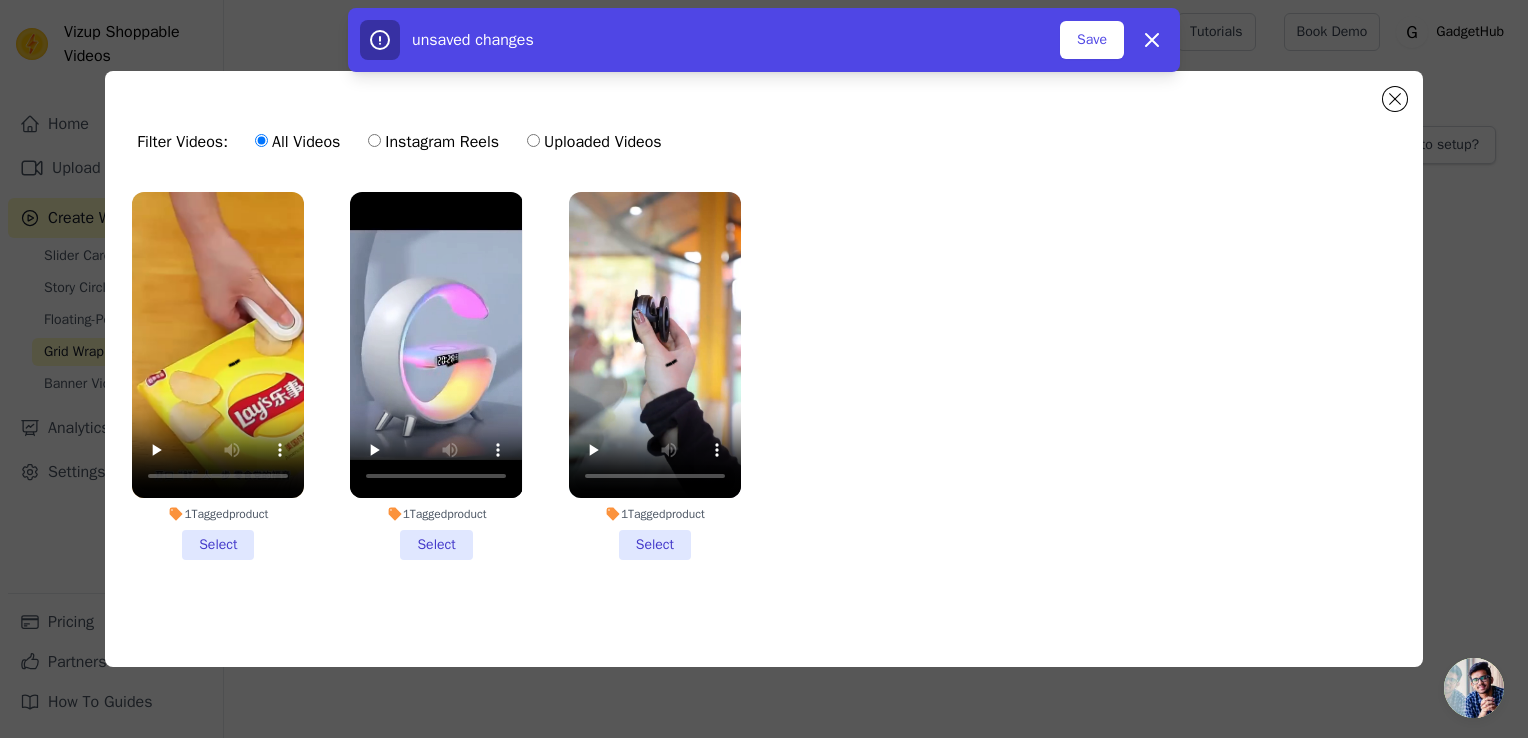 click on "1  Tagged  product     Select" at bounding box center (0, 0) 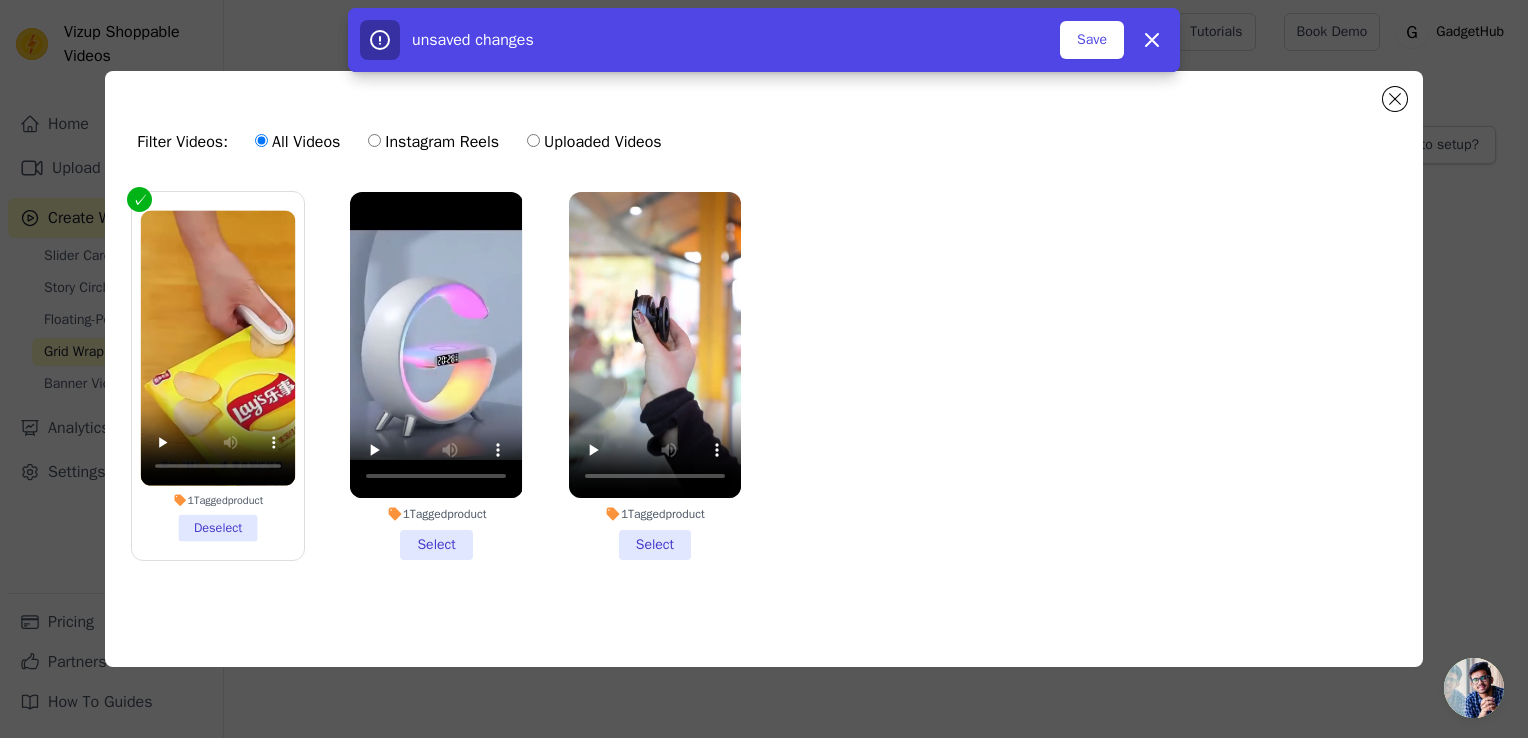 click on "1  Tagged  product     Select" at bounding box center (436, 376) 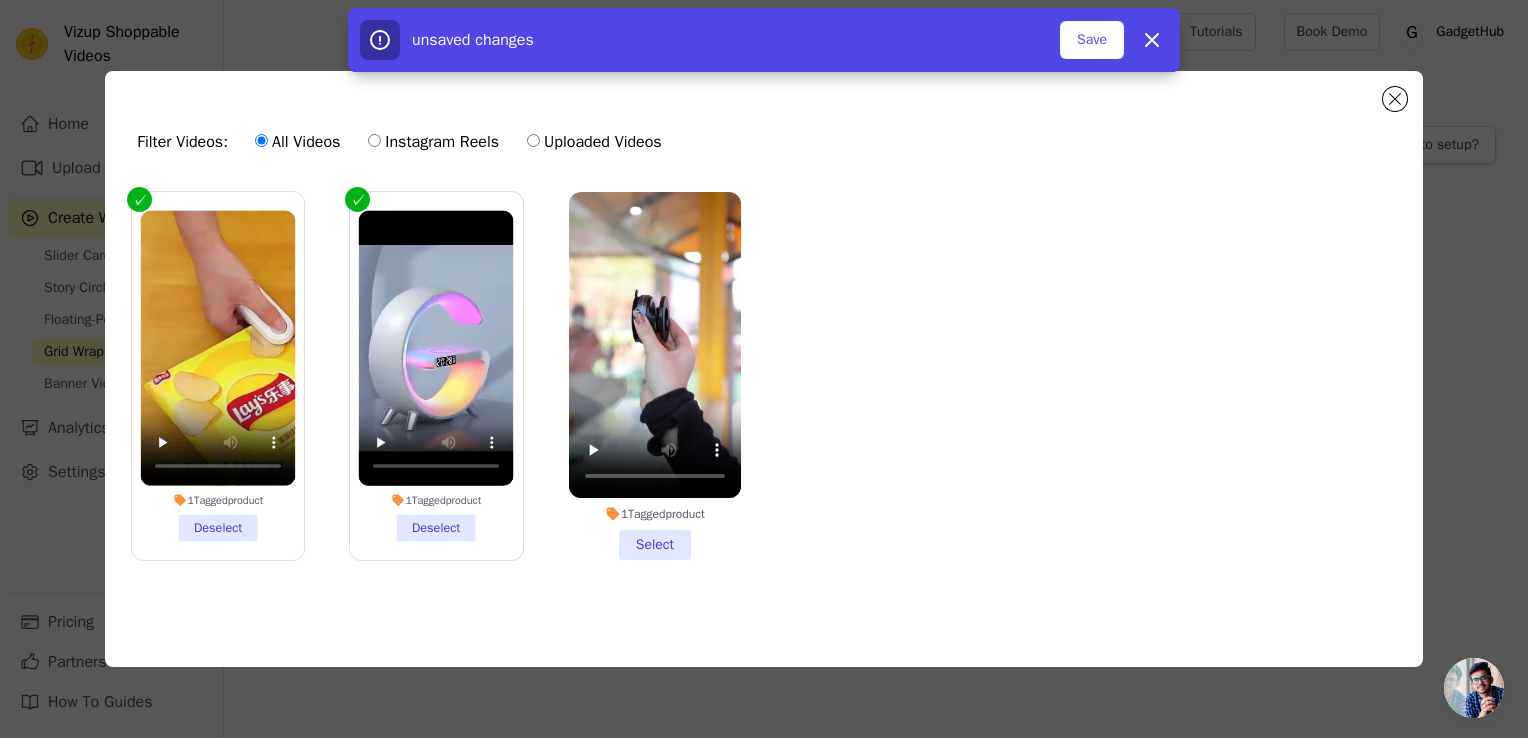 click on "1  Tagged  product     Select" at bounding box center [655, 376] 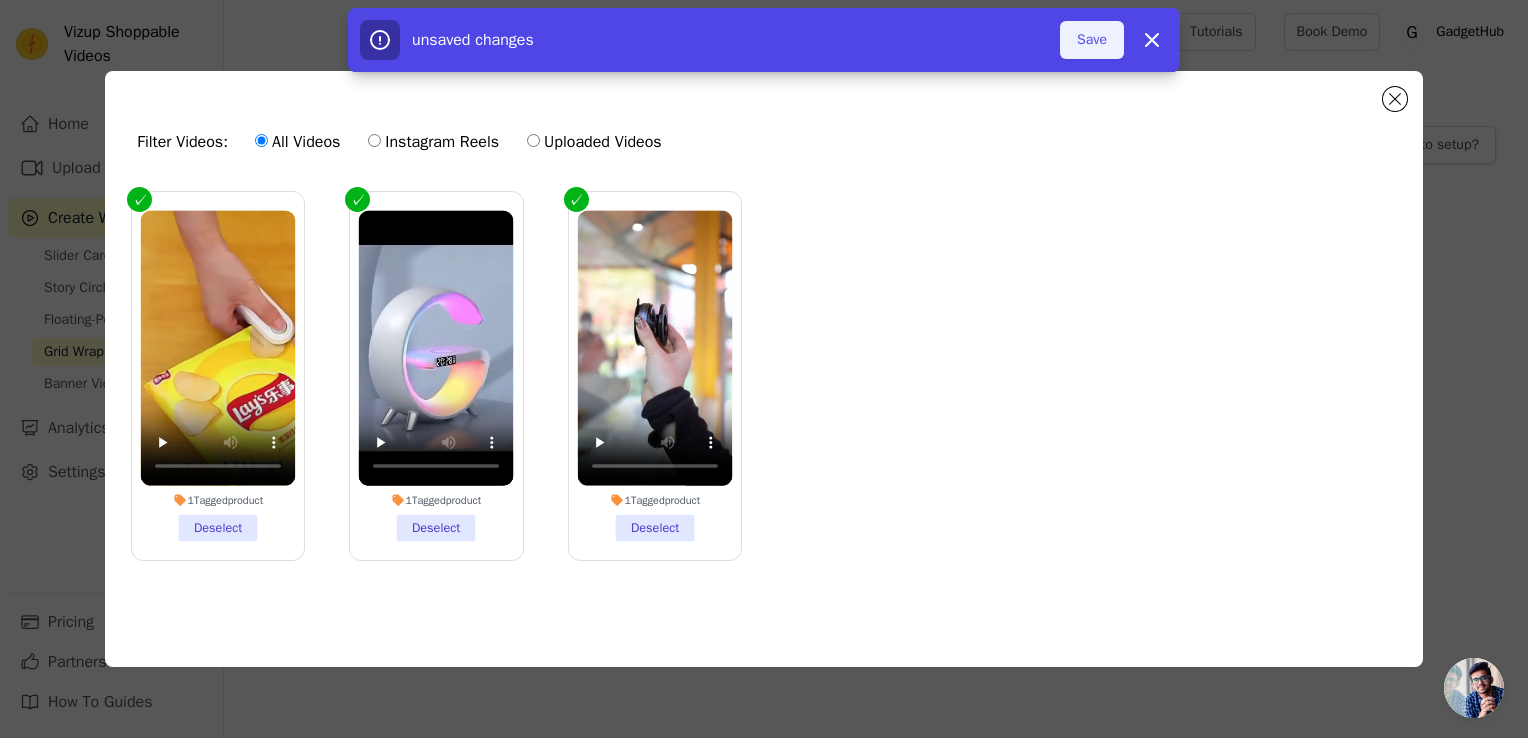 click on "Save" at bounding box center (1092, 40) 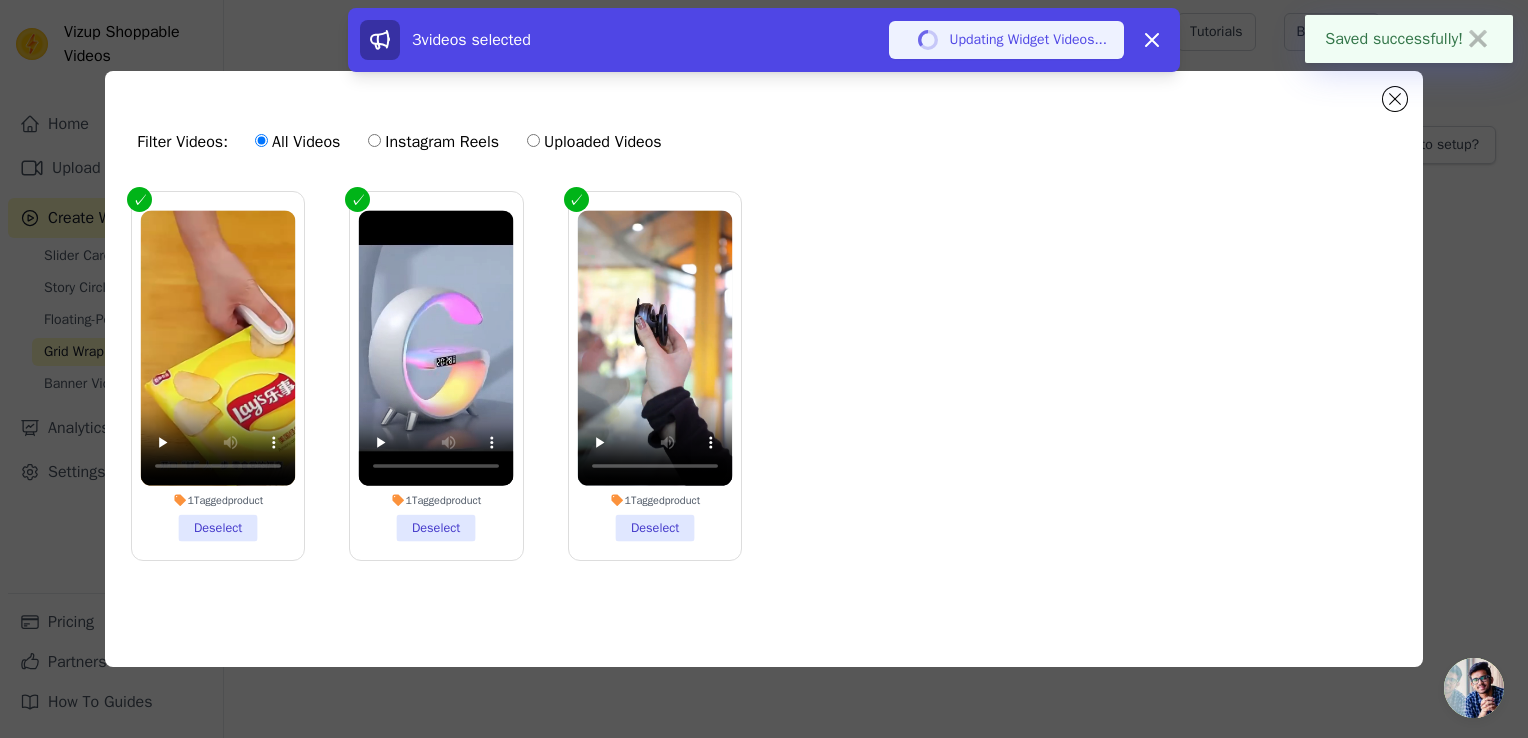 click on "Updating Widget Videos..." at bounding box center [1006, 40] 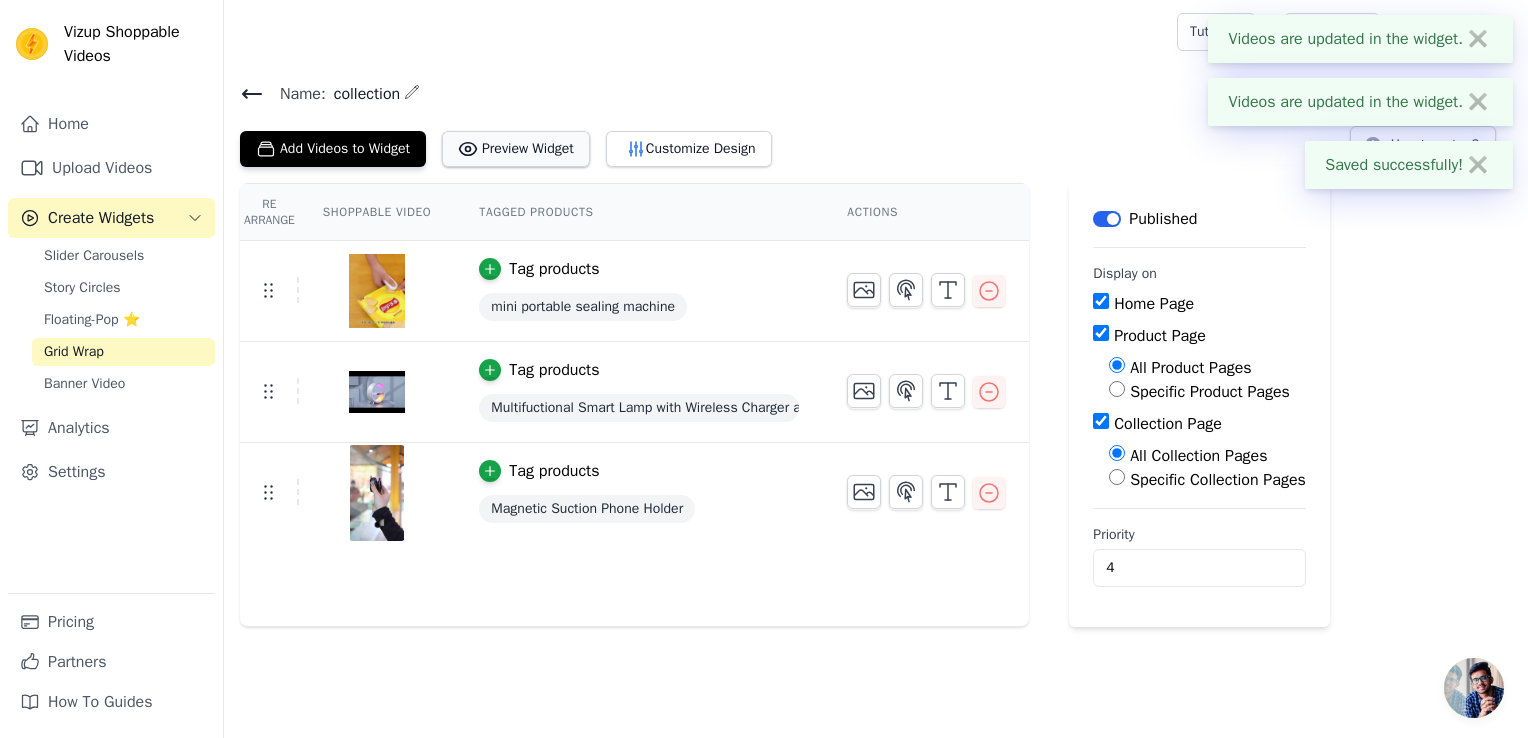 click on "Preview Widget" at bounding box center [516, 149] 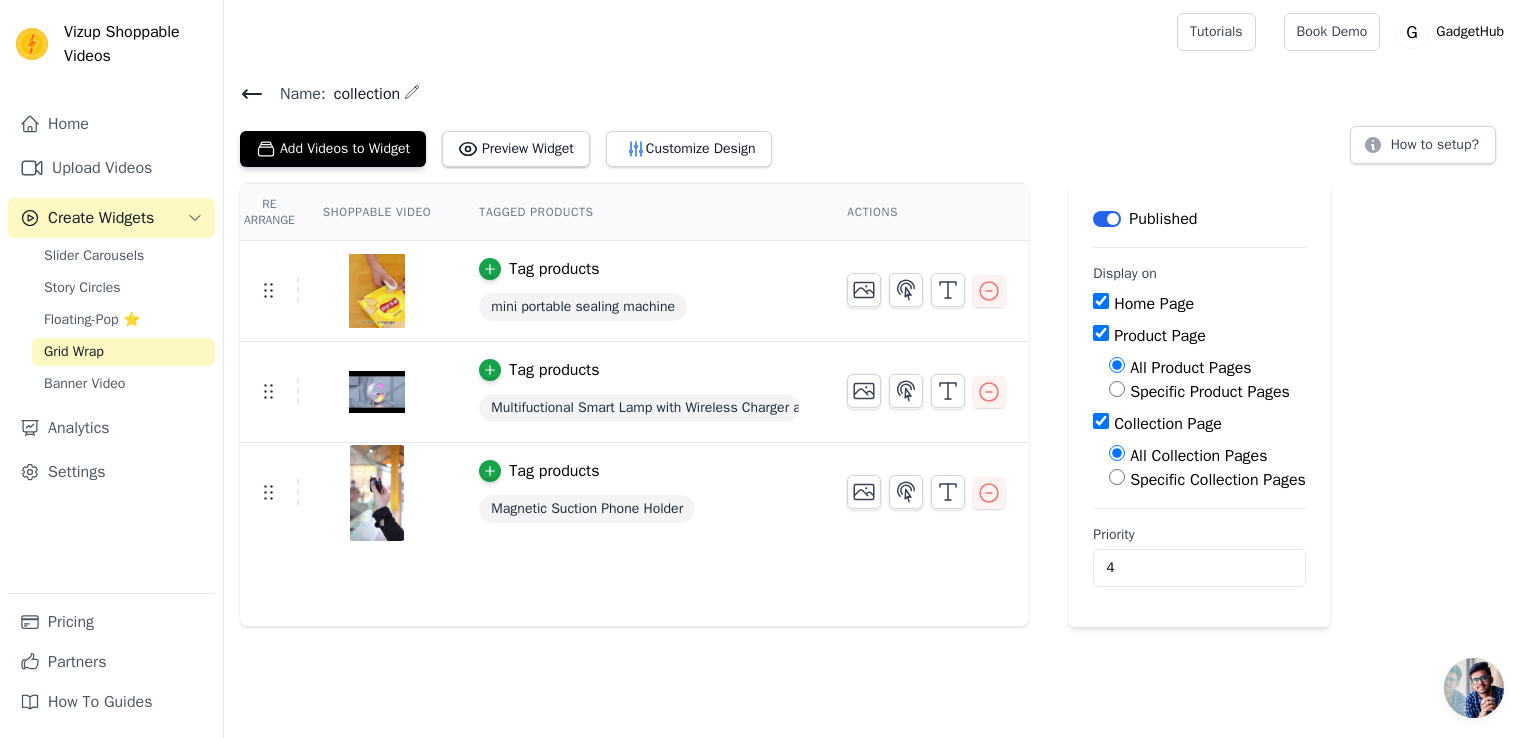 click 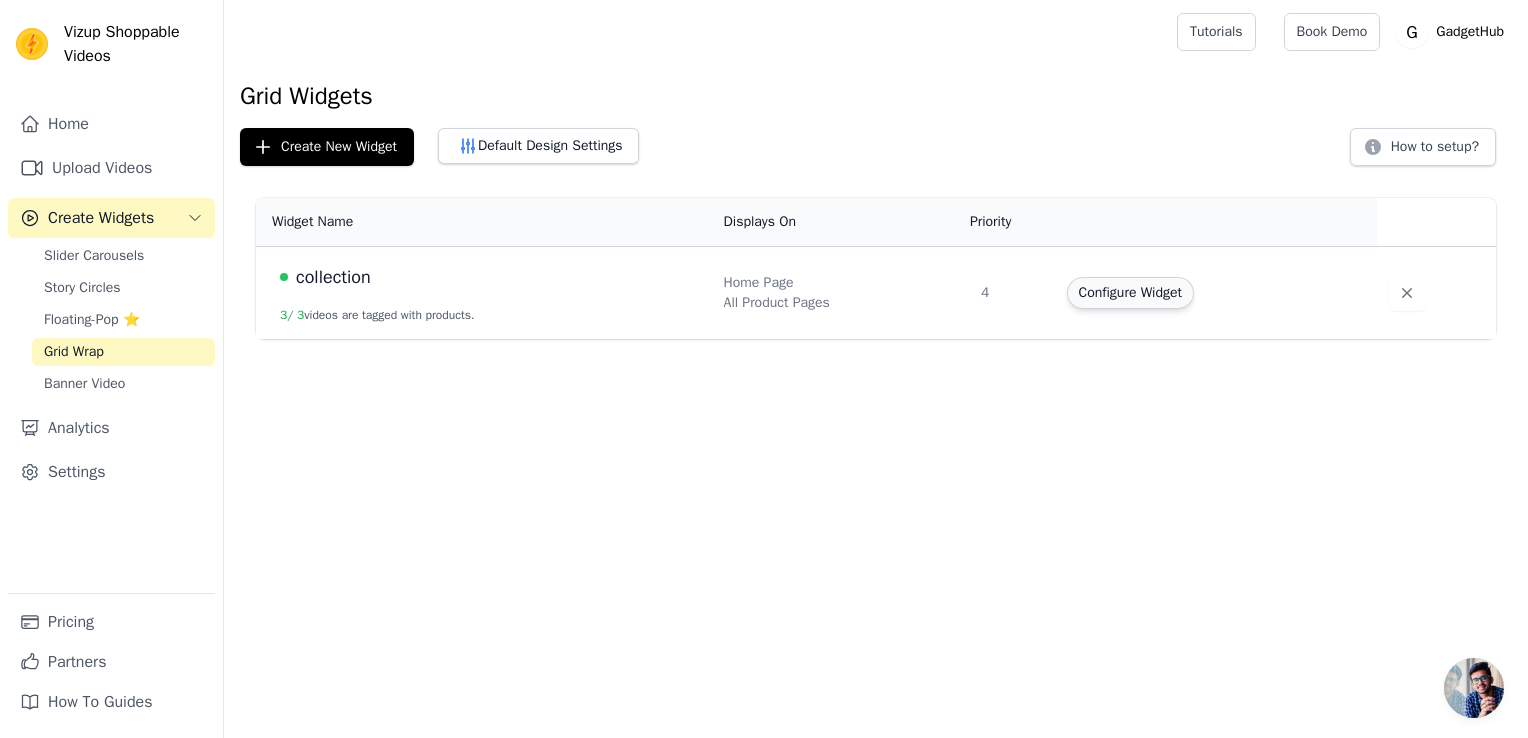 click on "Configure Widget" at bounding box center (1130, 293) 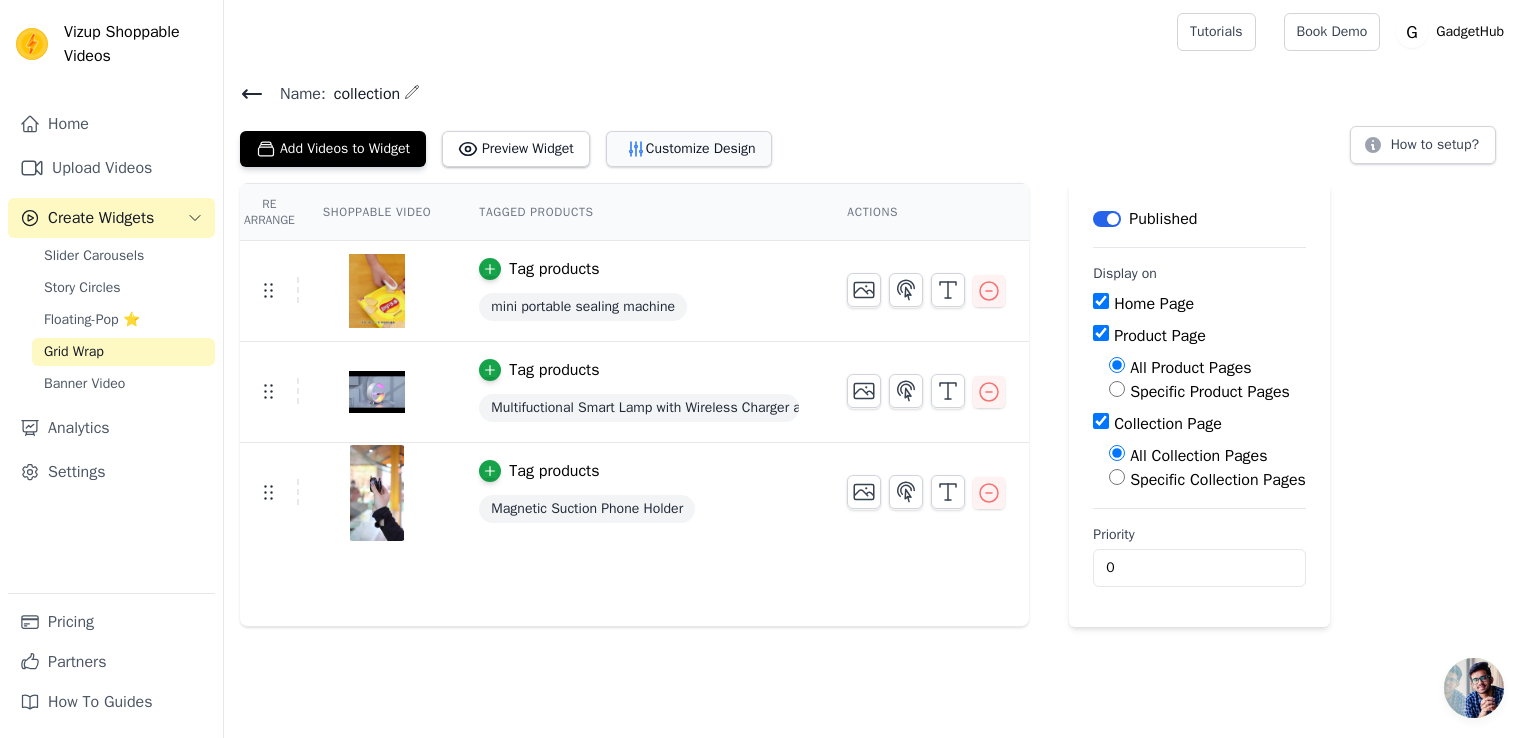 click on "Customize Design" at bounding box center (689, 149) 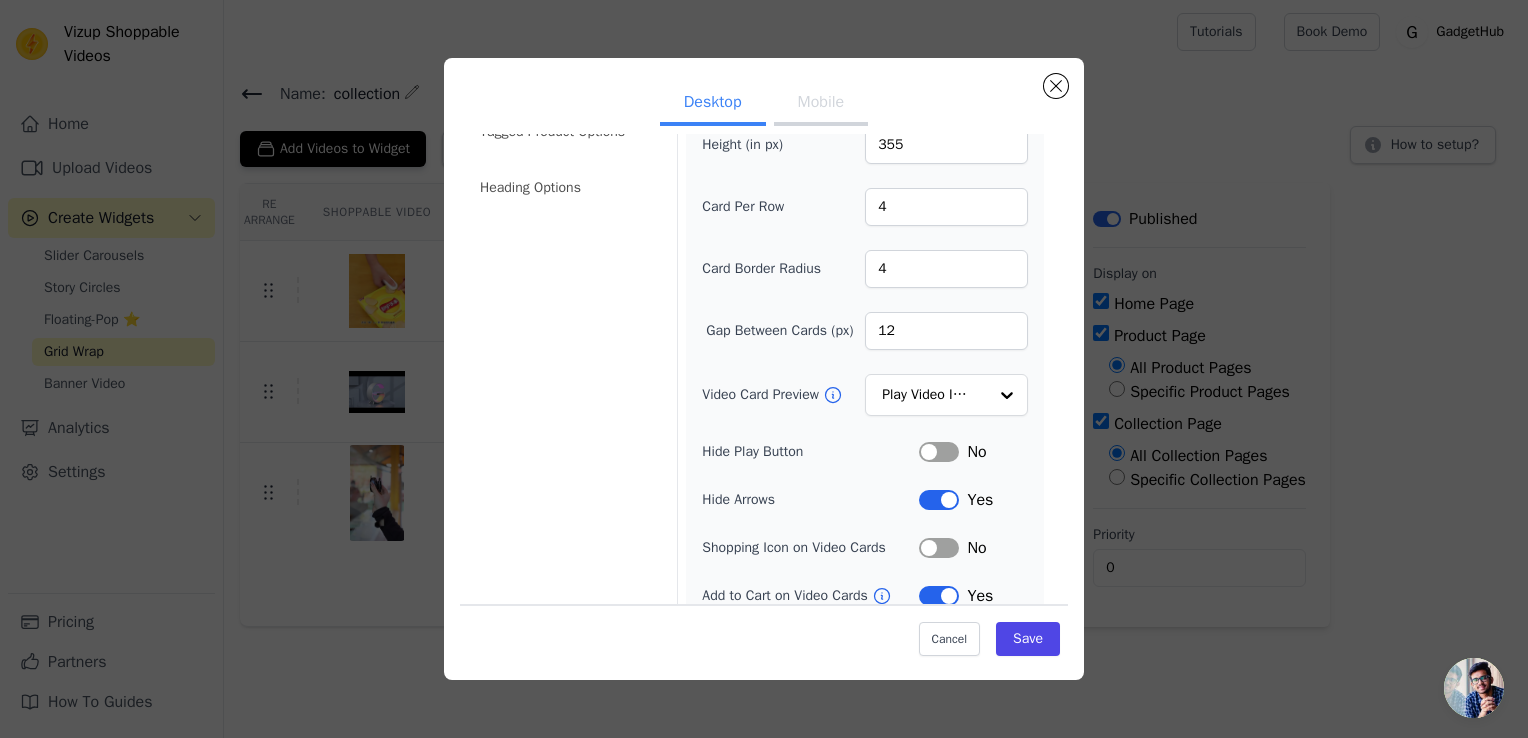 scroll, scrollTop: 115, scrollLeft: 0, axis: vertical 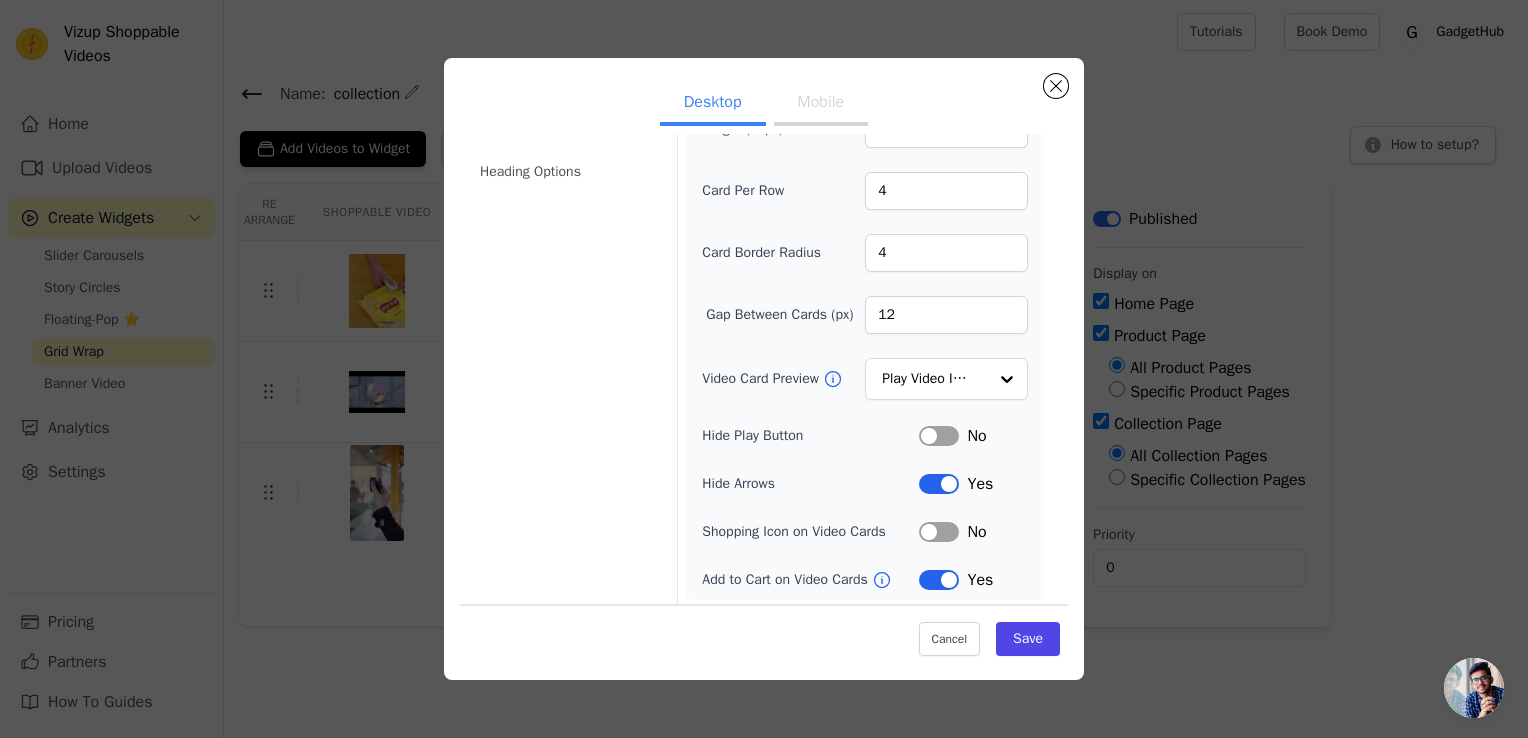 click on "Label" at bounding box center (939, 532) 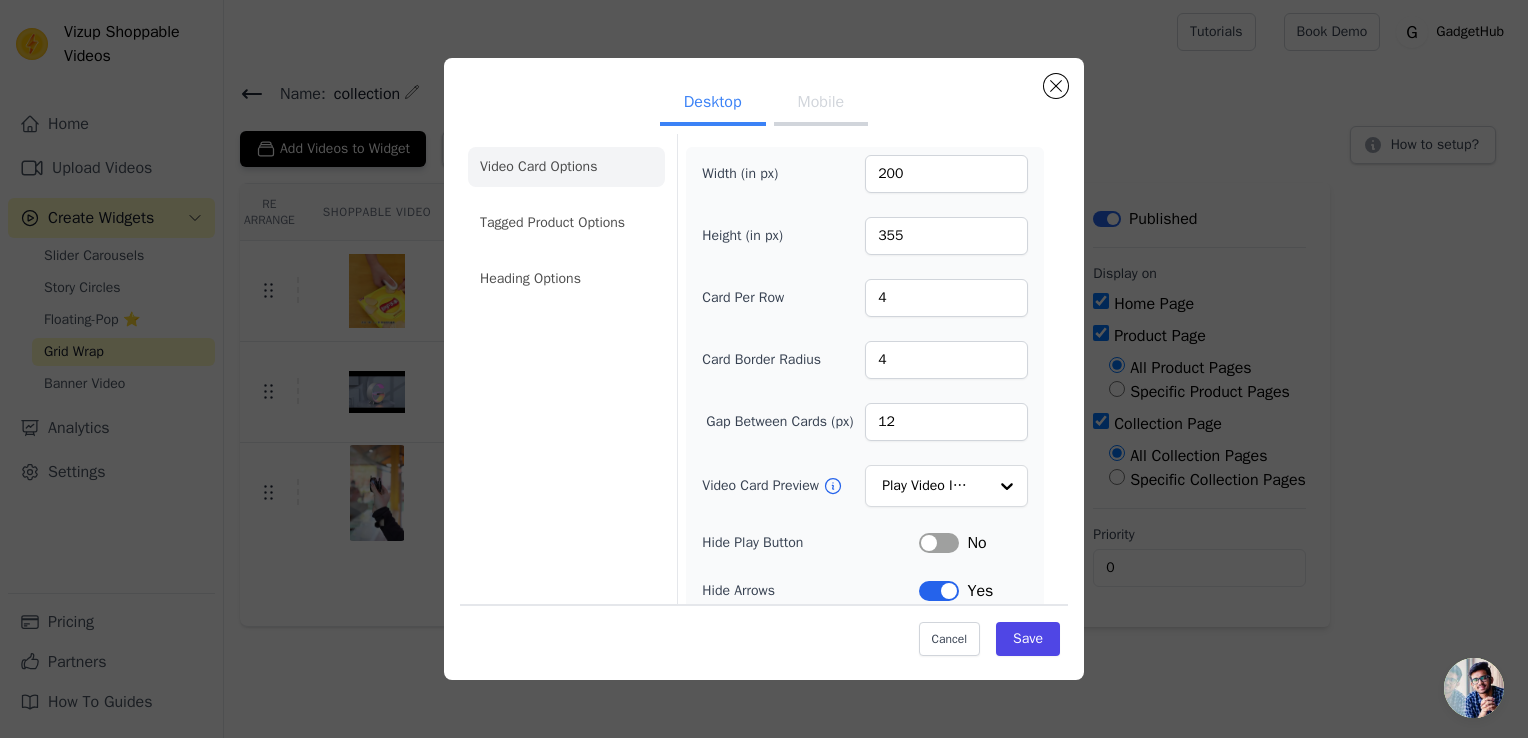 scroll, scrollTop: 0, scrollLeft: 0, axis: both 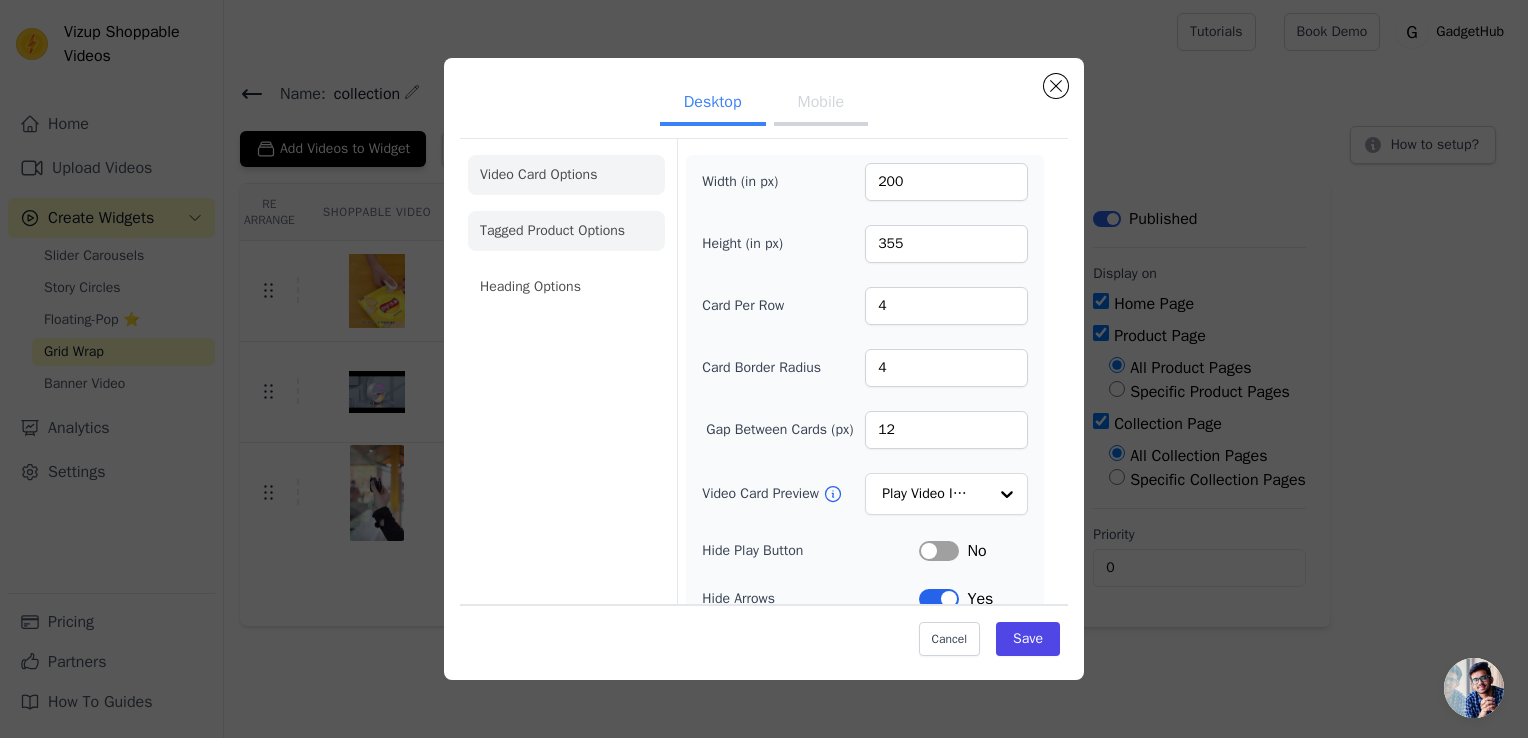 click on "Tagged Product Options" 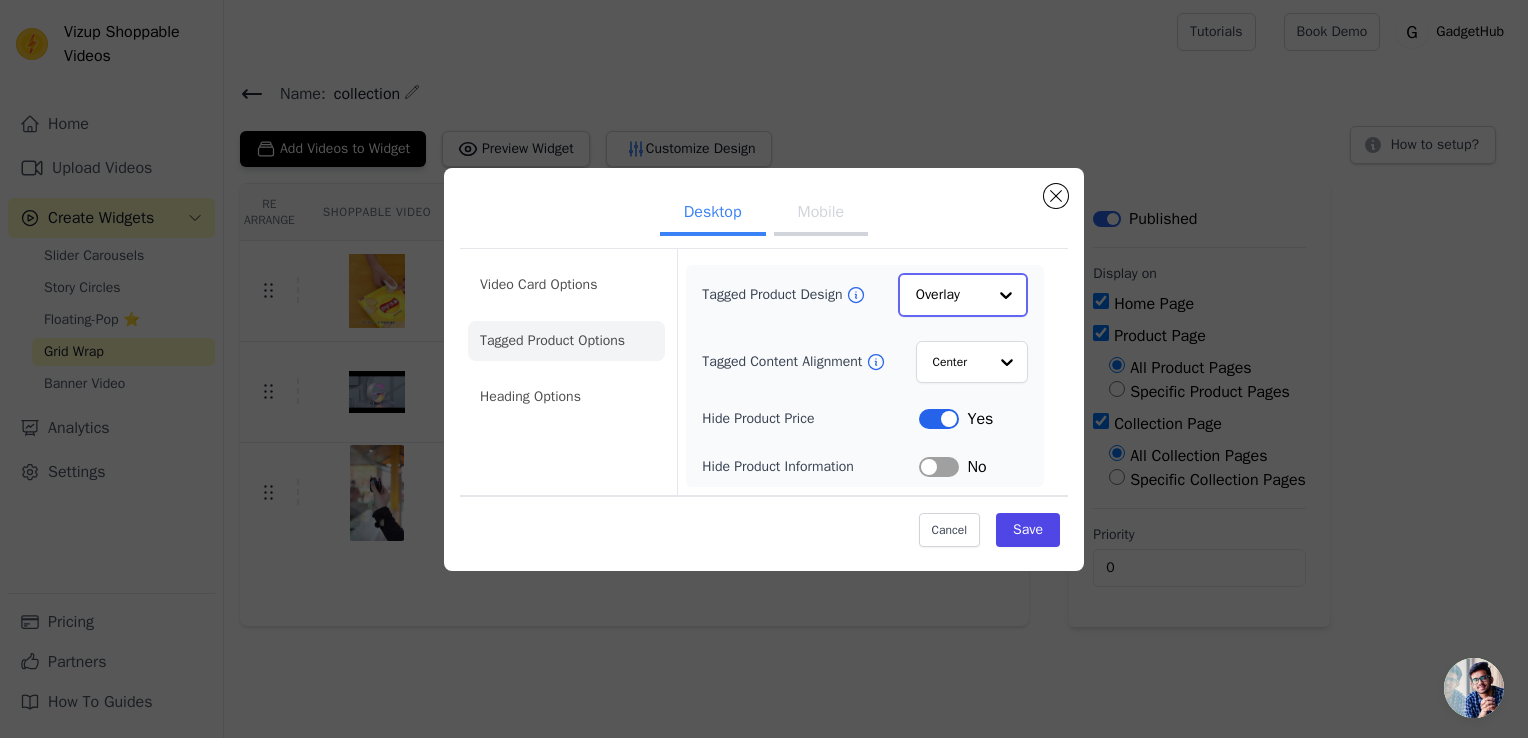 click at bounding box center (1006, 295) 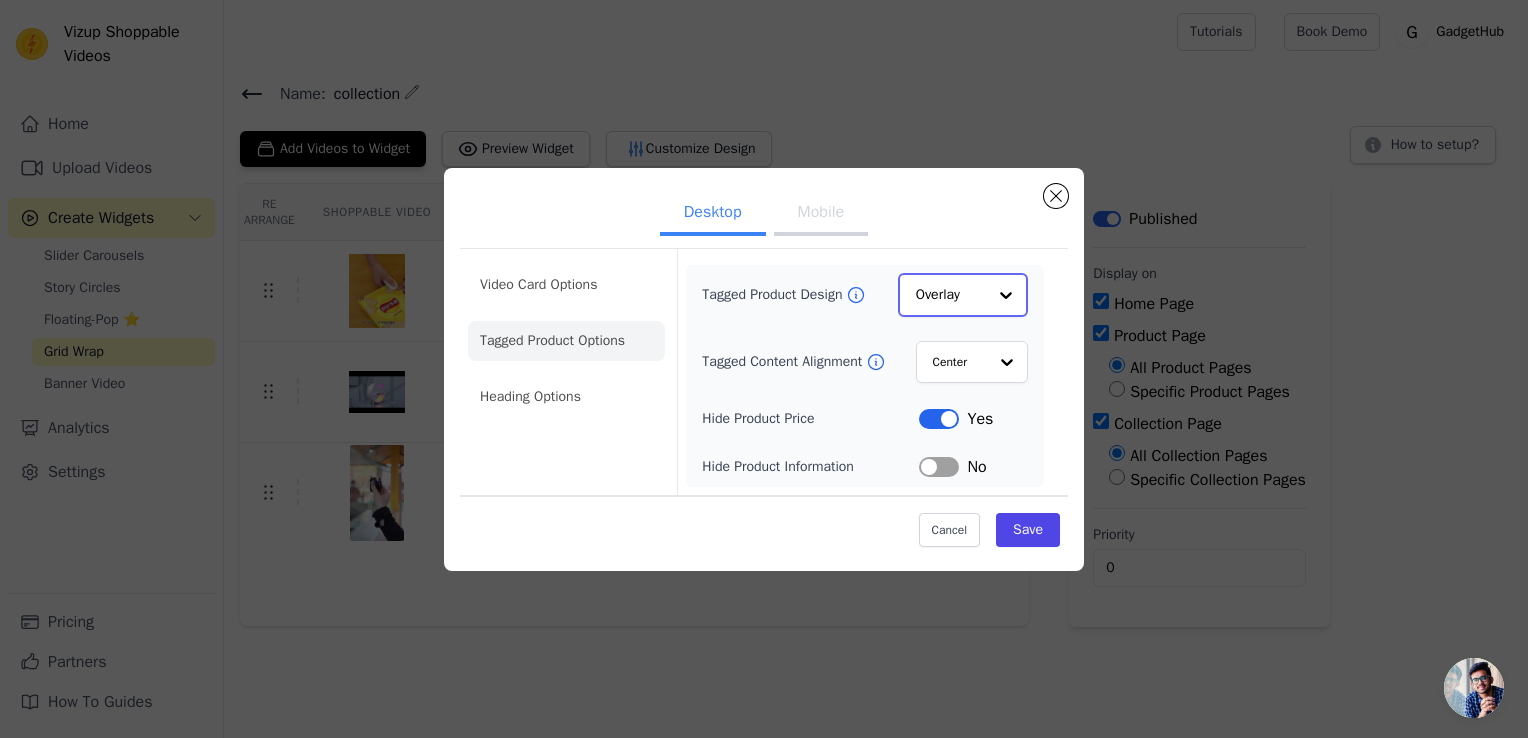 click at bounding box center [1006, 295] 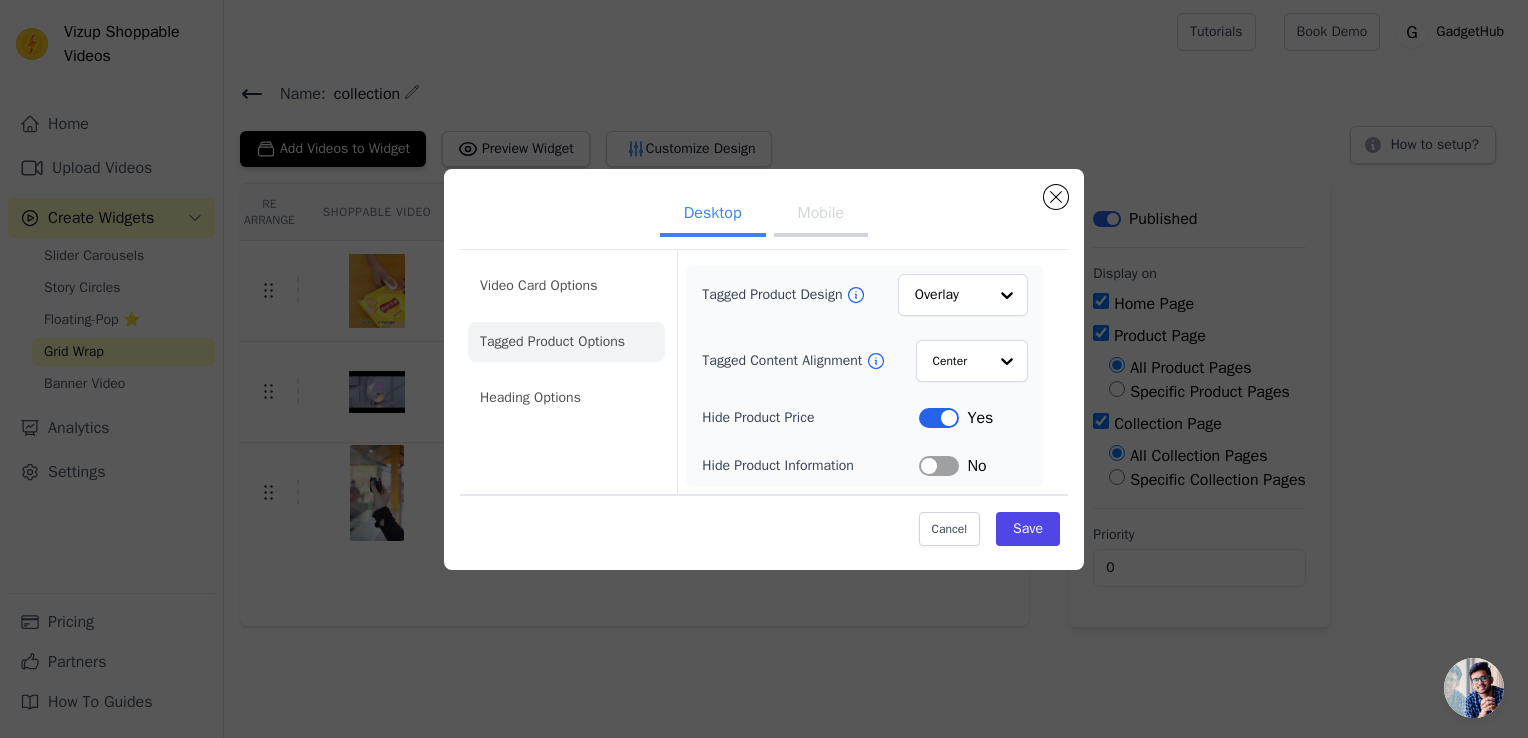 click on "Desktop Mobile   Video Card Options Tagged Product Options Heading Options   Tagged Product Design           Overlay               Tagged Content Alignment           Center               Hide Product Price   Label     Yes   Hide Product Information   Label     No   Cancel   Save" at bounding box center [764, 369] 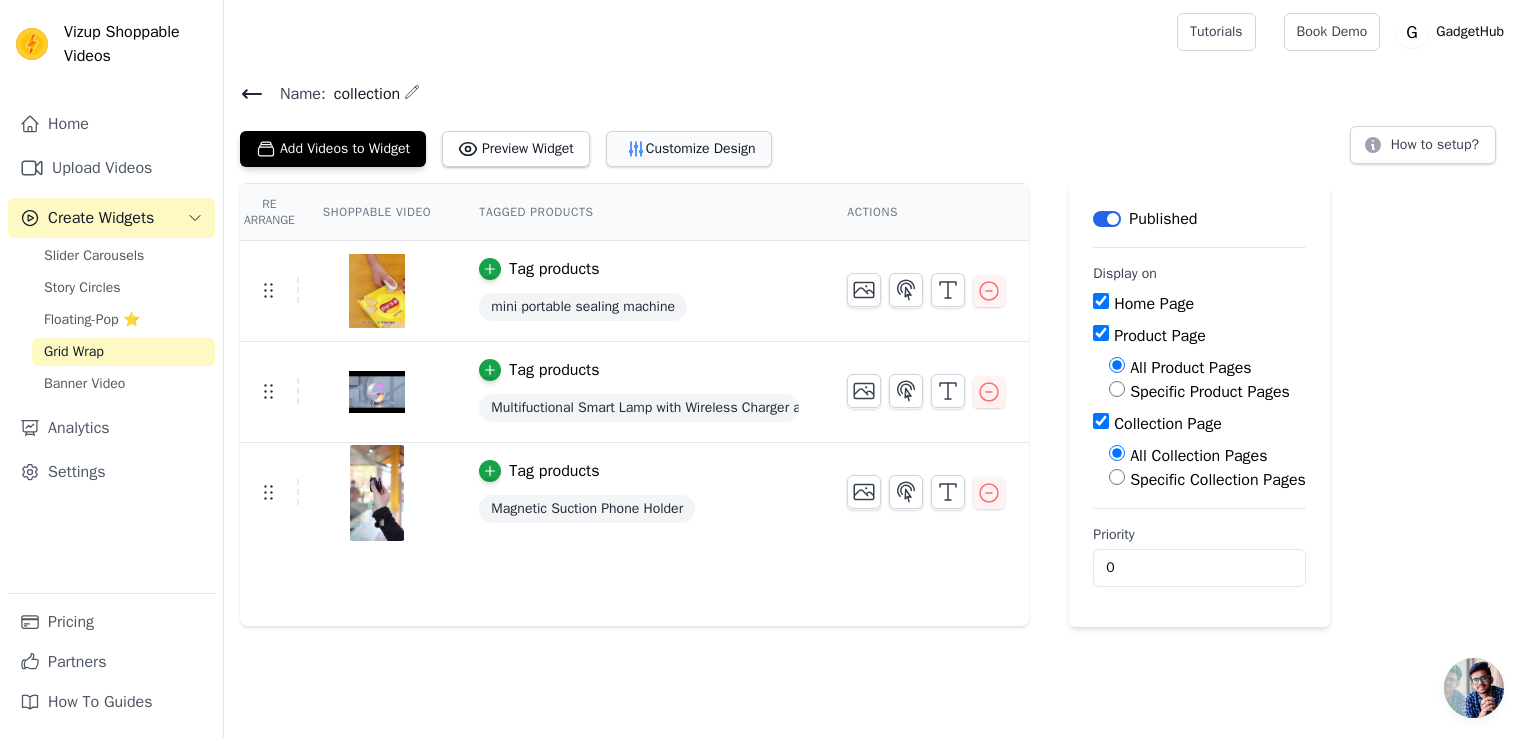click on "Customize Design" at bounding box center [689, 149] 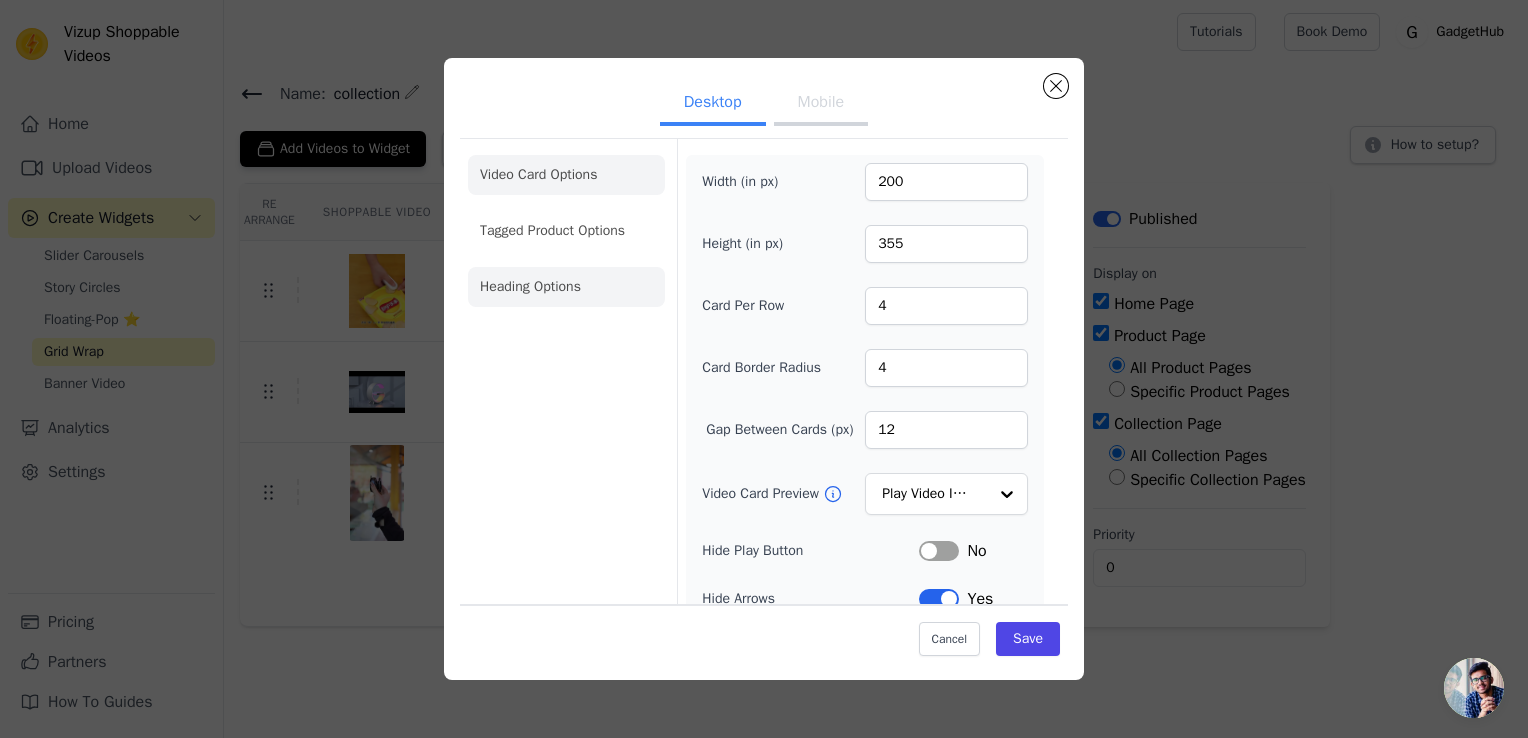 click on "Heading Options" 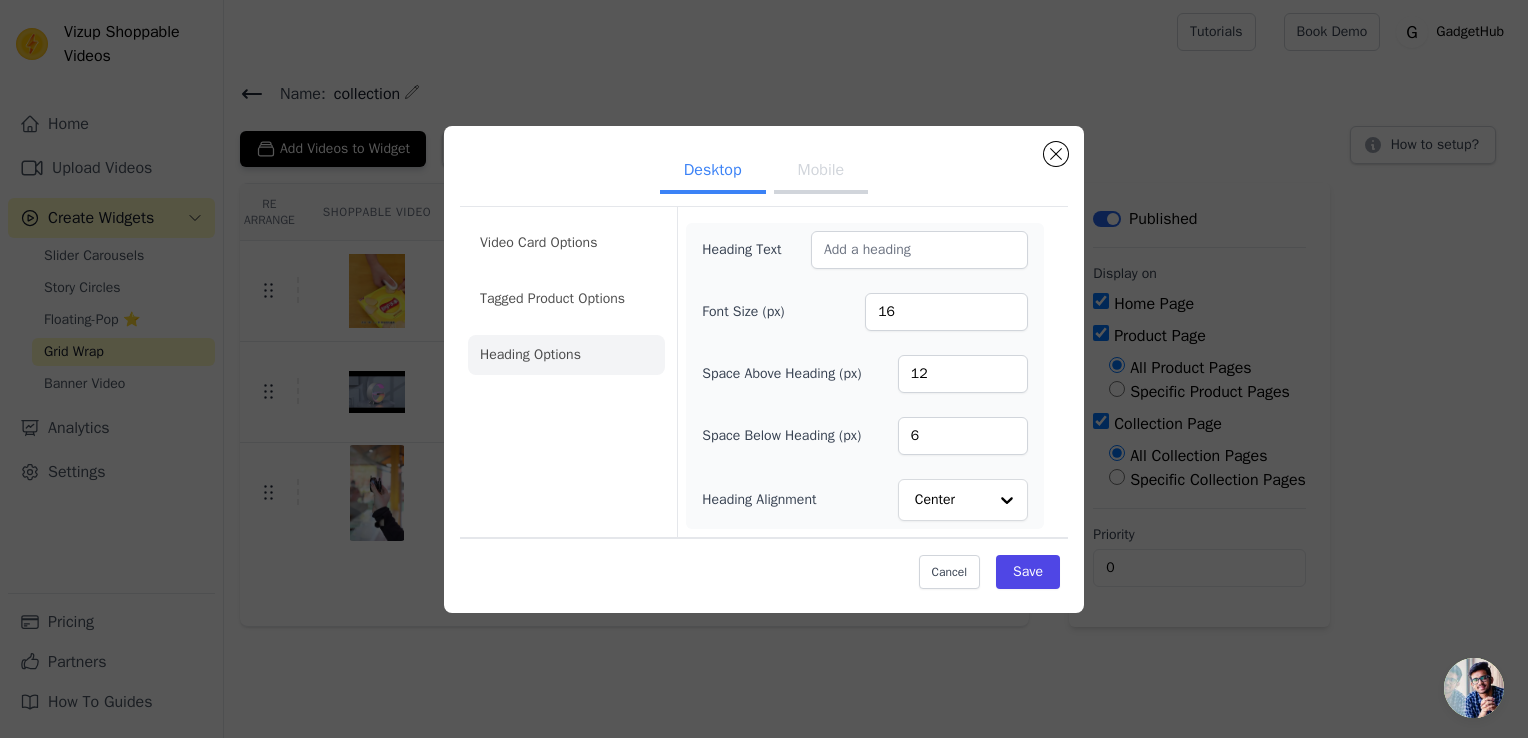 click on "Mobile" at bounding box center (821, 172) 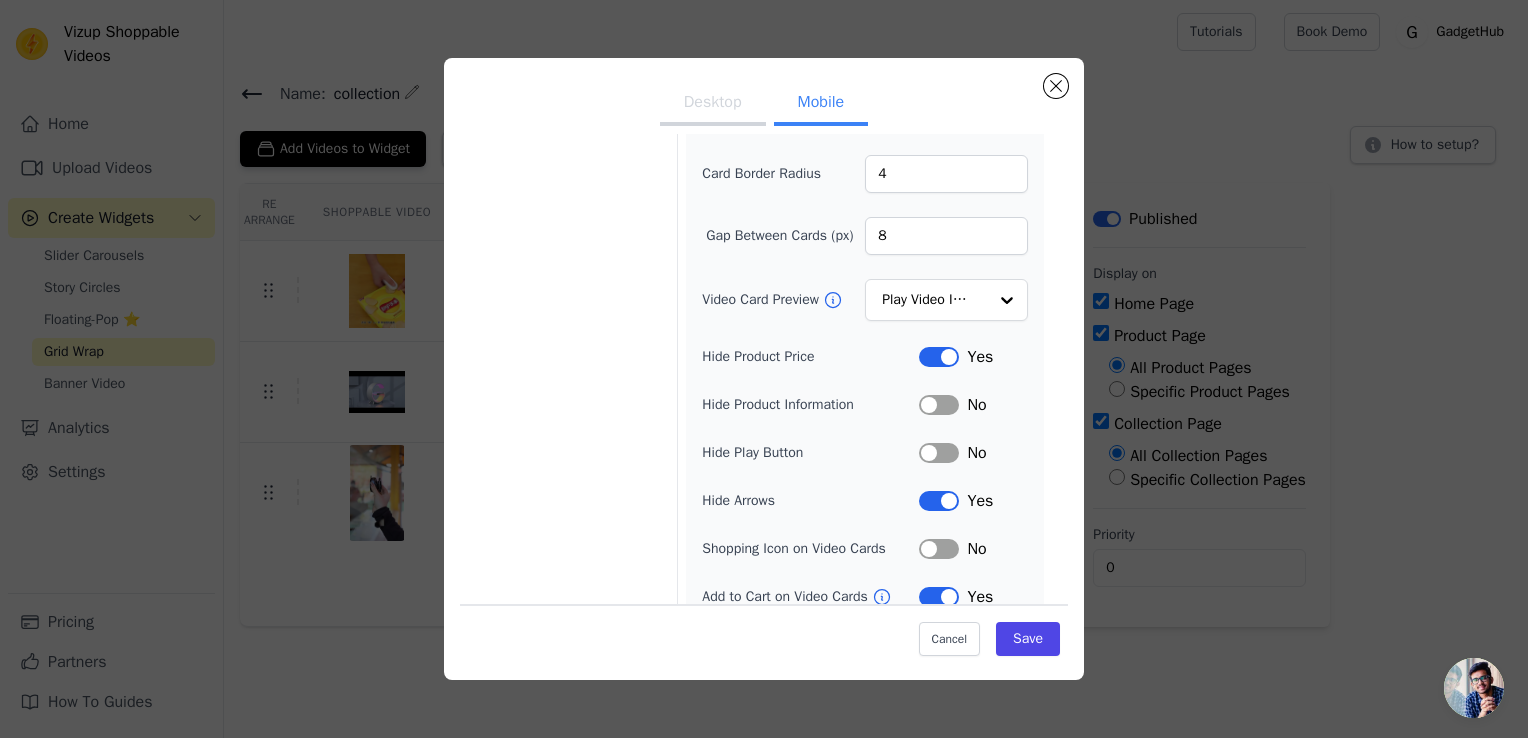 scroll, scrollTop: 211, scrollLeft: 0, axis: vertical 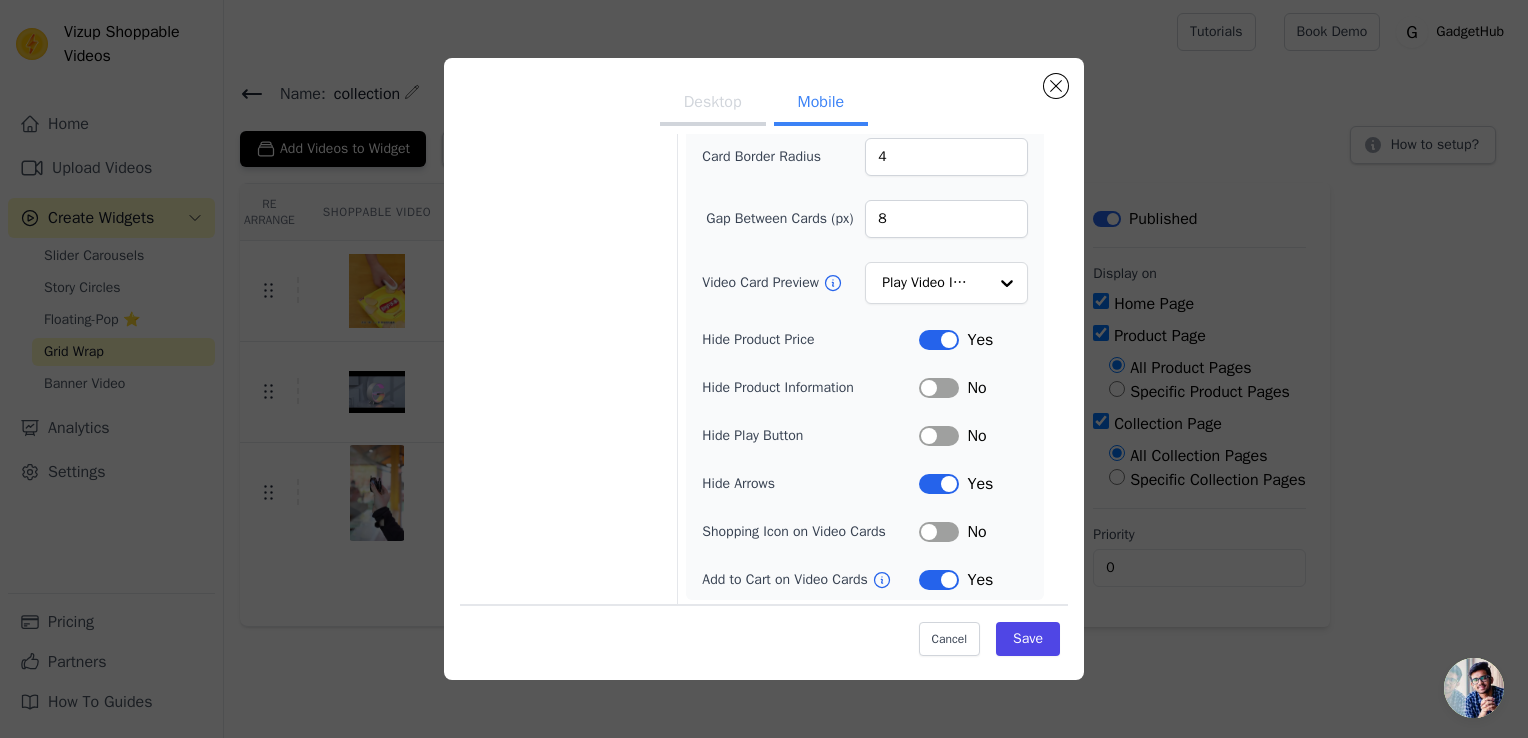 click on "Label" at bounding box center [939, 532] 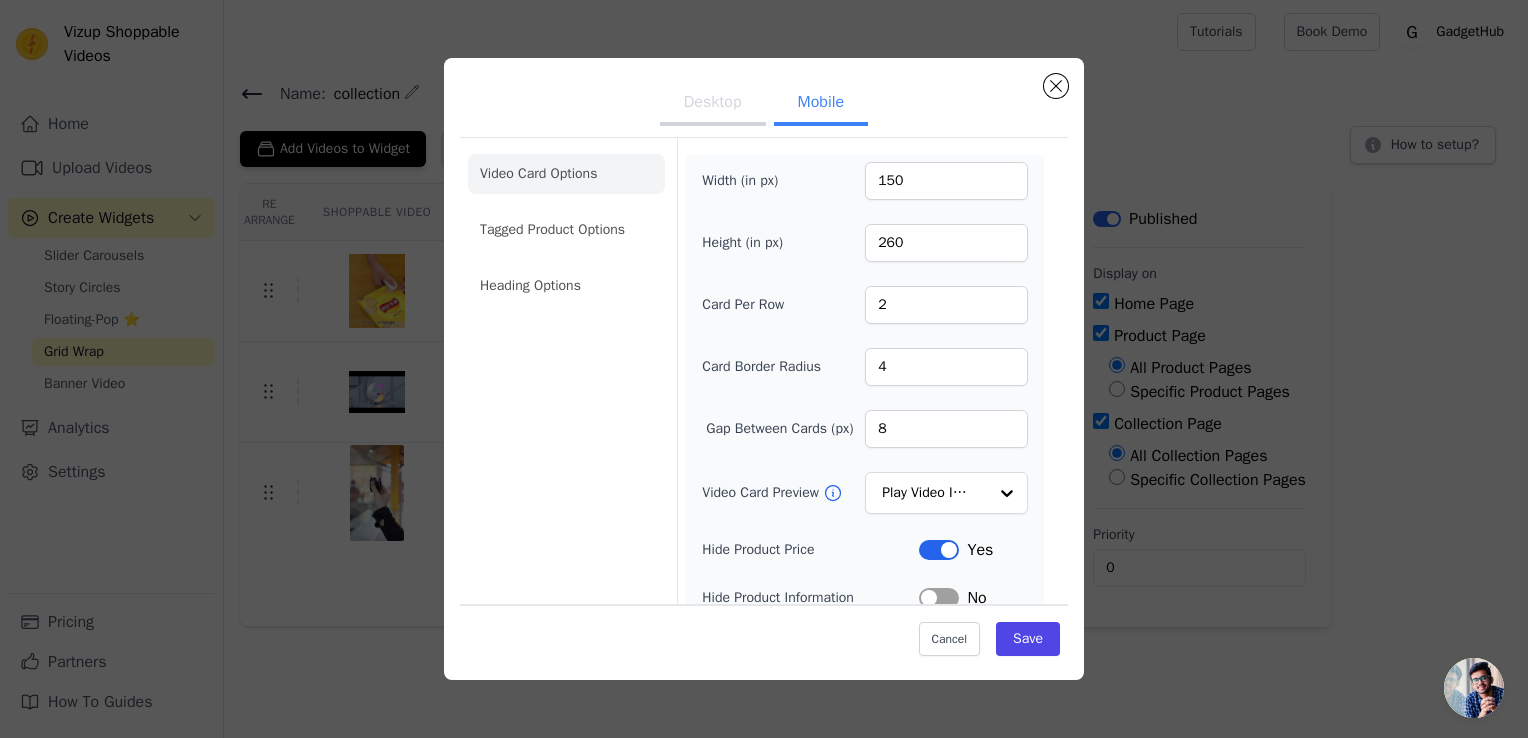 scroll, scrollTop: 0, scrollLeft: 0, axis: both 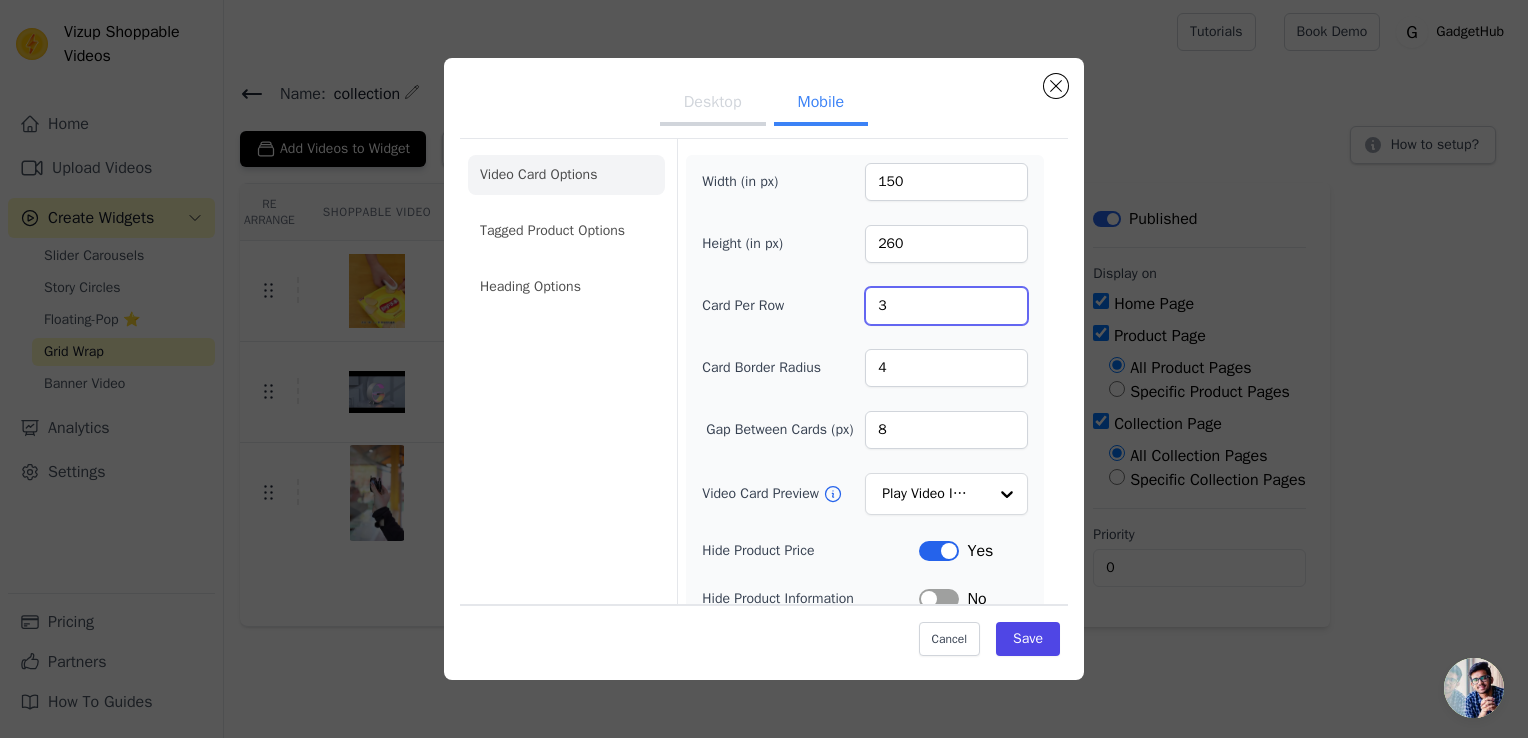 click on "3" at bounding box center [946, 306] 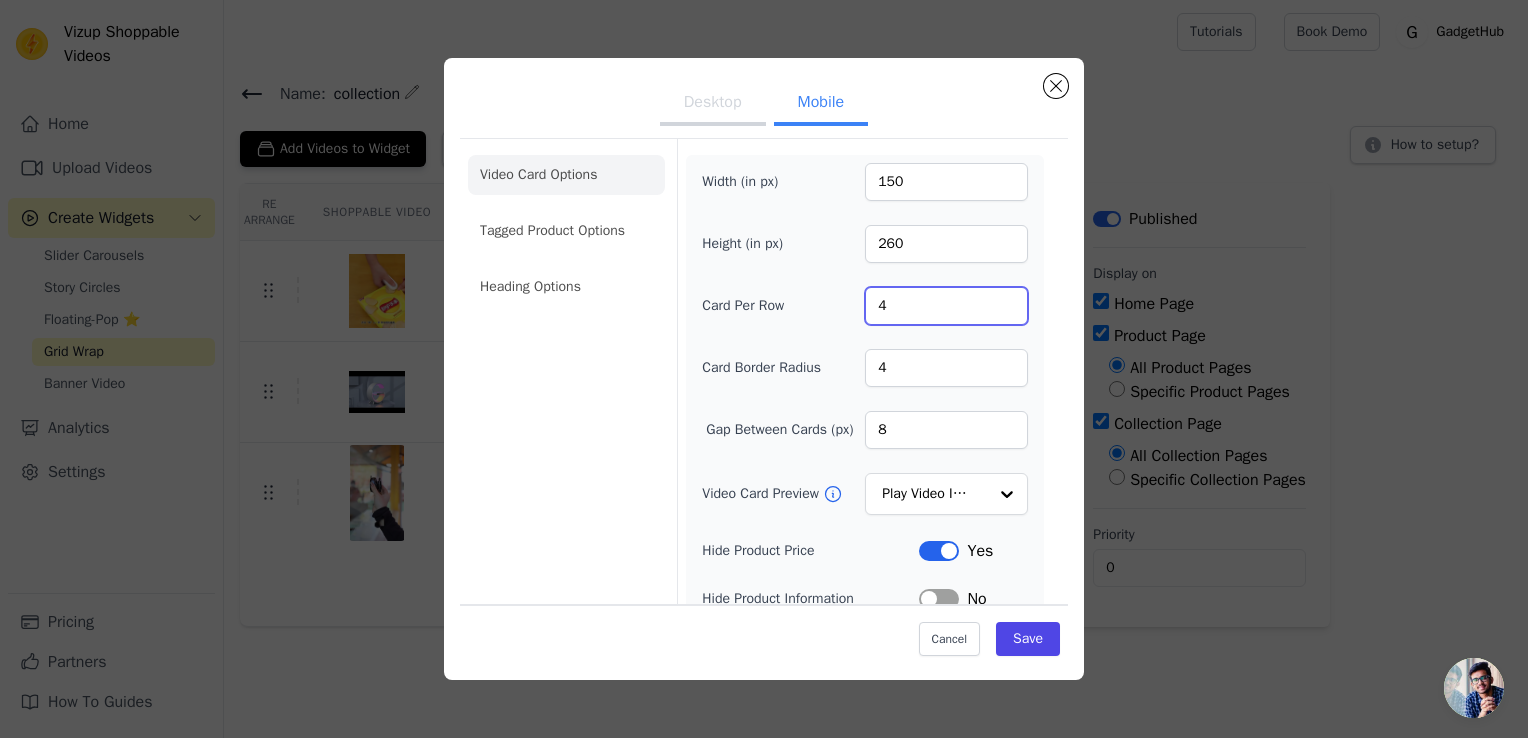 type on "4" 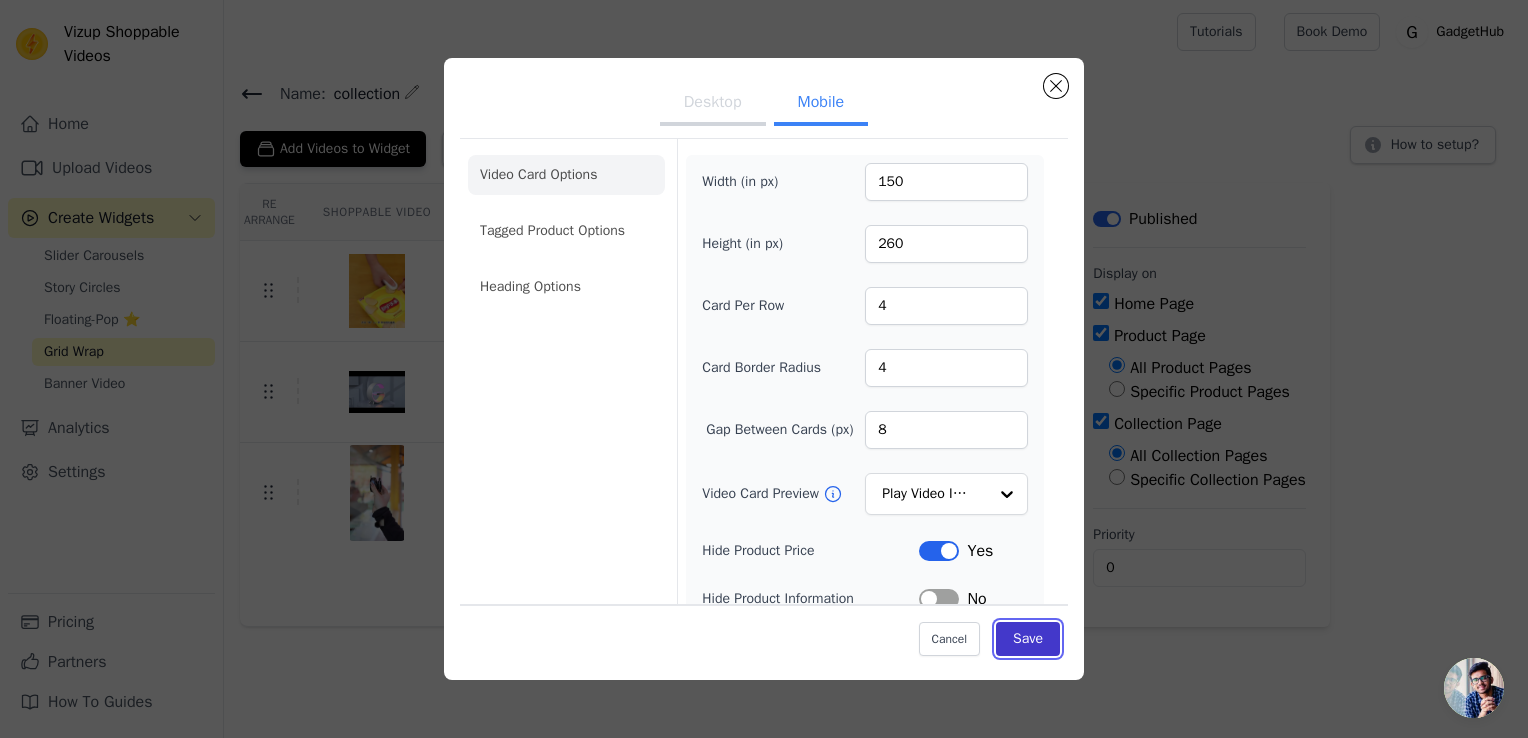 click on "Save" at bounding box center (1028, 639) 